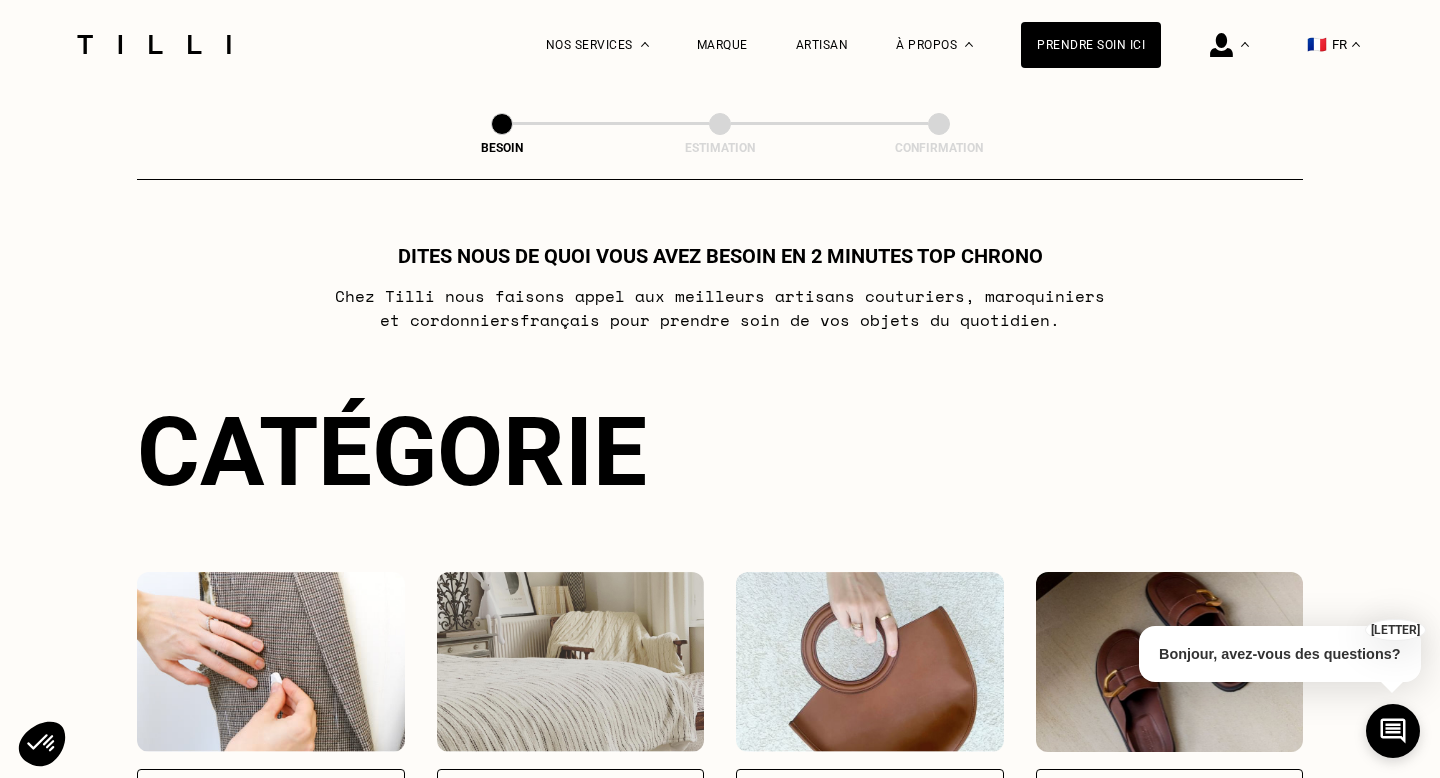 scroll, scrollTop: 0, scrollLeft: 0, axis: both 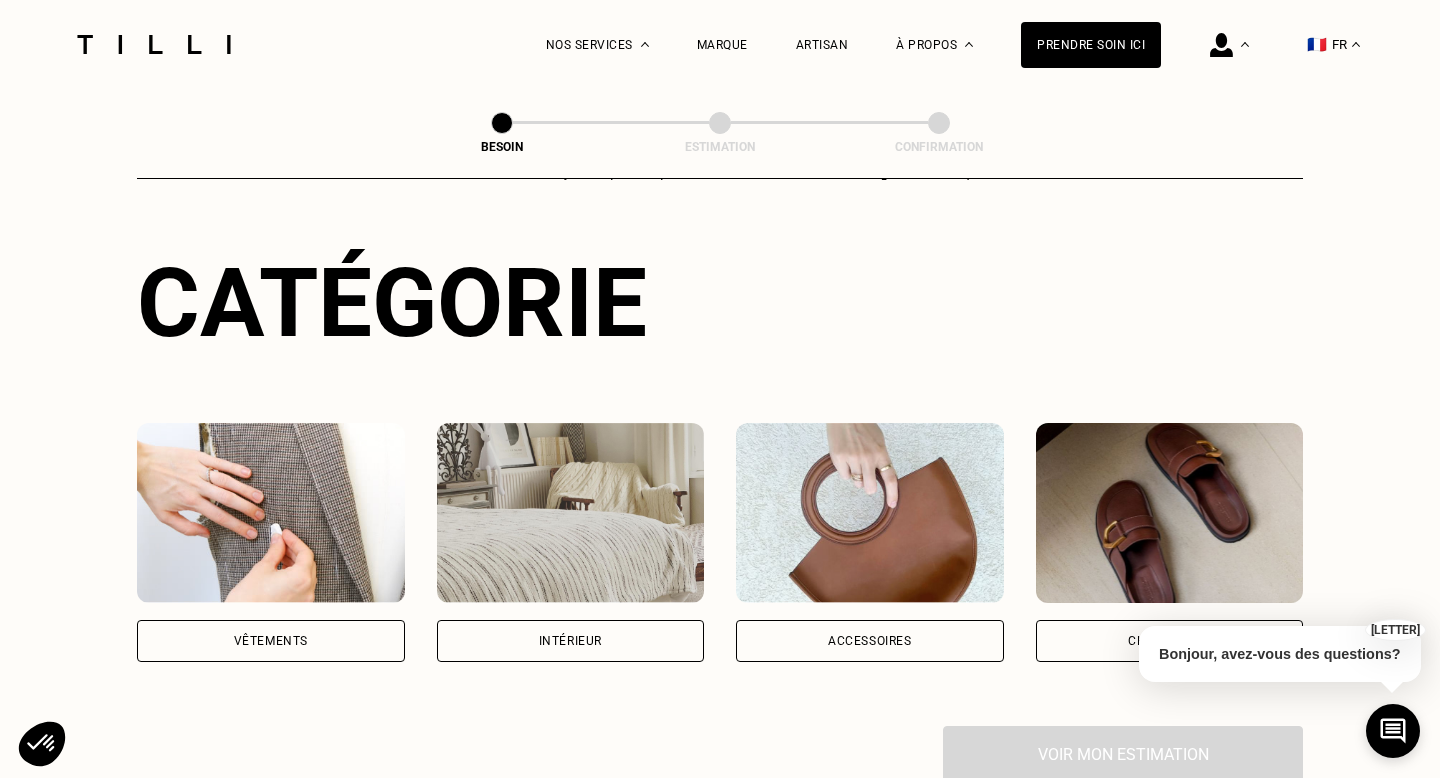 click on "Vêtements" at bounding box center (271, 641) 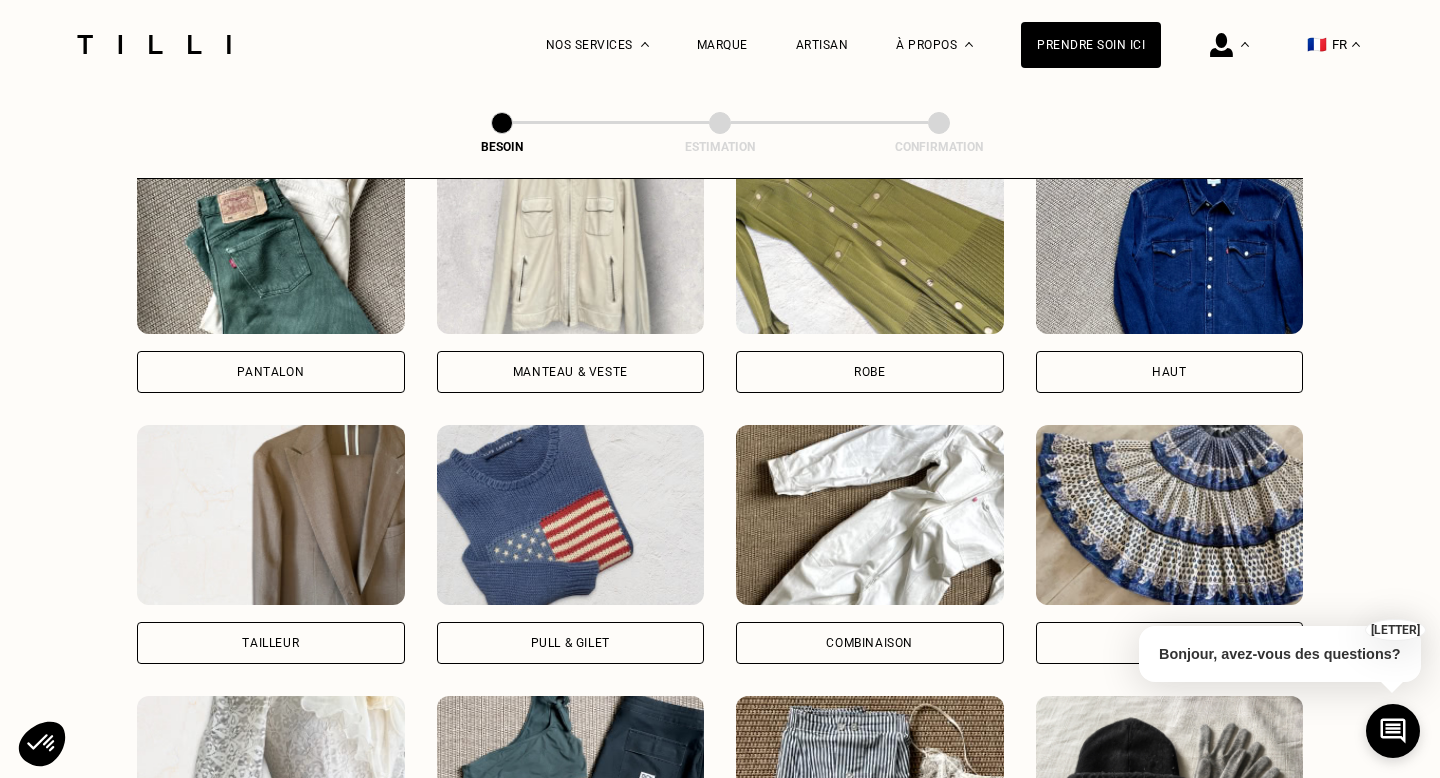 scroll, scrollTop: 995, scrollLeft: 0, axis: vertical 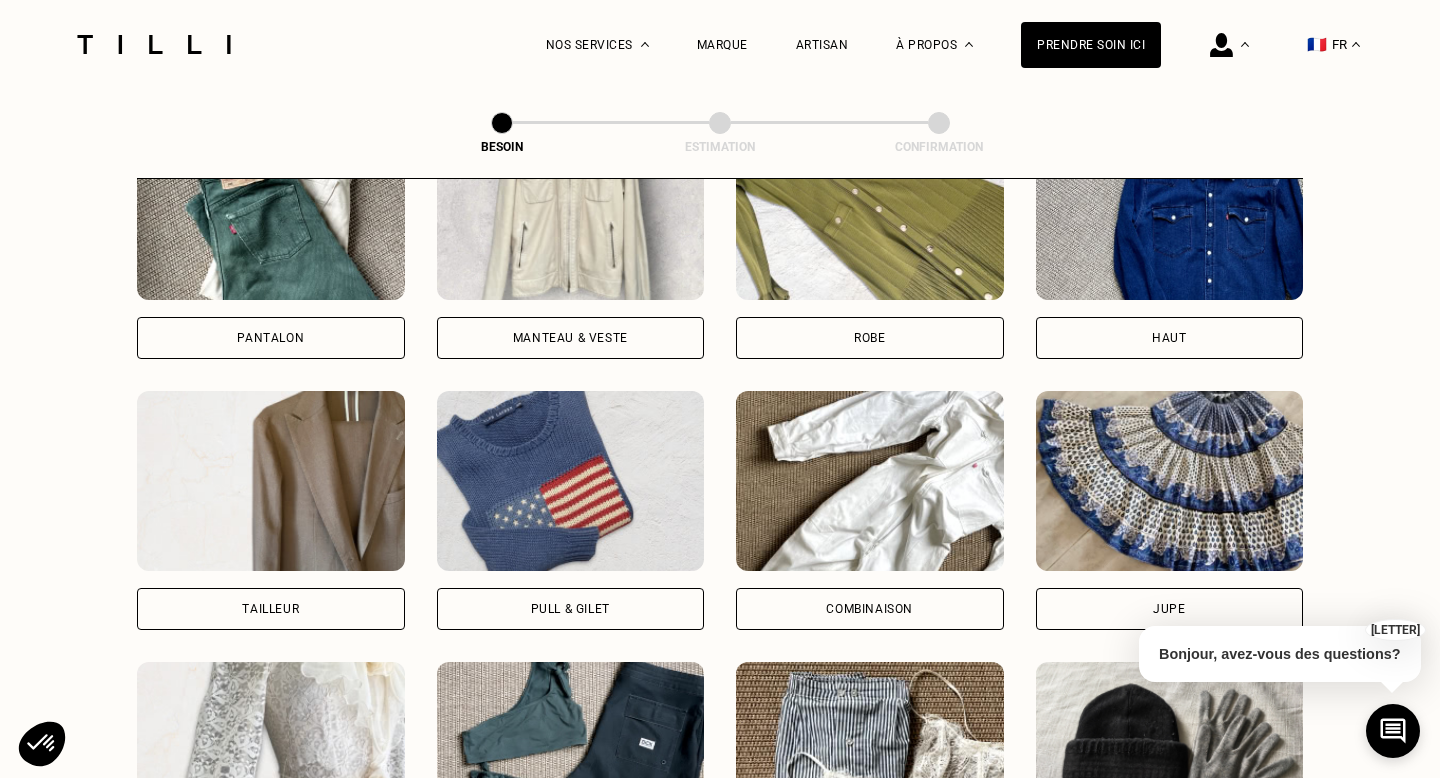 click on "Robe" at bounding box center [870, 338] 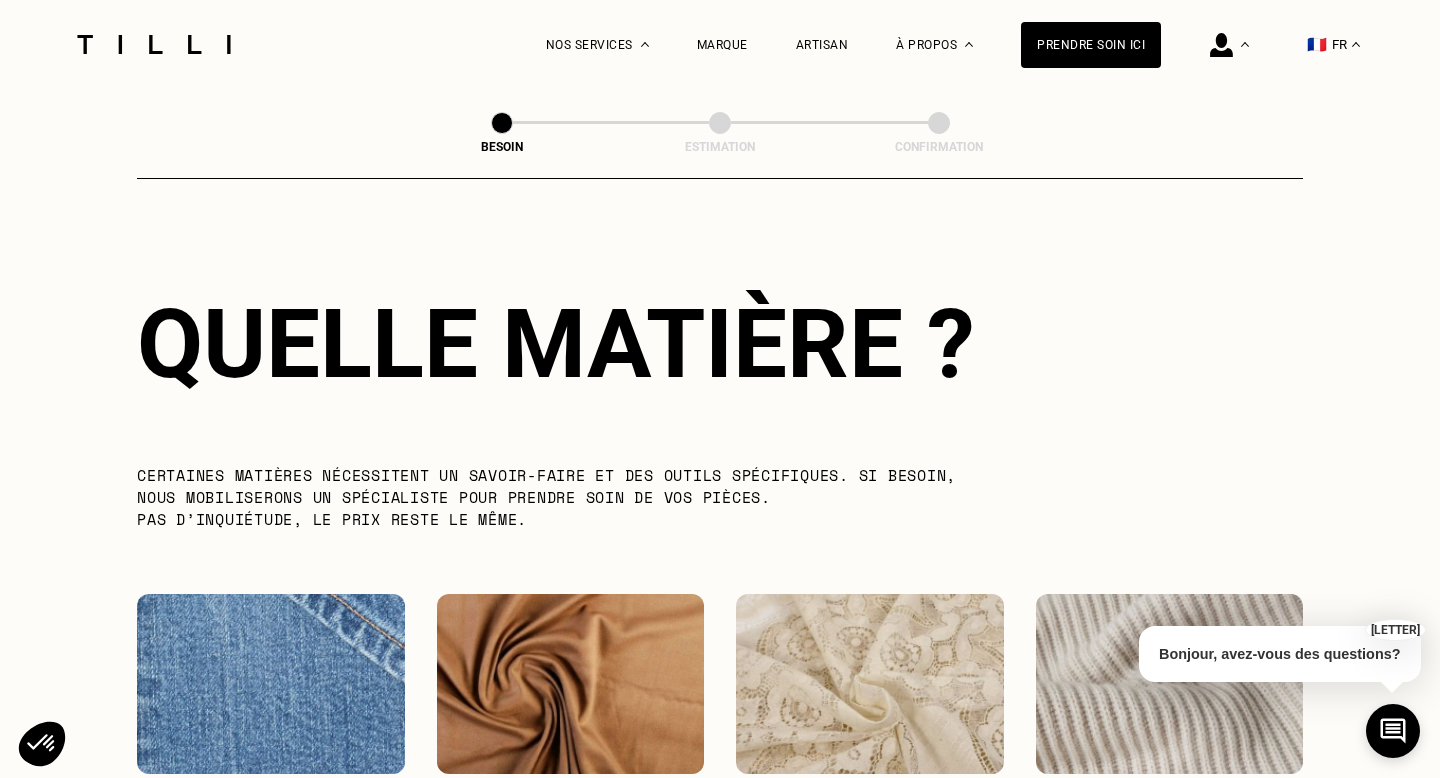 scroll, scrollTop: 2070, scrollLeft: 0, axis: vertical 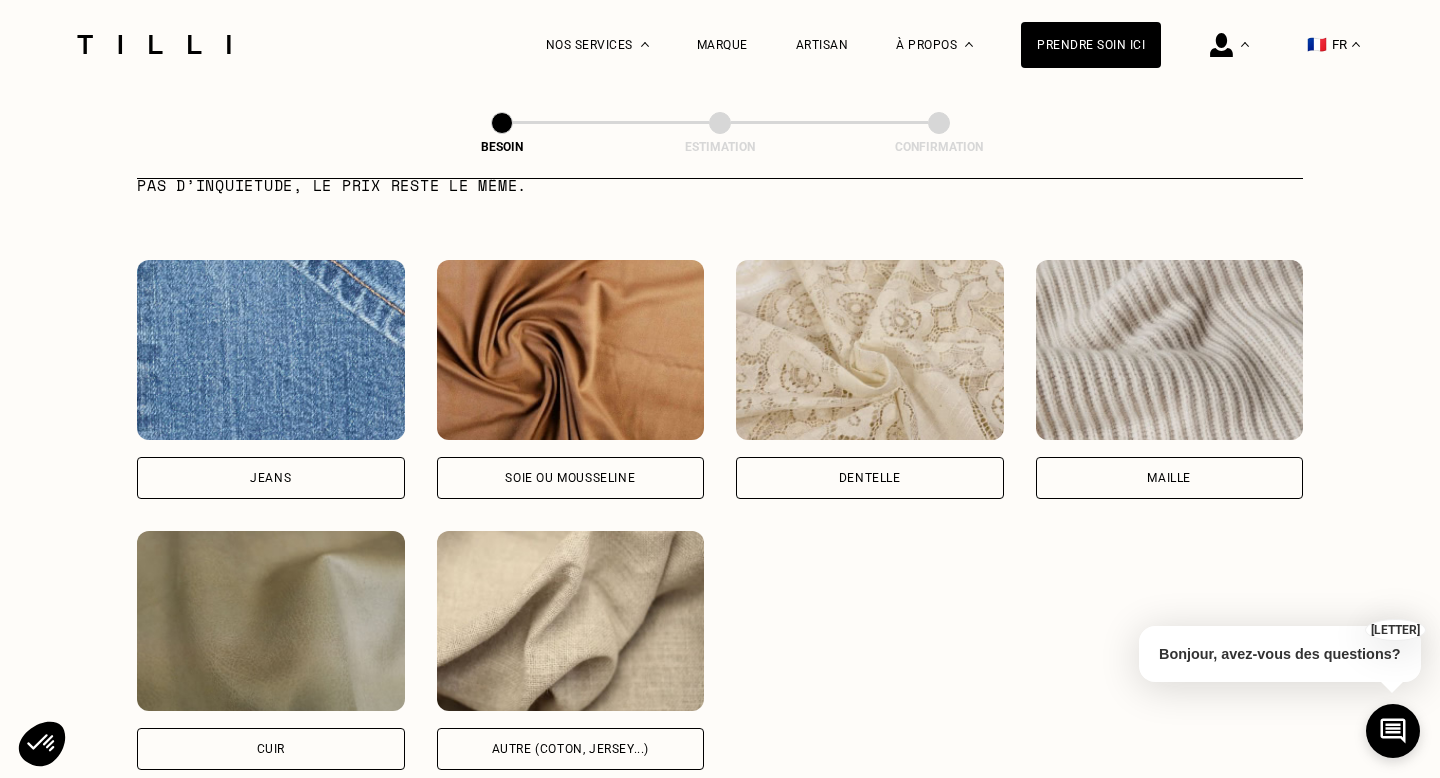 click on "Autre (coton, jersey...)" at bounding box center (571, 749) 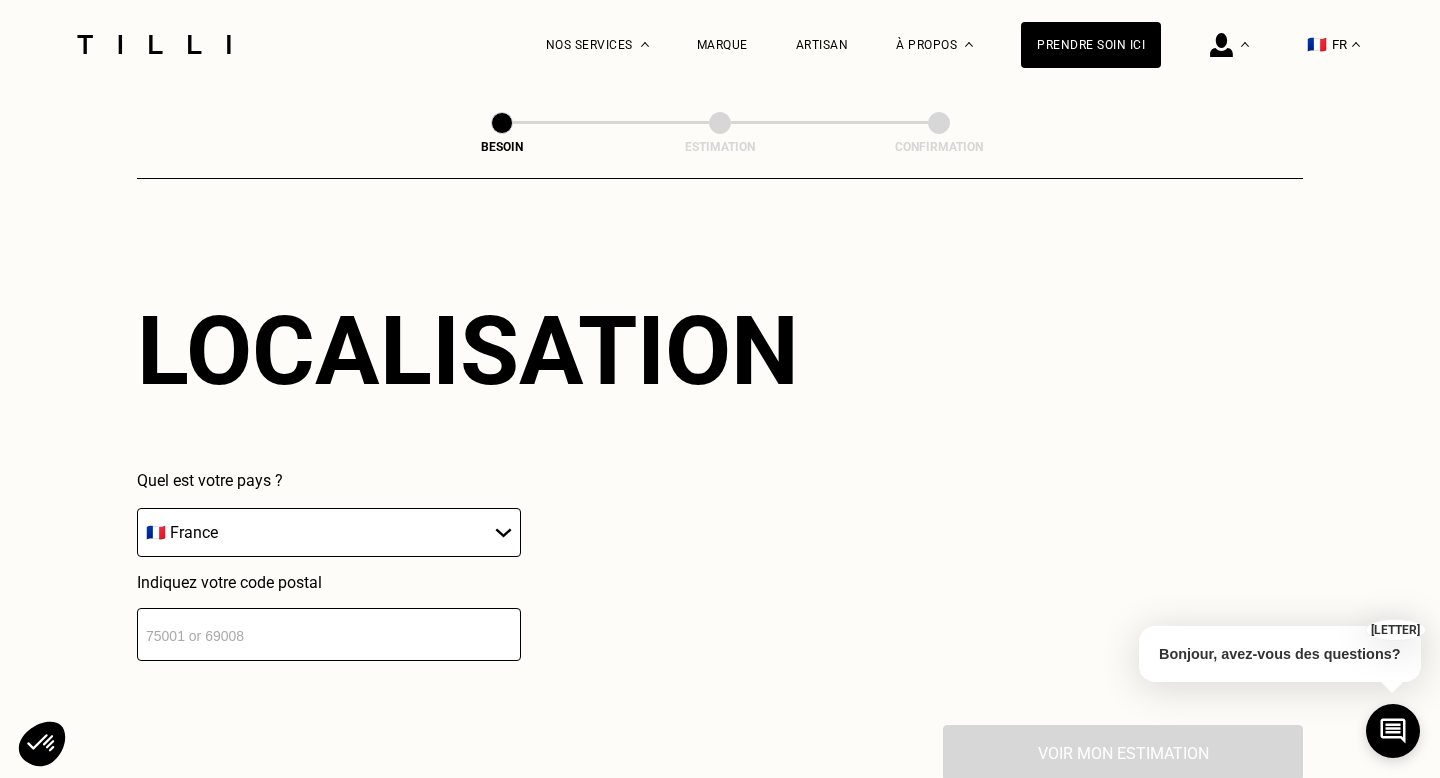 scroll, scrollTop: 2682, scrollLeft: 0, axis: vertical 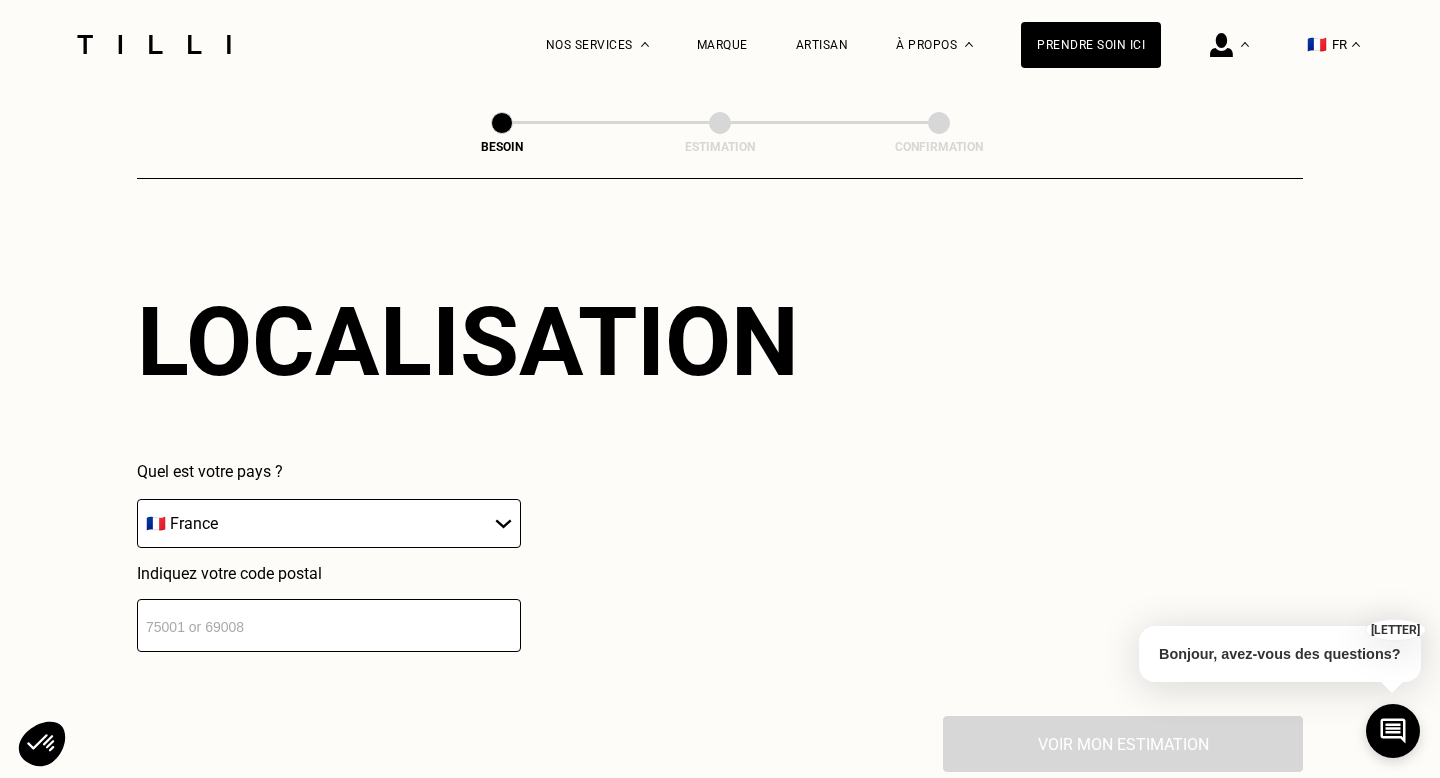 click at bounding box center [329, 625] 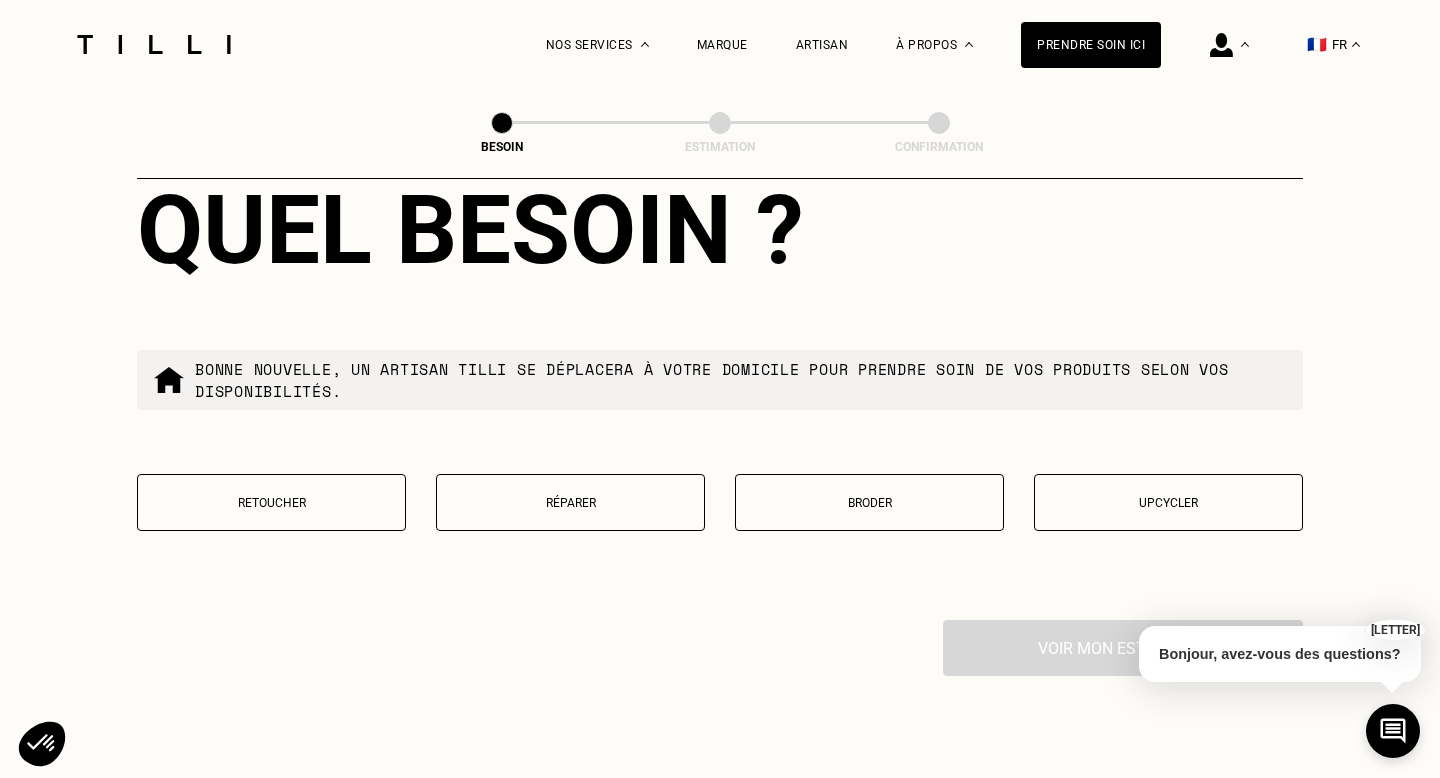 scroll, scrollTop: 3470, scrollLeft: 0, axis: vertical 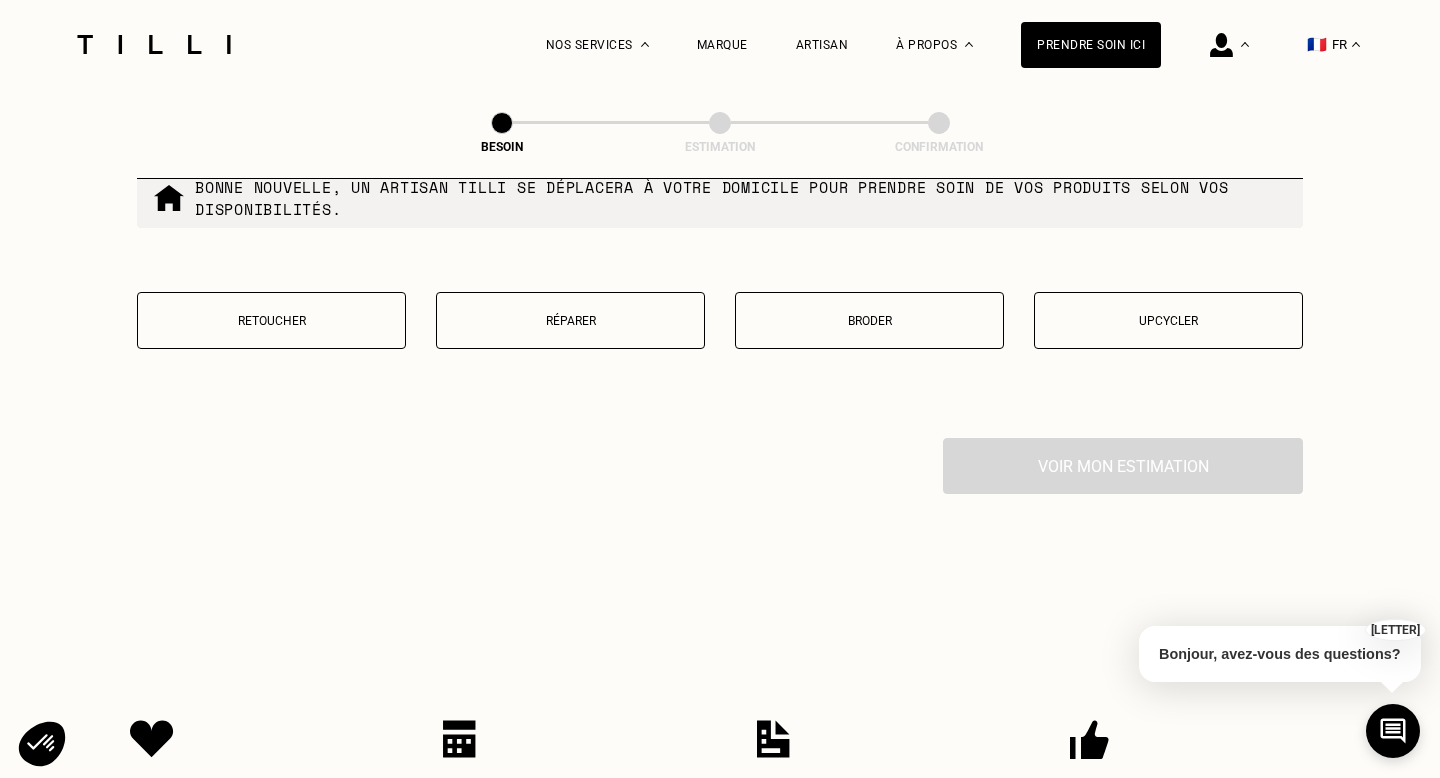 type on "[POSTAL_CODE]" 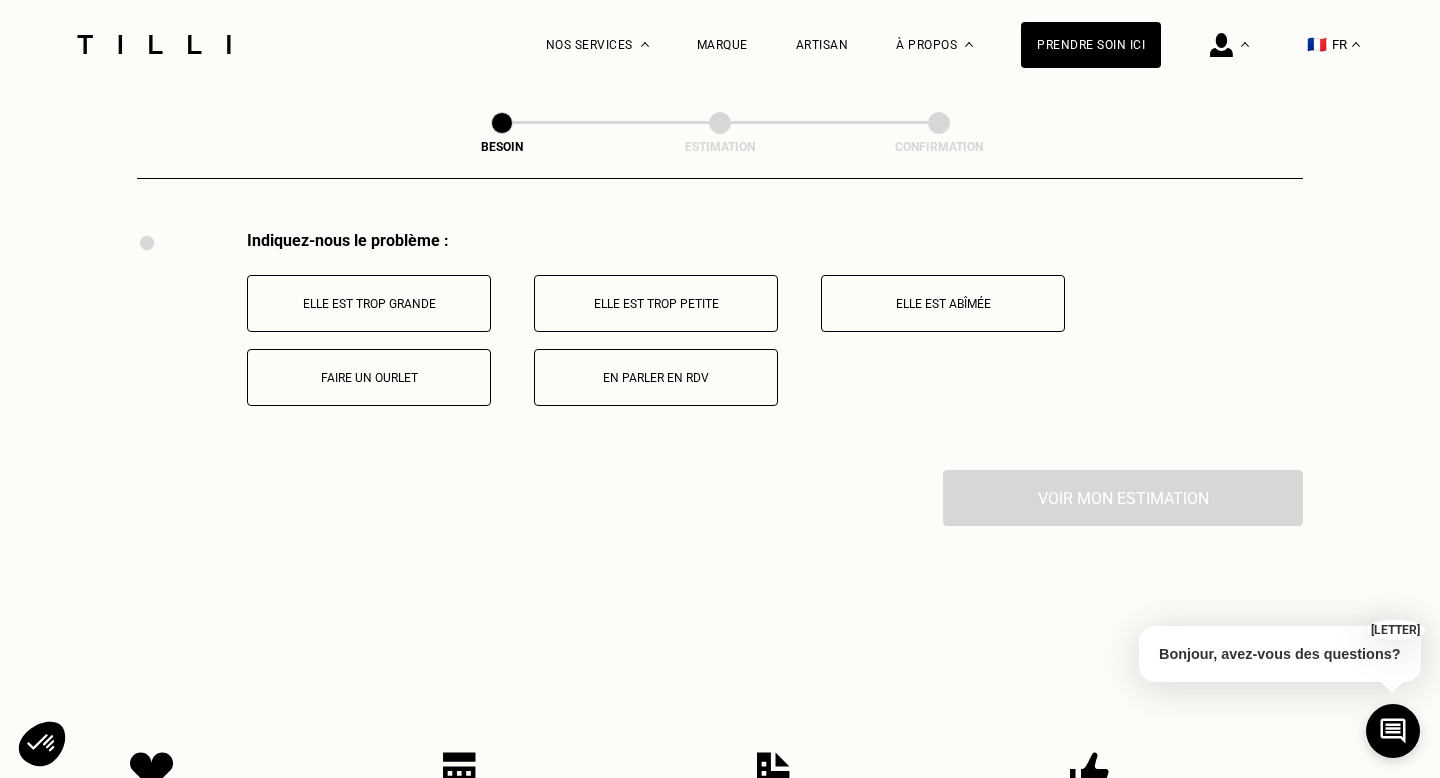 scroll, scrollTop: 3688, scrollLeft: 0, axis: vertical 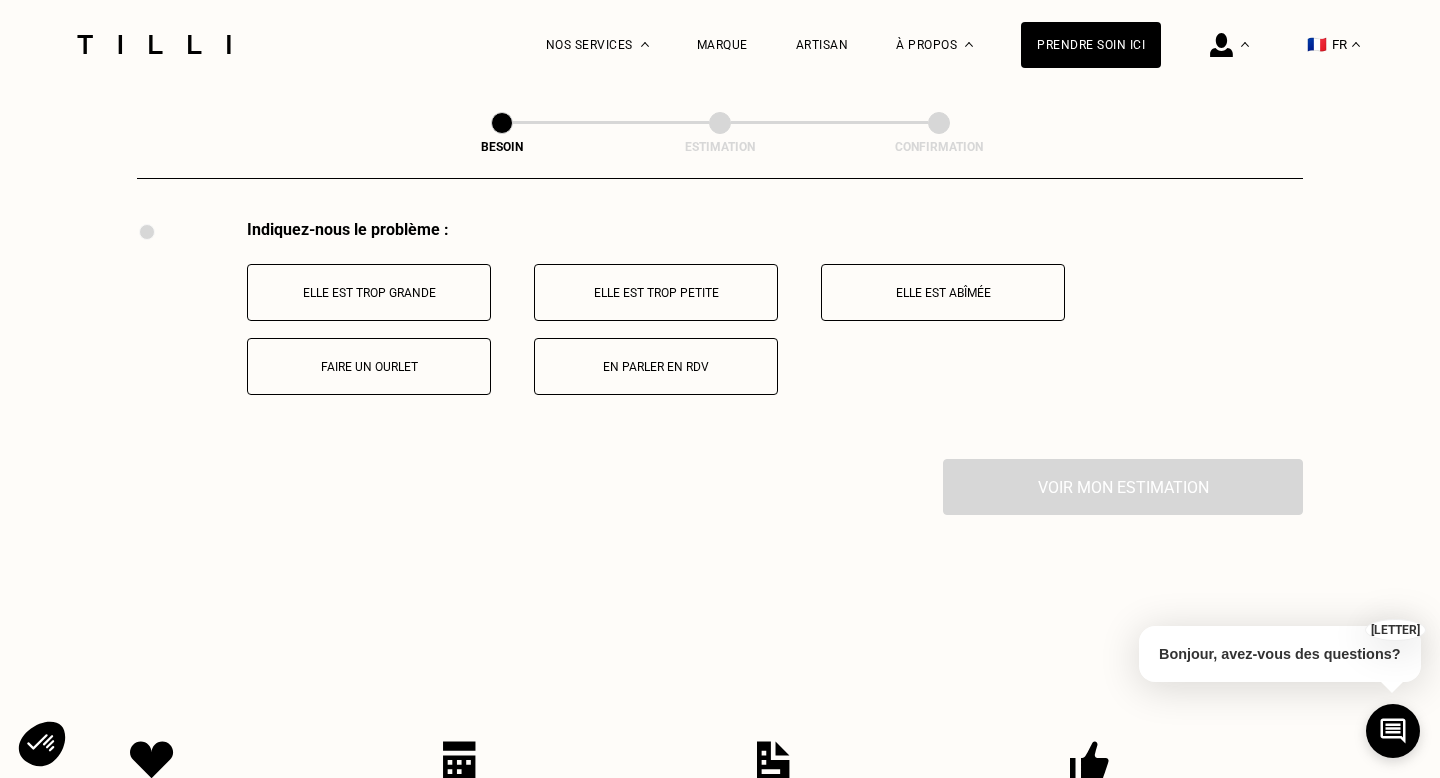 click on "Elle est trop grande" at bounding box center [369, 292] 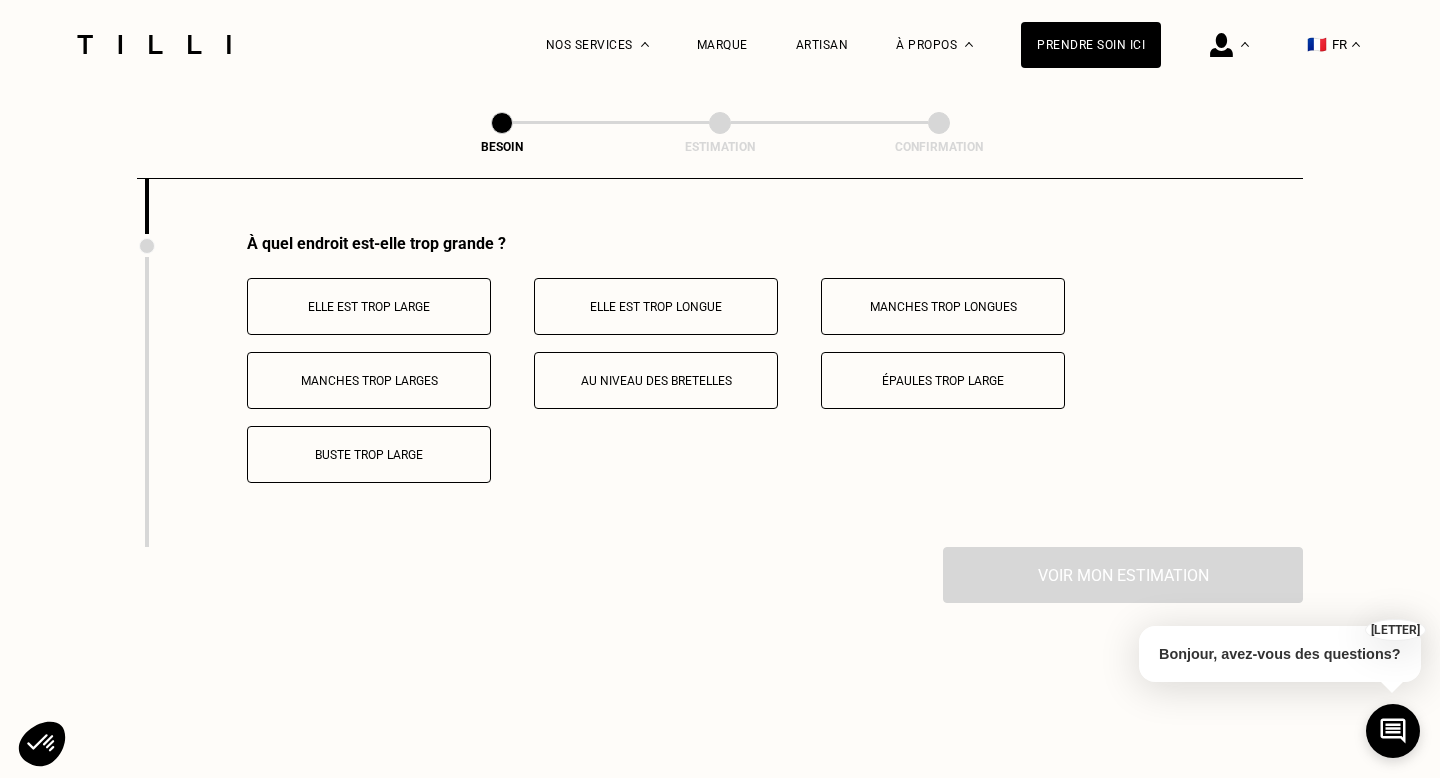scroll, scrollTop: 3927, scrollLeft: 0, axis: vertical 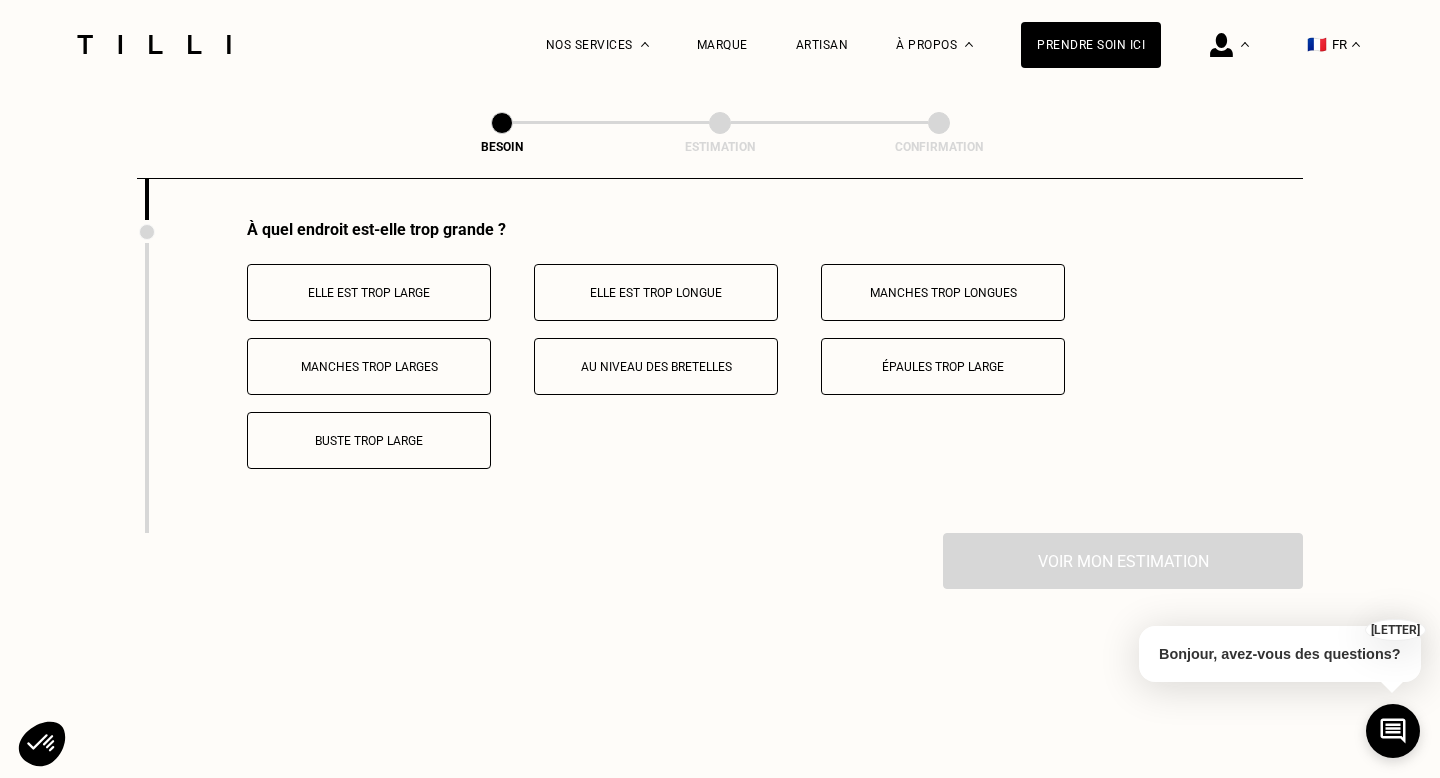 click on "Elle est trop longue" at bounding box center (656, 292) 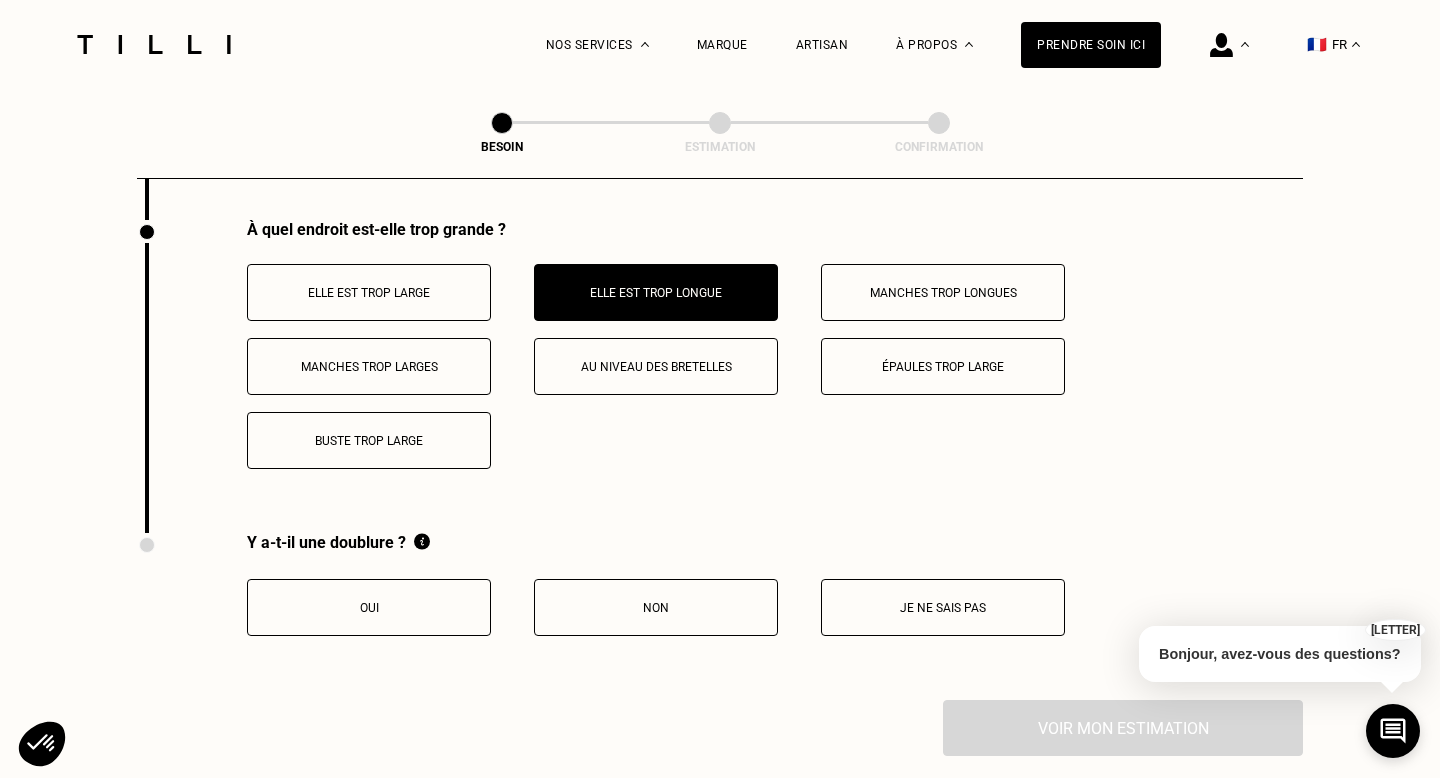 click on "Non" at bounding box center (656, 607) 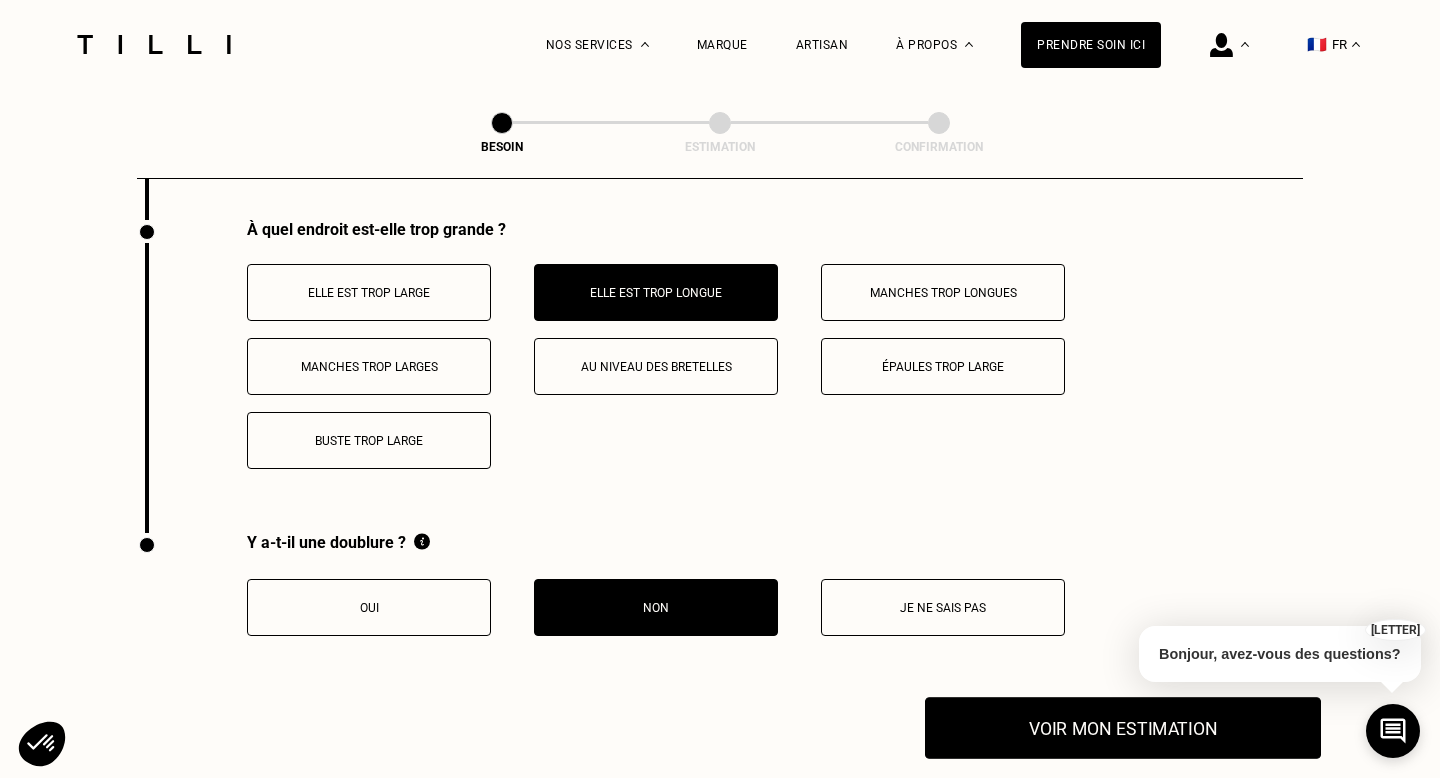 click on "Voir mon estimation" at bounding box center (1123, 728) 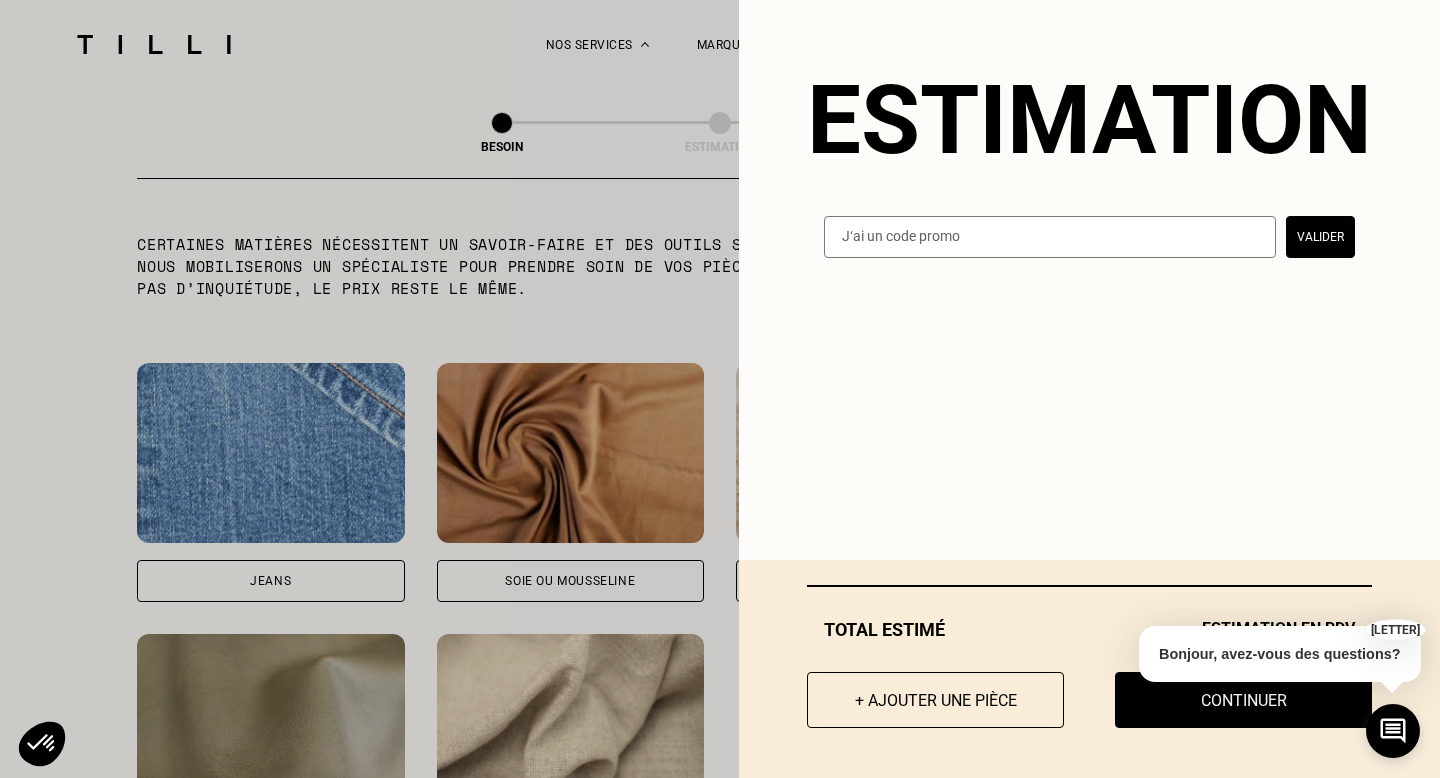 scroll, scrollTop: 1937, scrollLeft: 0, axis: vertical 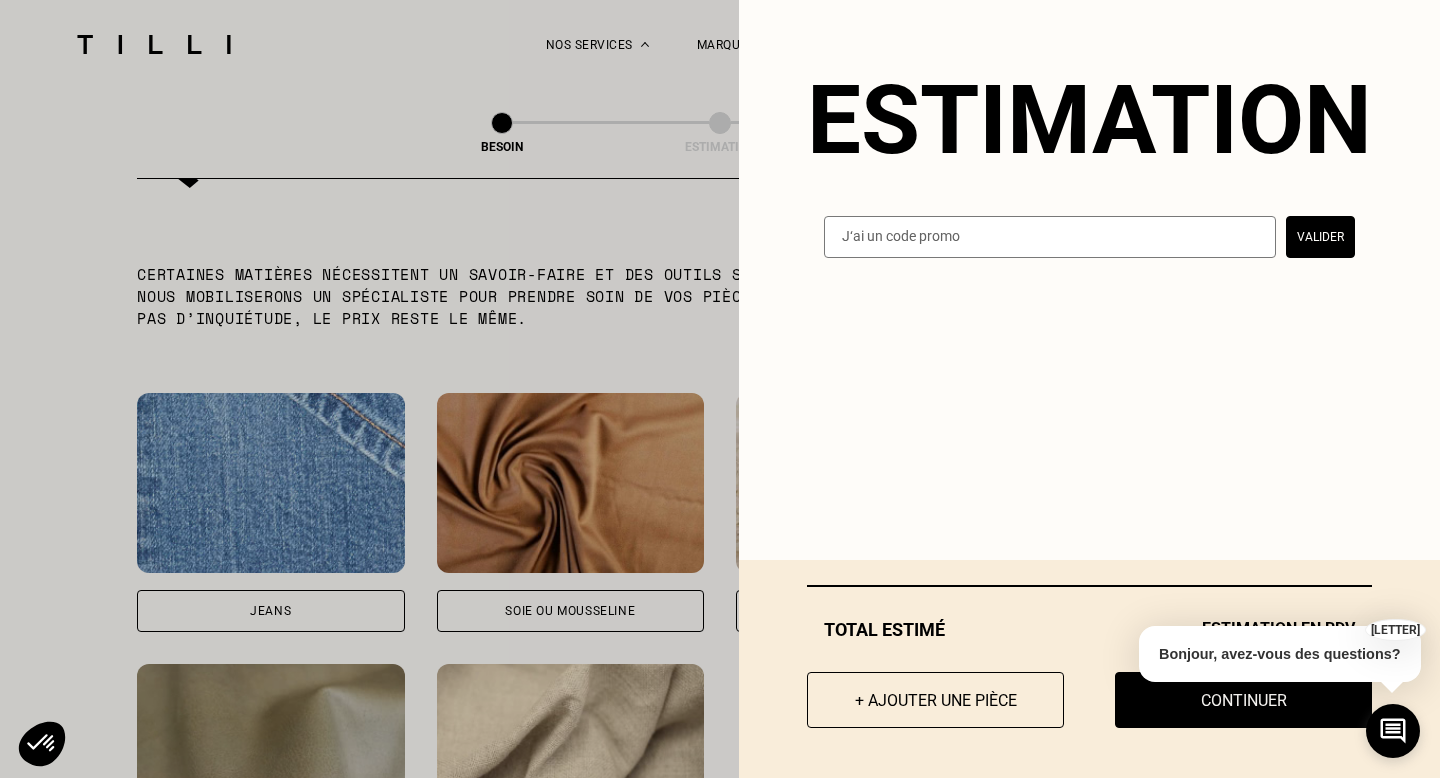 click on "X" at bounding box center (1394, 630) 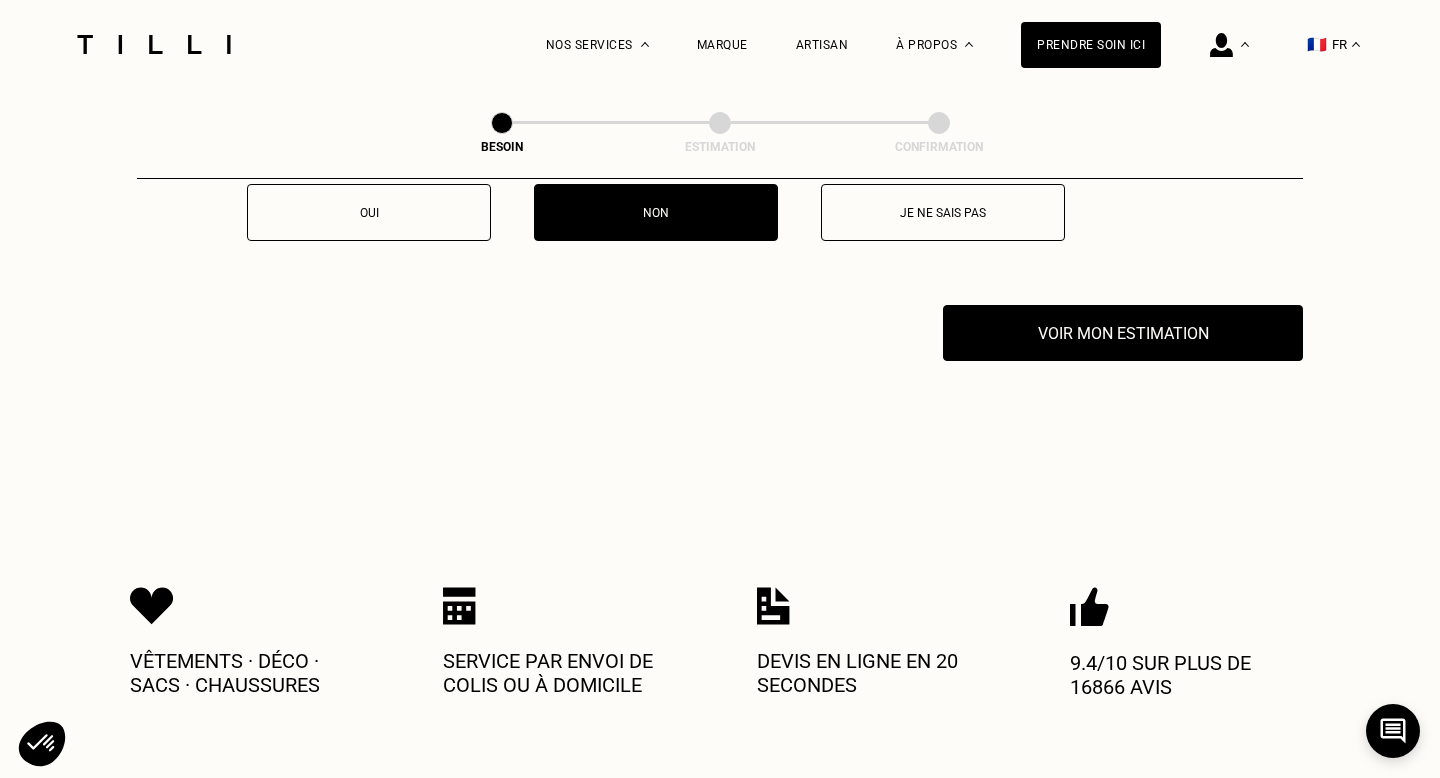 scroll, scrollTop: 4490, scrollLeft: 0, axis: vertical 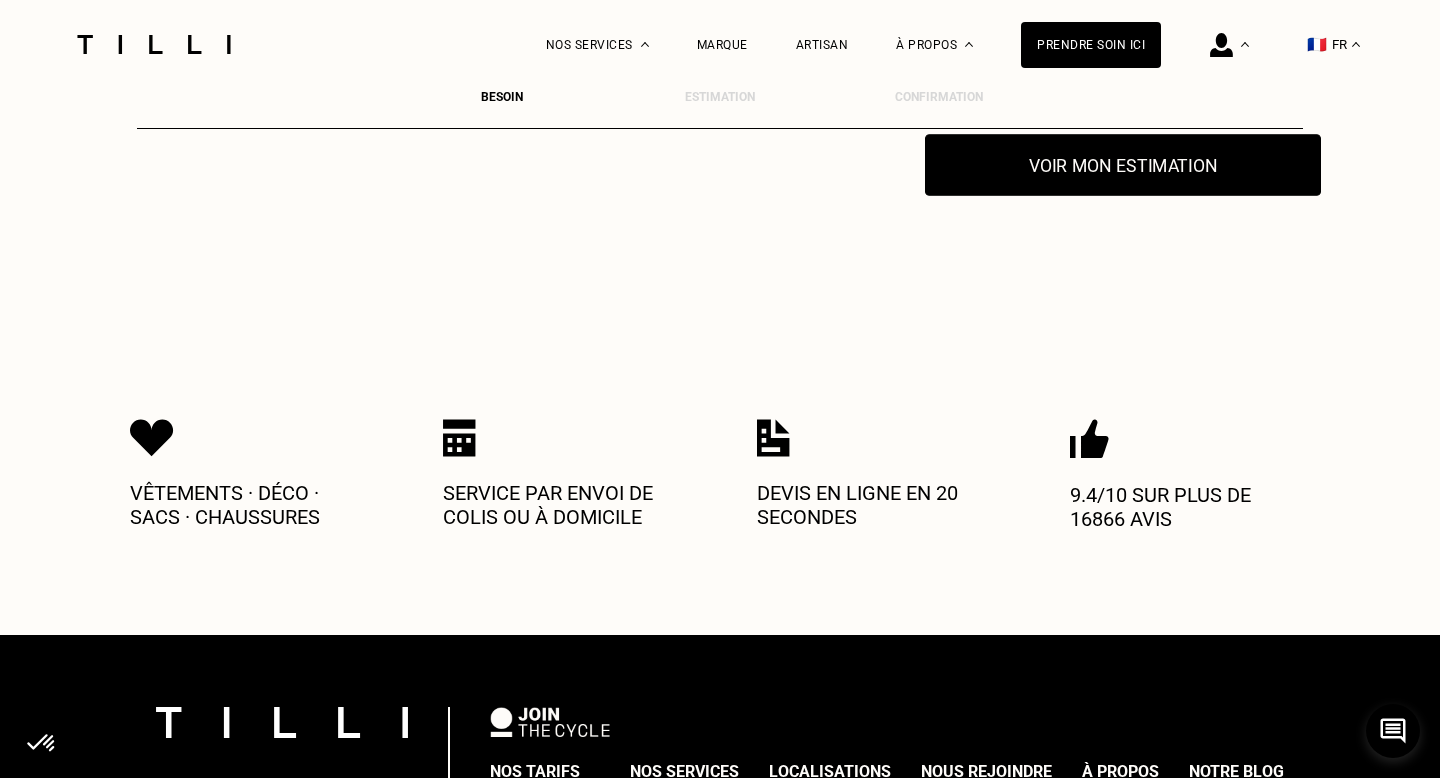 click on "Voir mon estimation" at bounding box center (1123, 165) 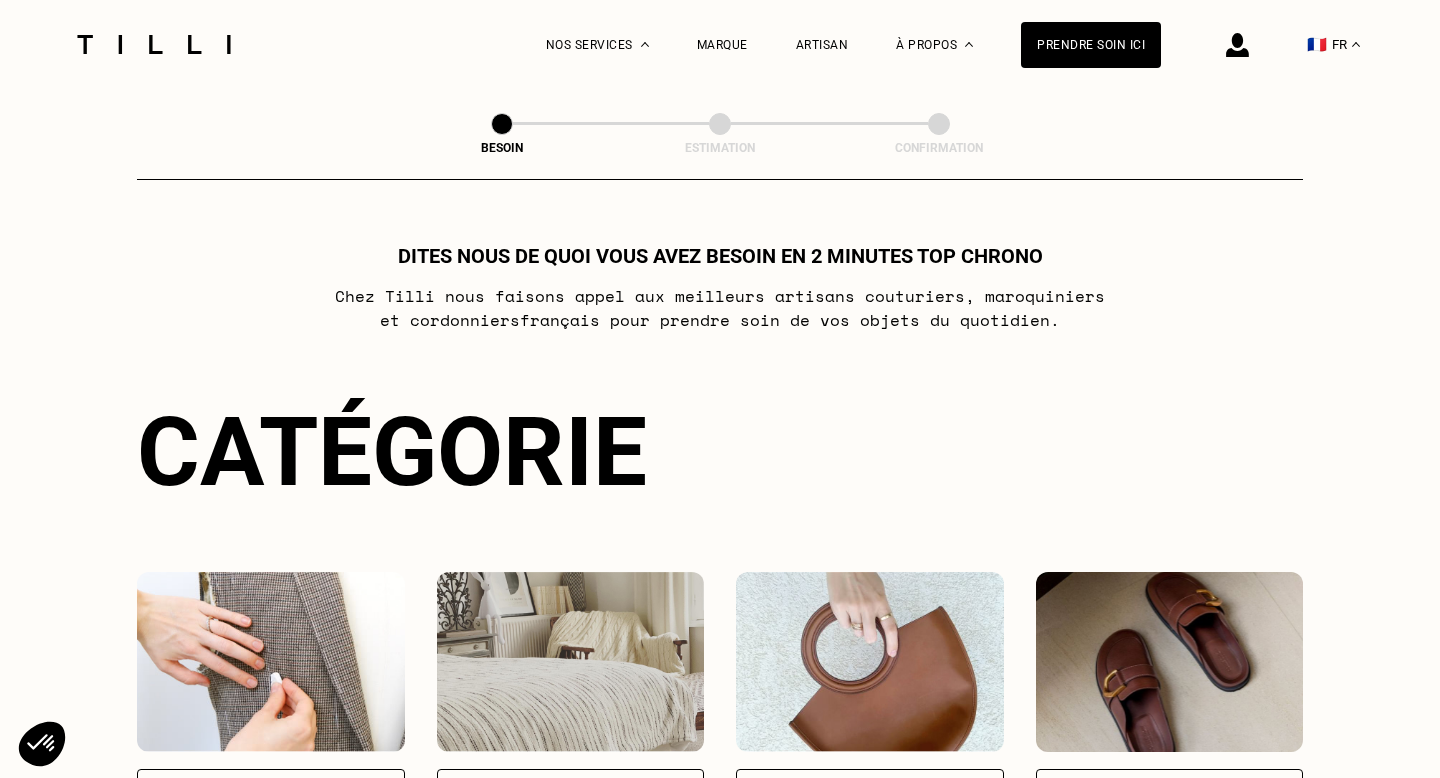 scroll, scrollTop: 1243, scrollLeft: 0, axis: vertical 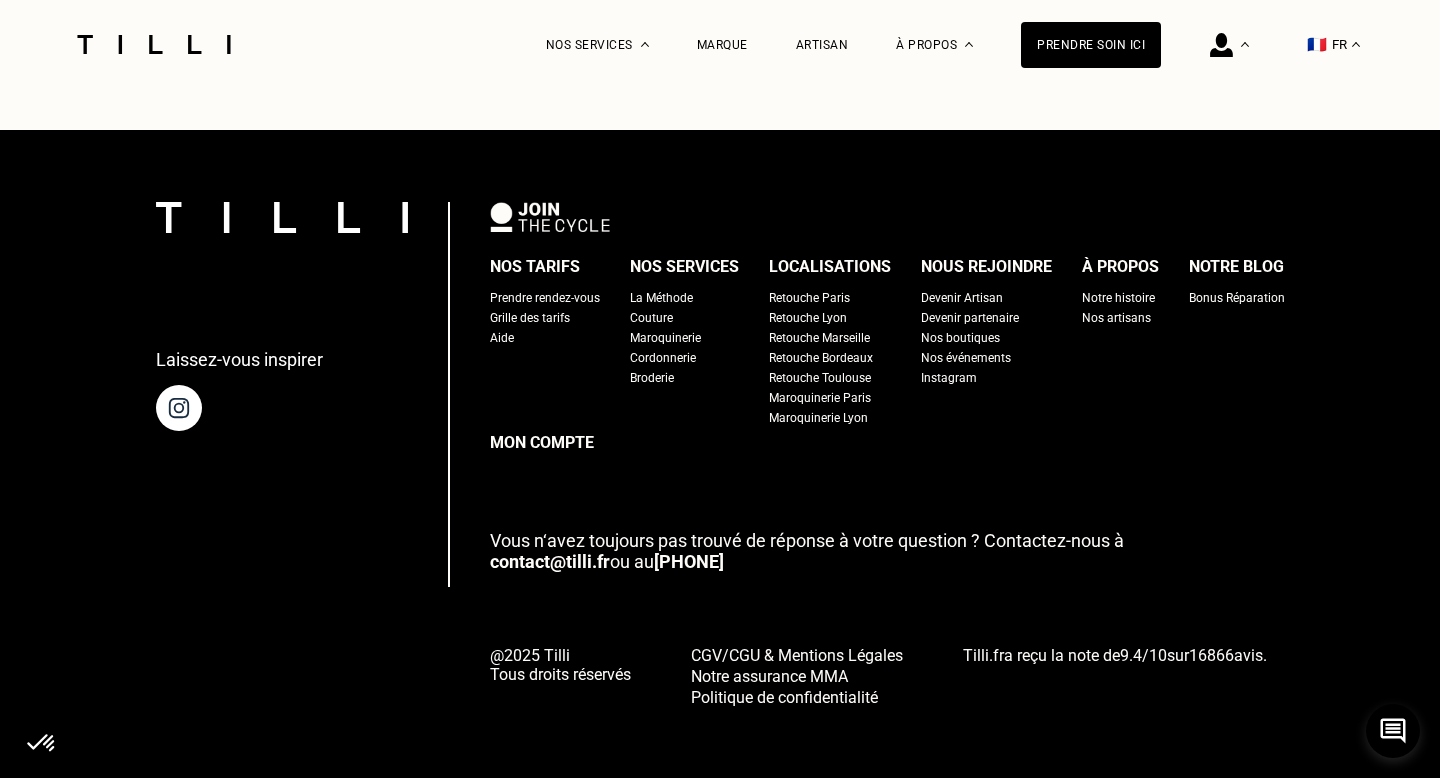 click at bounding box center (1221, 45) 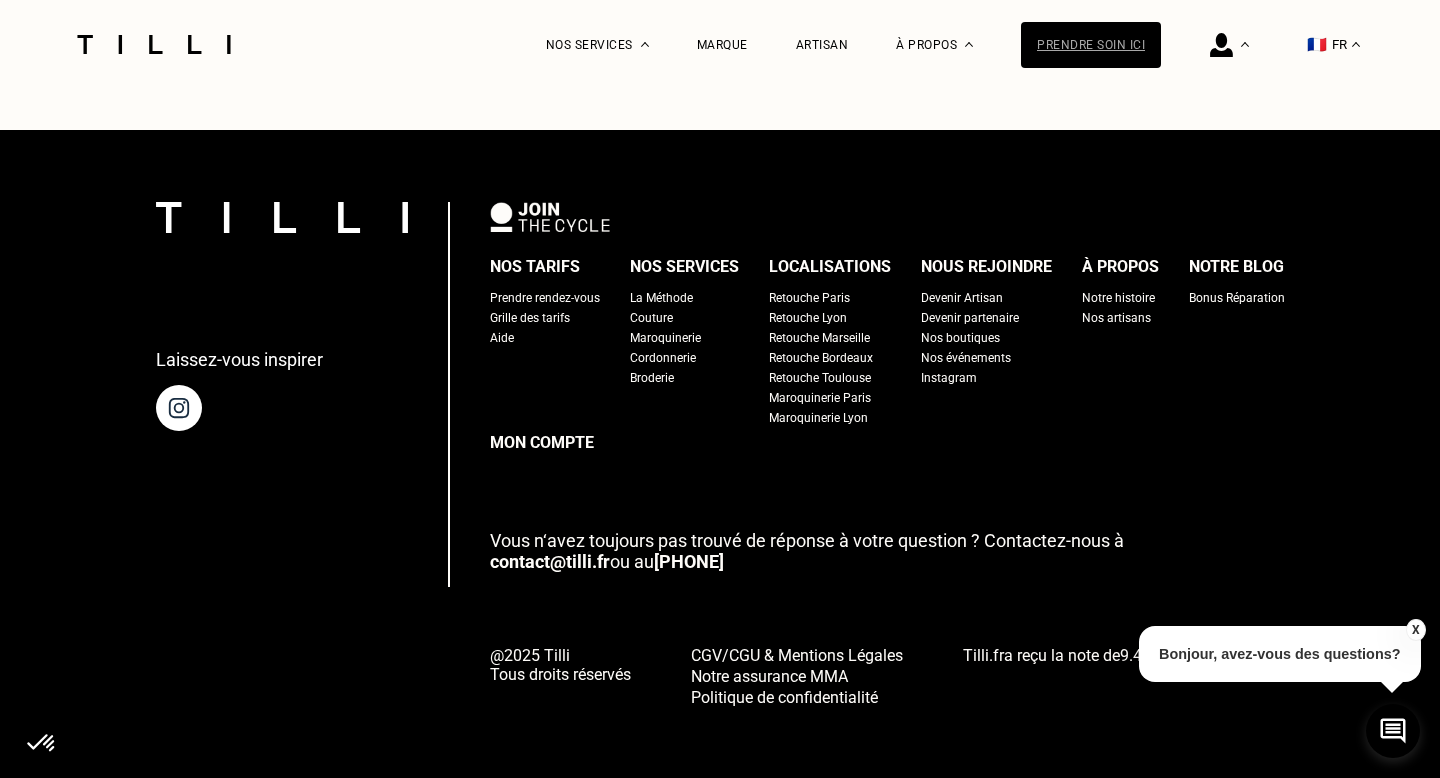 click on "Prendre soin ici" at bounding box center (1091, 45) 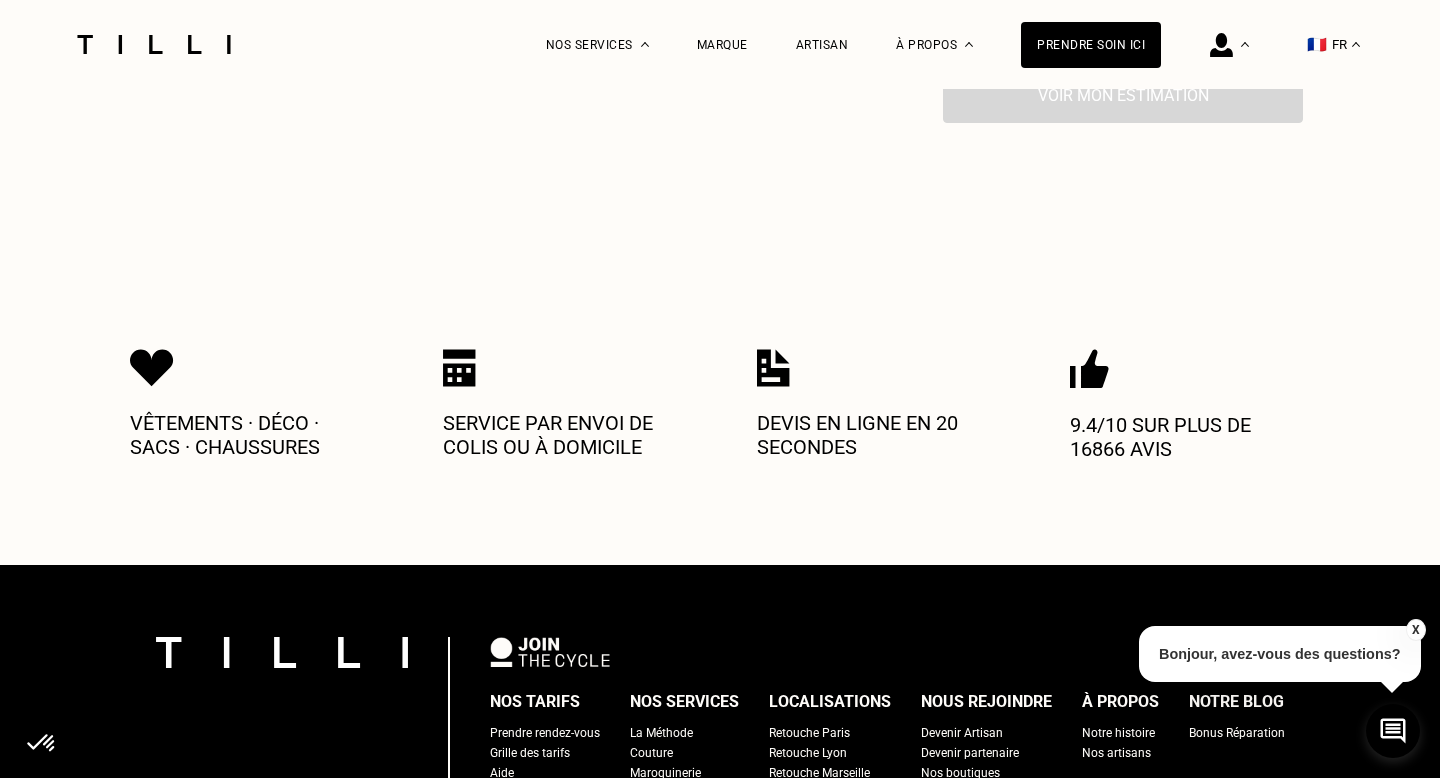 scroll, scrollTop: 468, scrollLeft: 0, axis: vertical 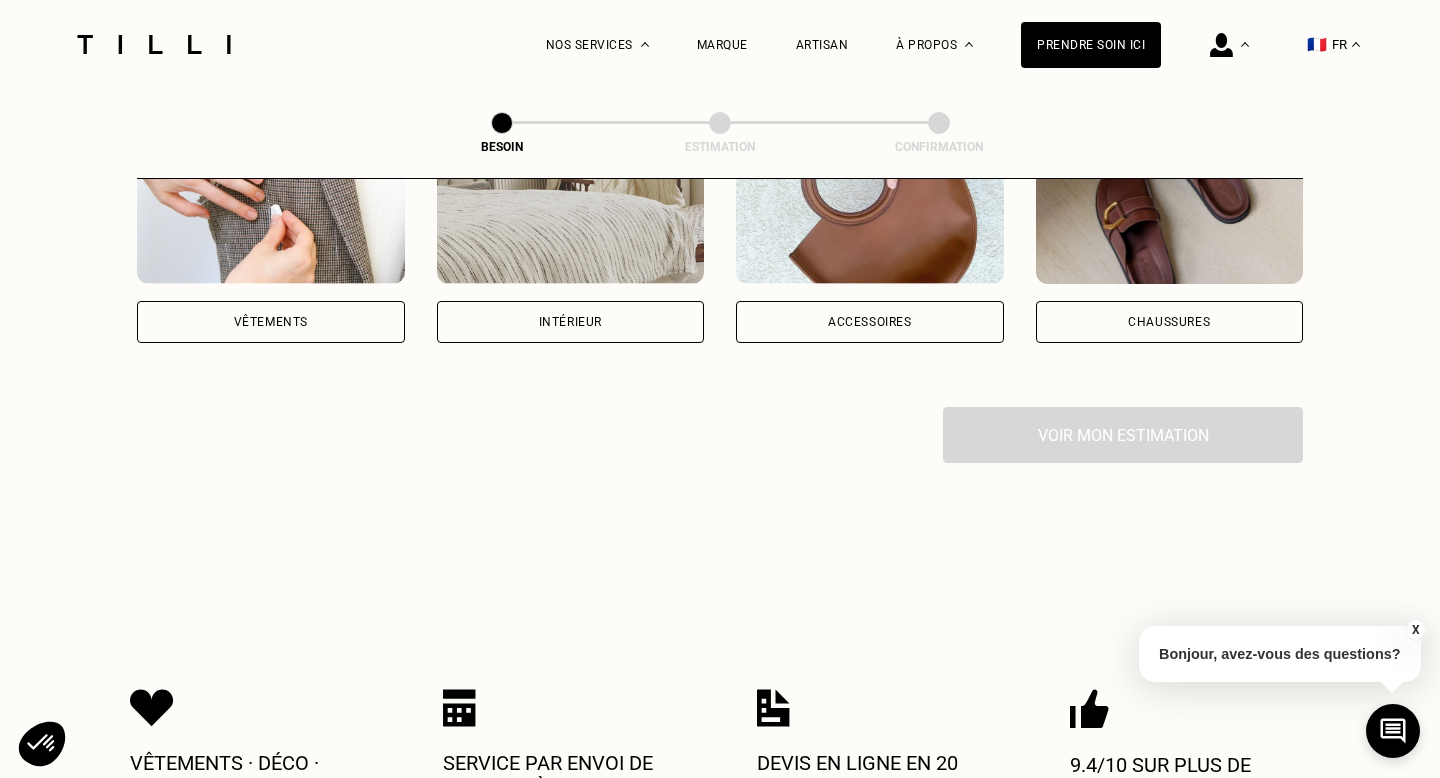 click on "Vêtements" at bounding box center [271, 322] 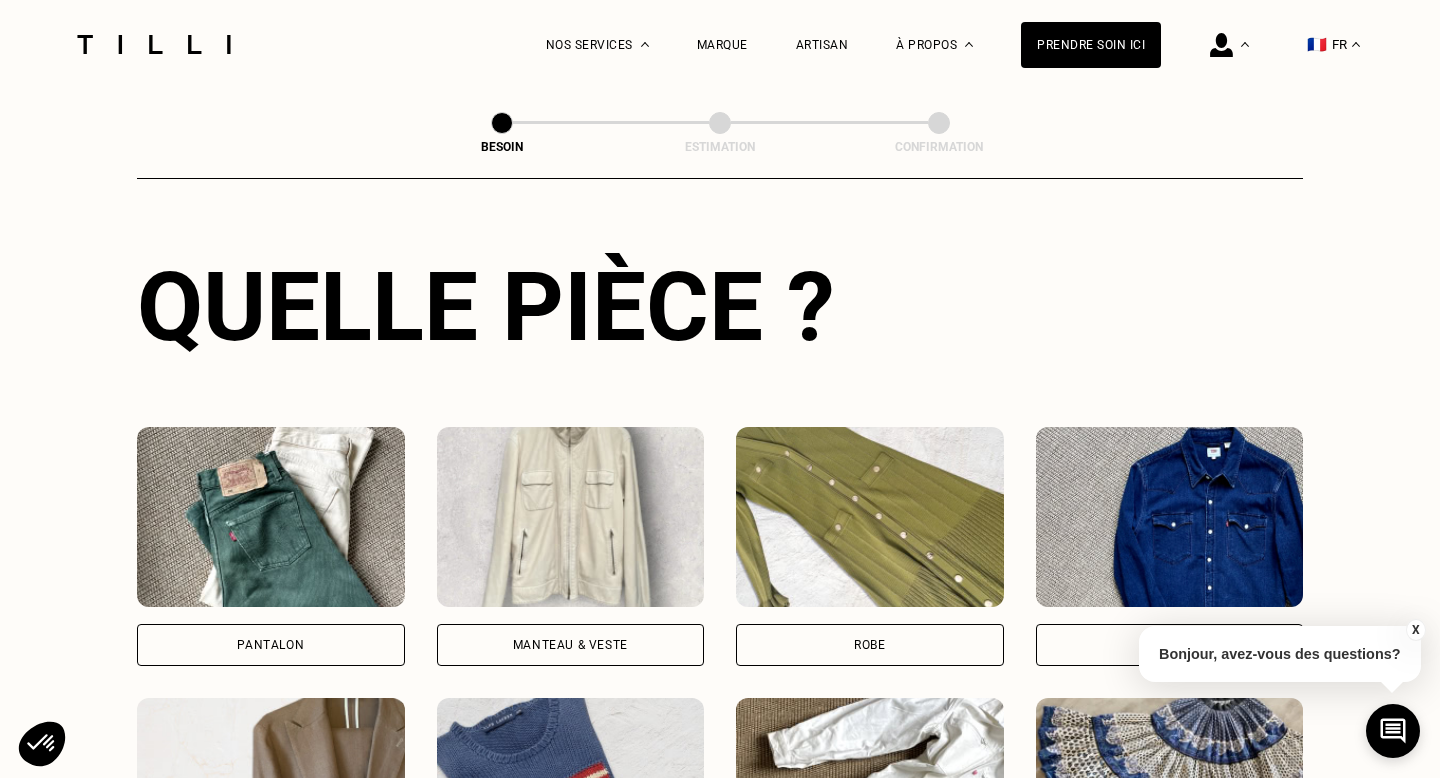 scroll, scrollTop: 835, scrollLeft: 0, axis: vertical 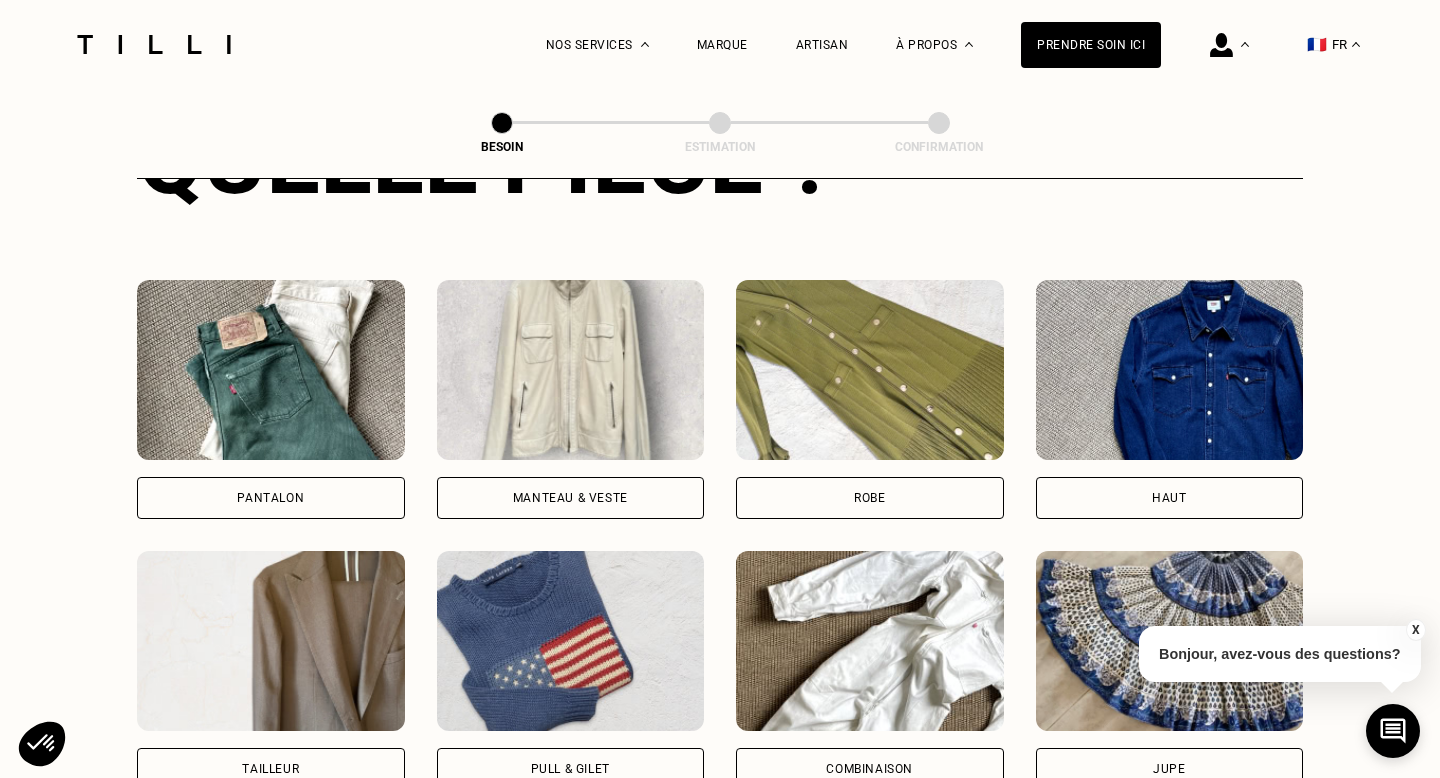 click on "Robe" at bounding box center [870, 498] 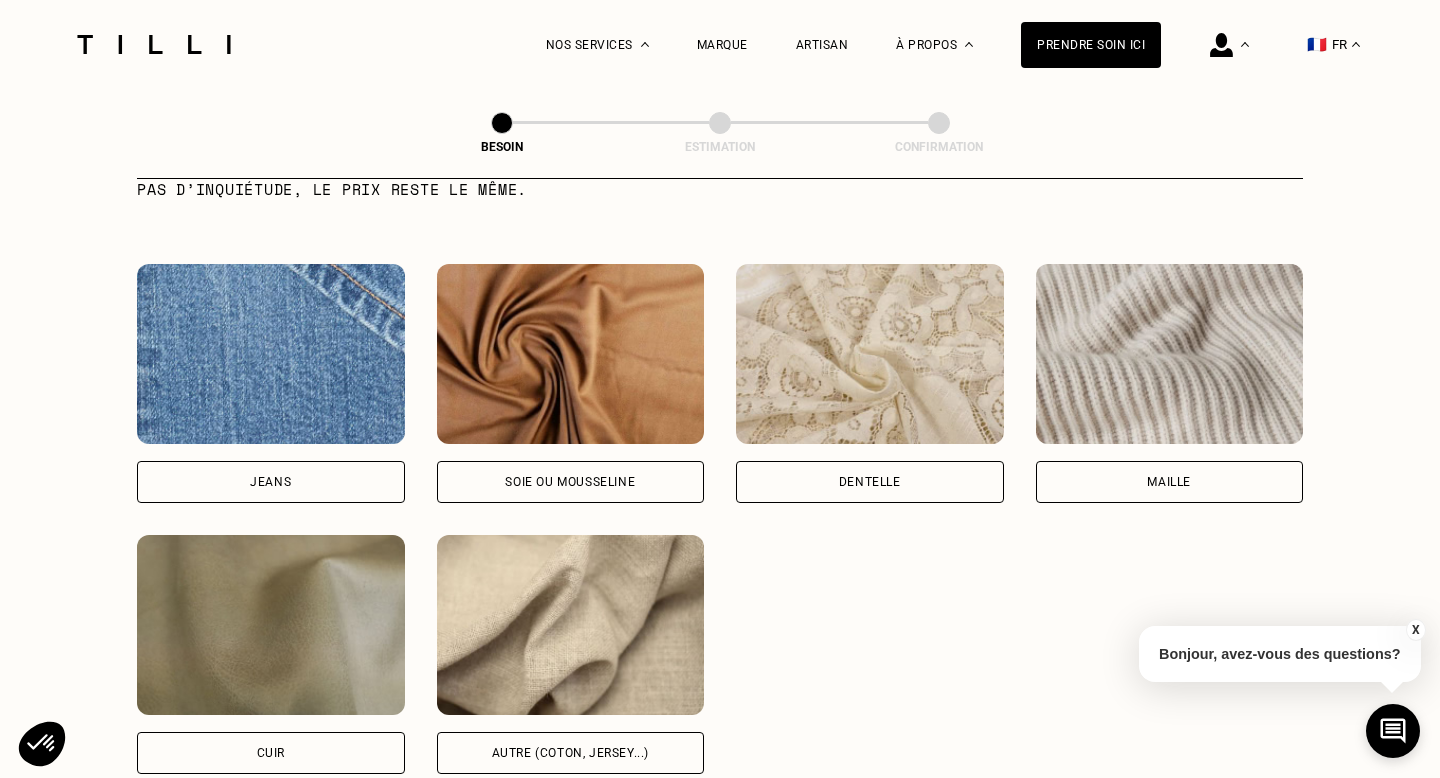 scroll, scrollTop: 2082, scrollLeft: 0, axis: vertical 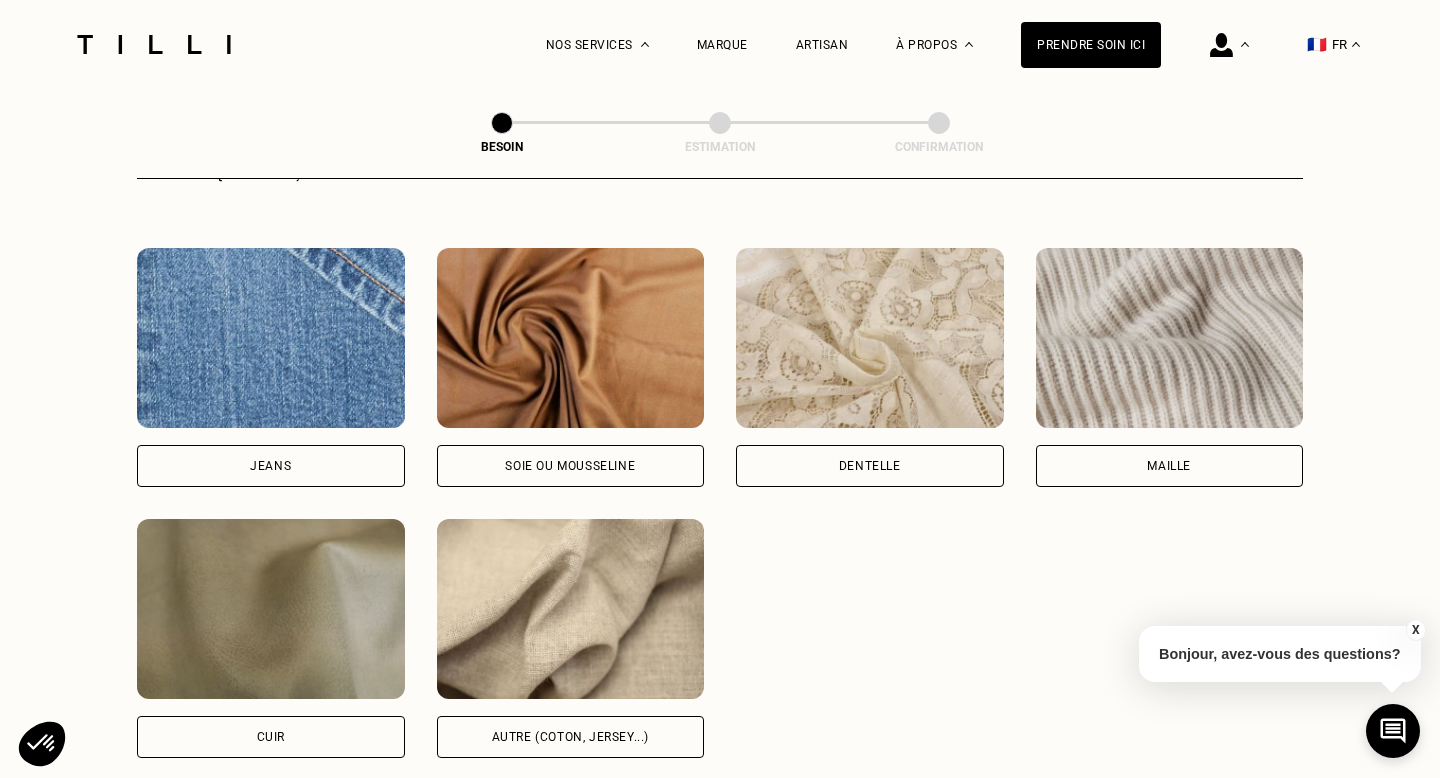 click on "Autre (coton, jersey...)" at bounding box center [571, 737] 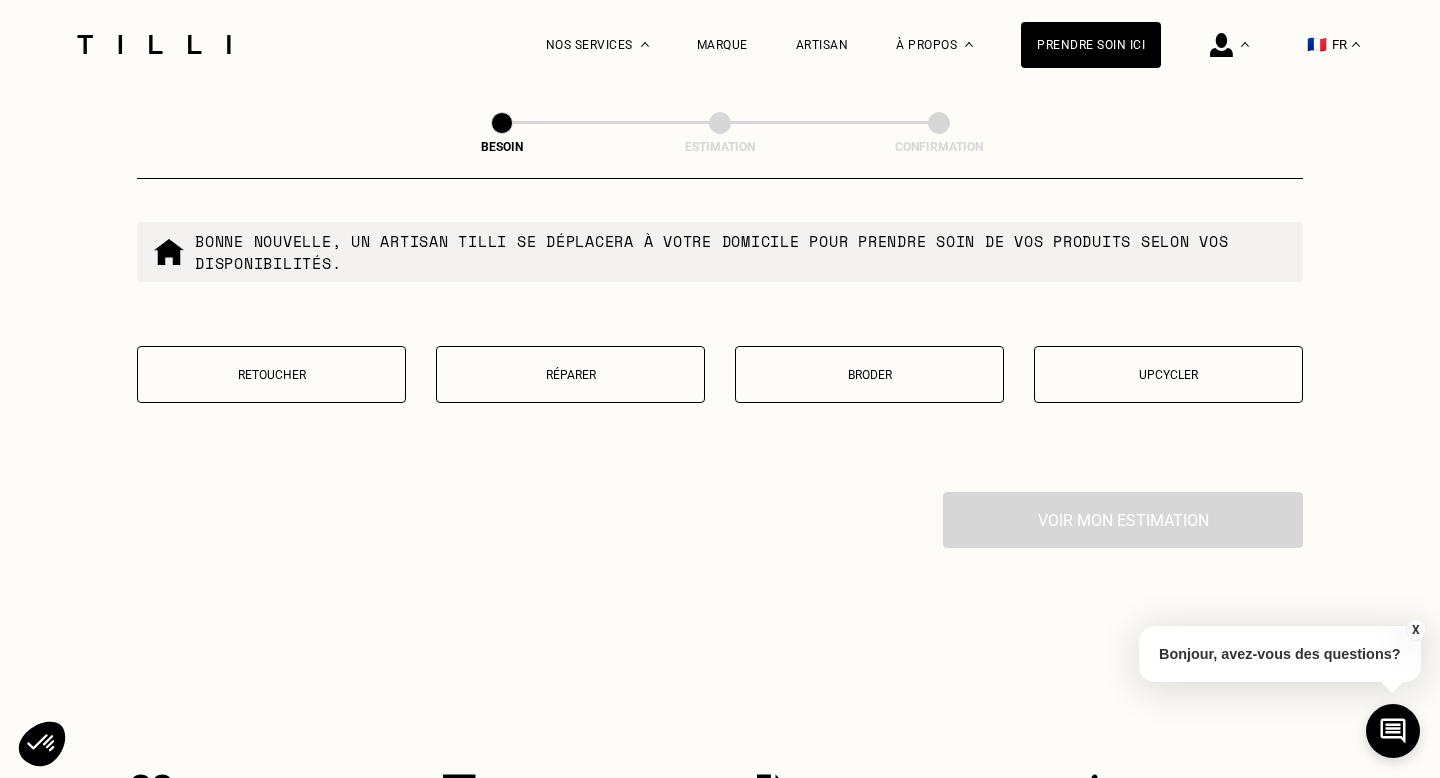 scroll, scrollTop: 3442, scrollLeft: 0, axis: vertical 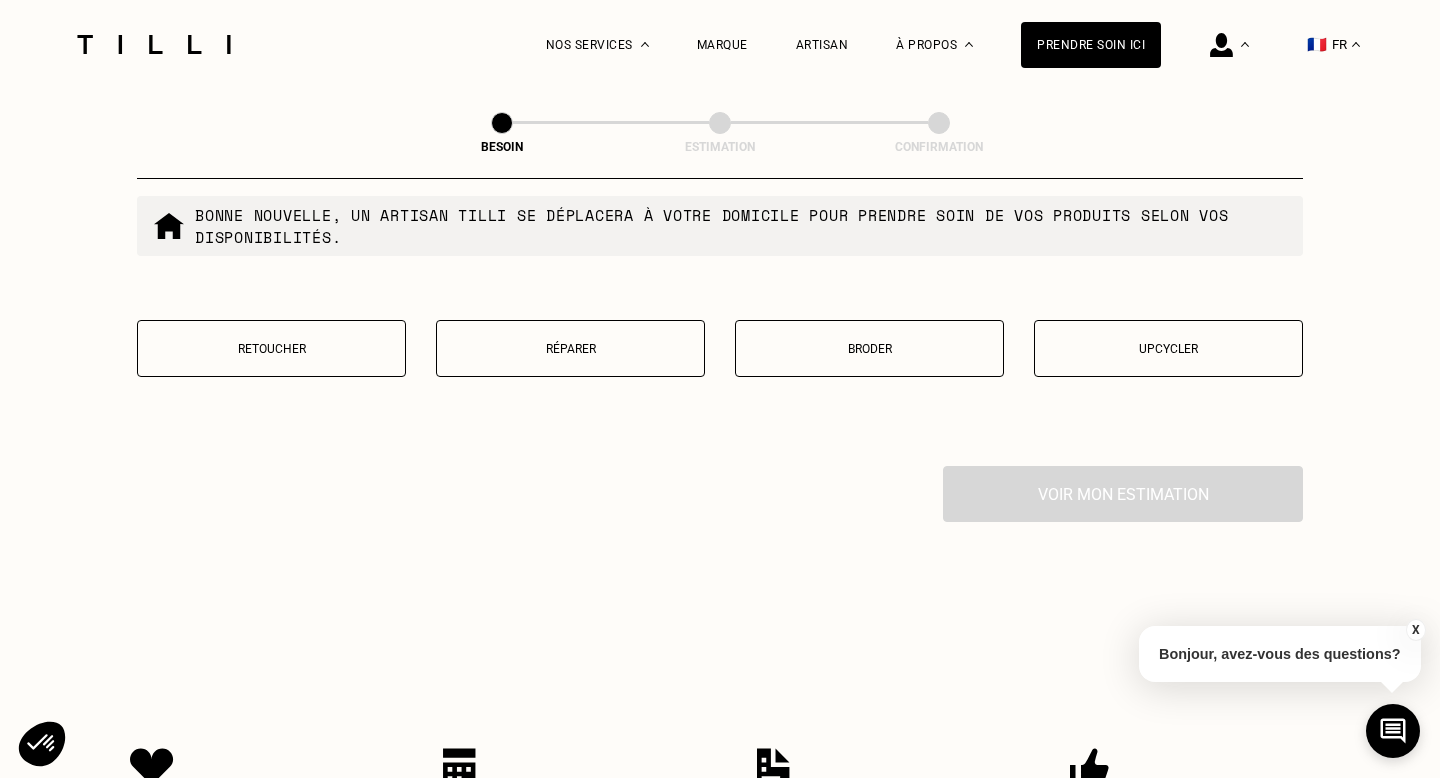 click on "Retoucher" at bounding box center (271, 348) 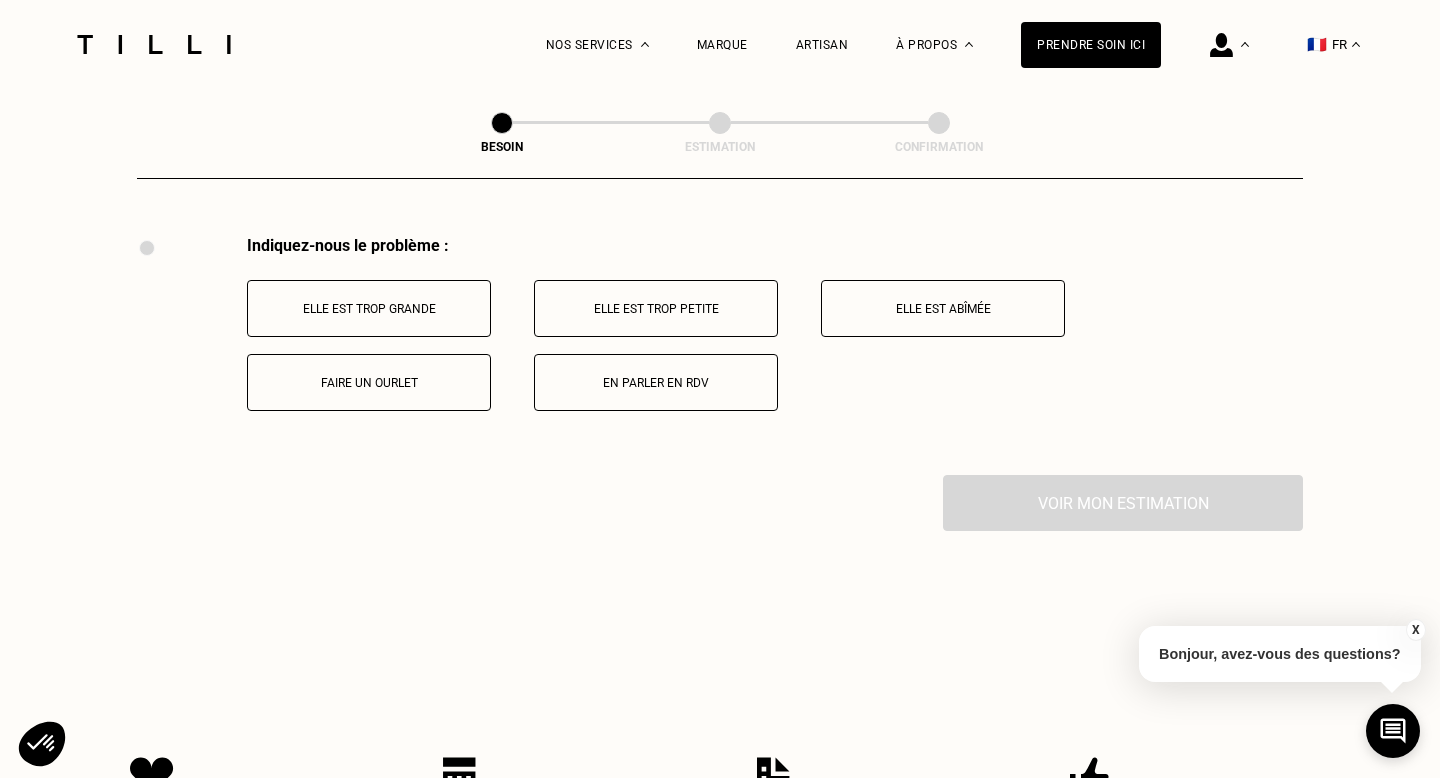 scroll, scrollTop: 3688, scrollLeft: 0, axis: vertical 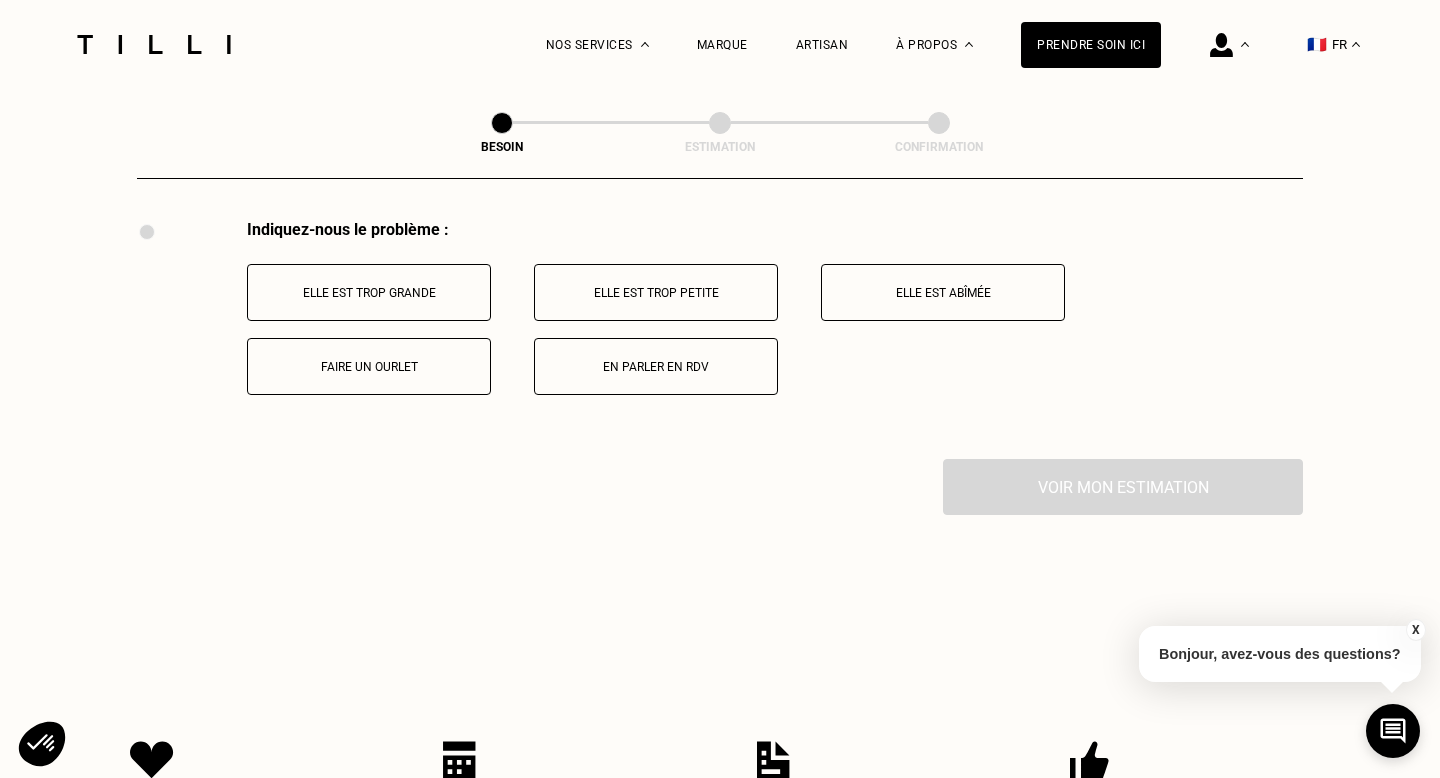 click on "Elle est trop grande" at bounding box center [369, 292] 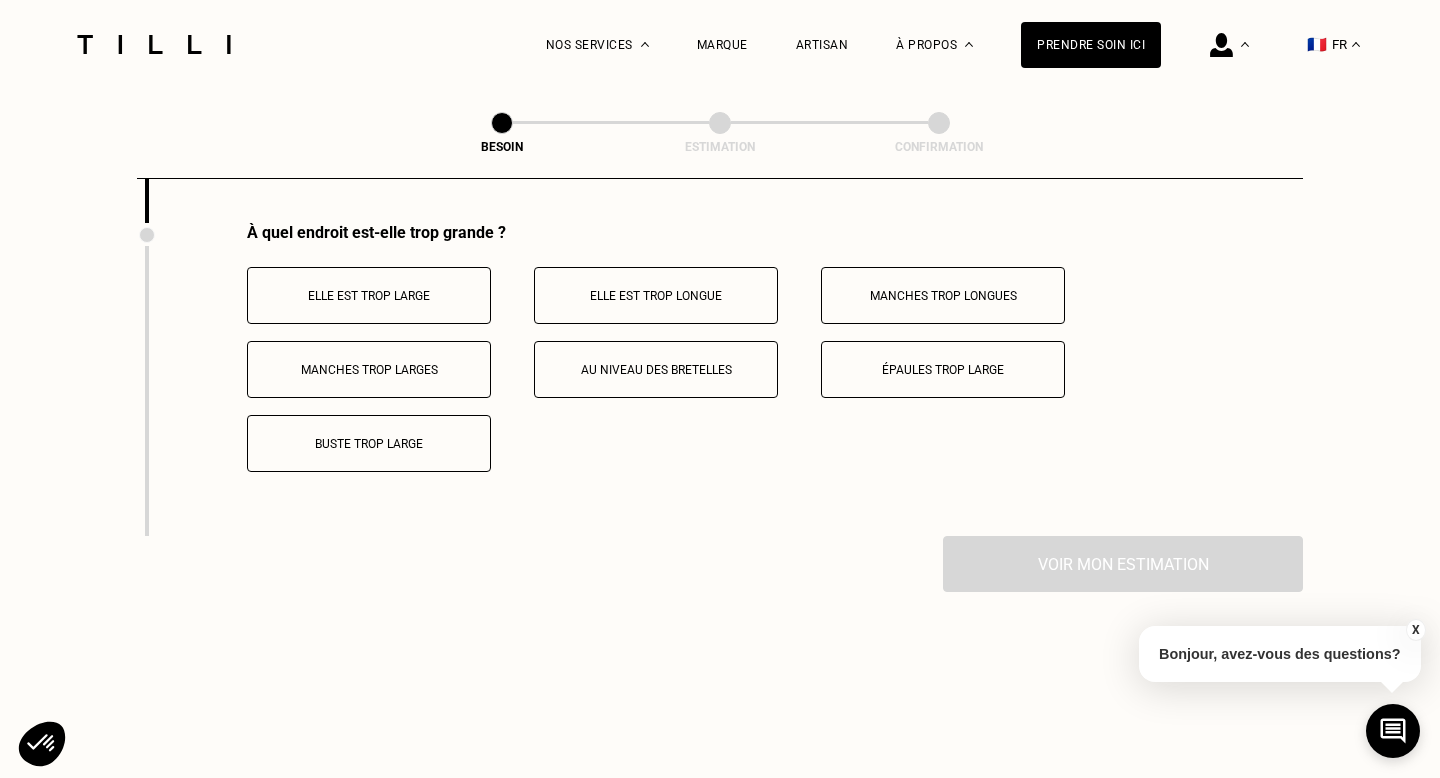 scroll, scrollTop: 3927, scrollLeft: 0, axis: vertical 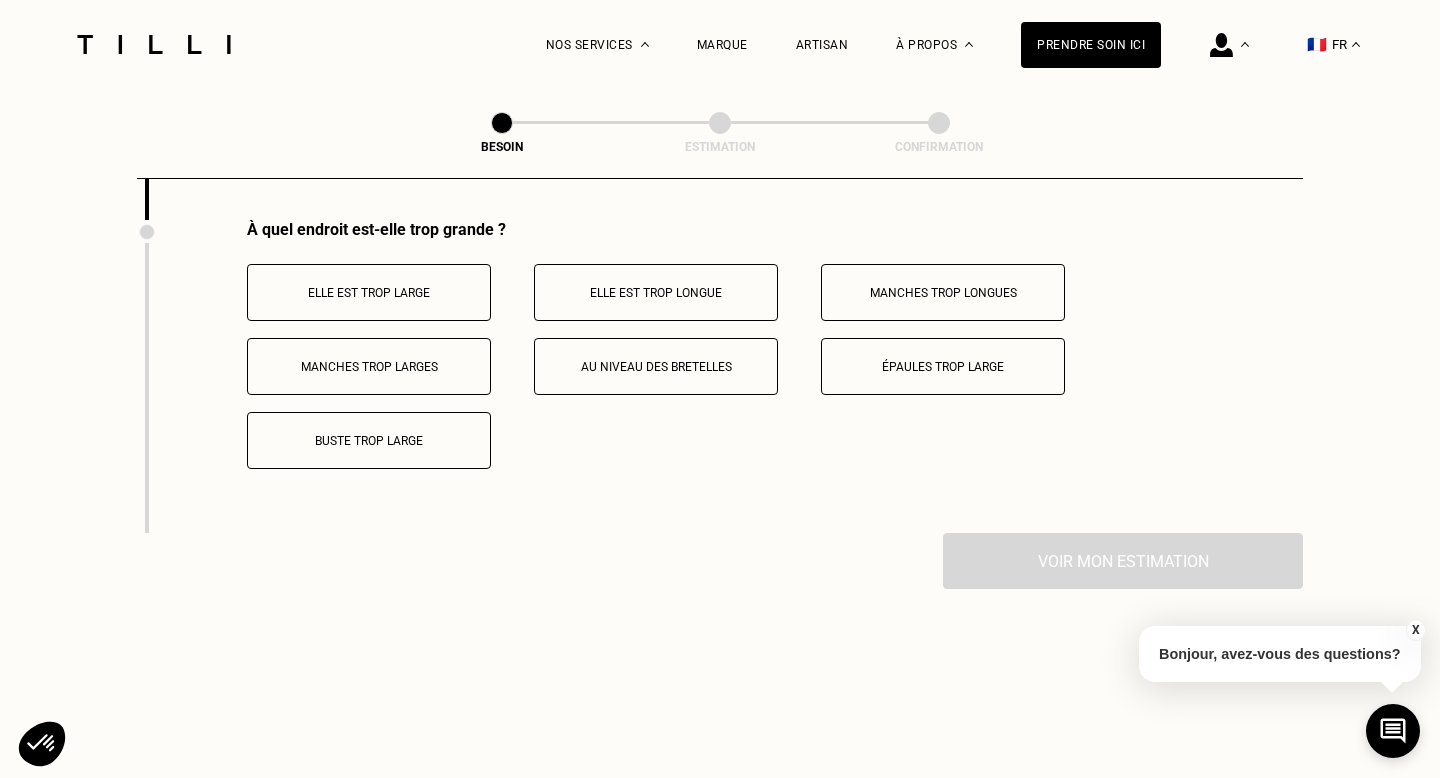 click on "Elle est trop longue" at bounding box center [656, 293] 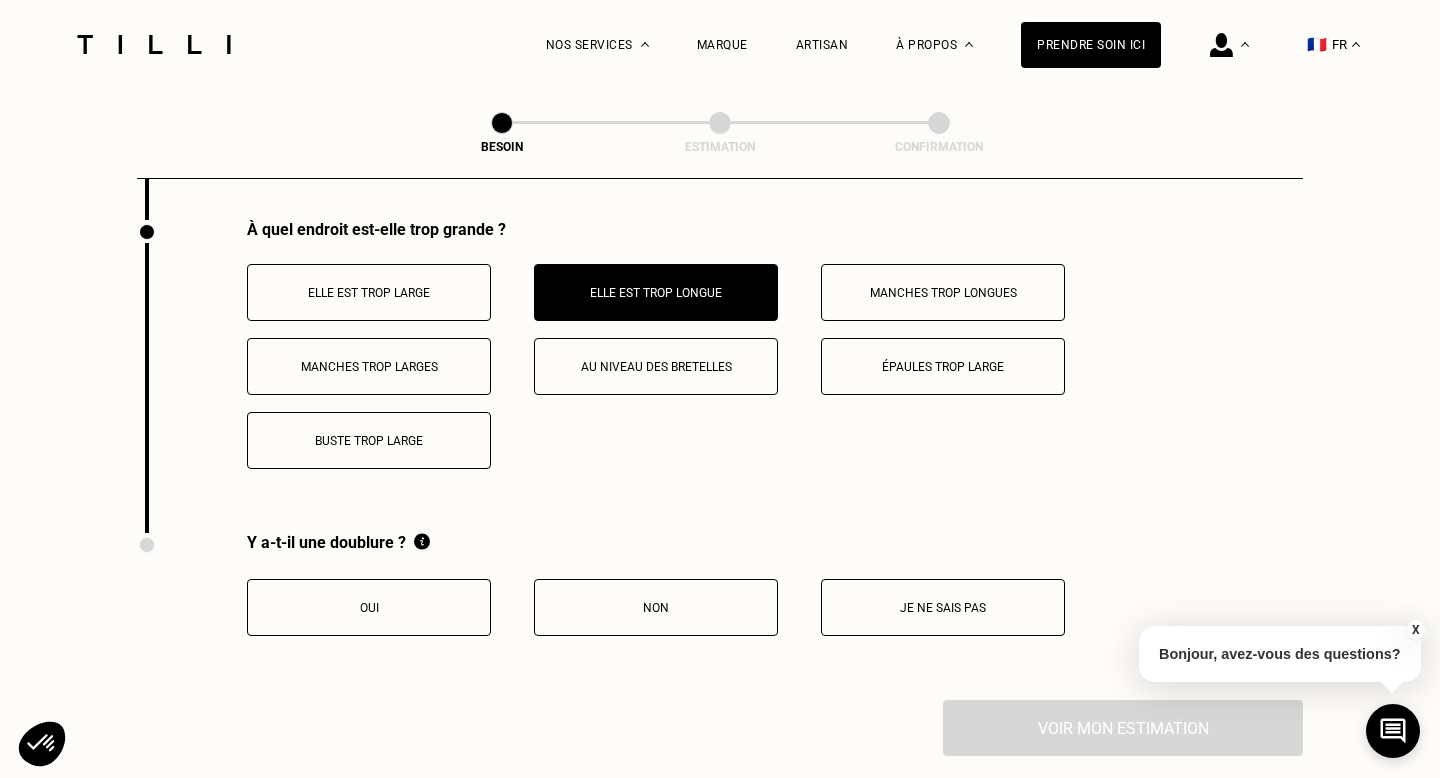 click on "Non" at bounding box center (656, 608) 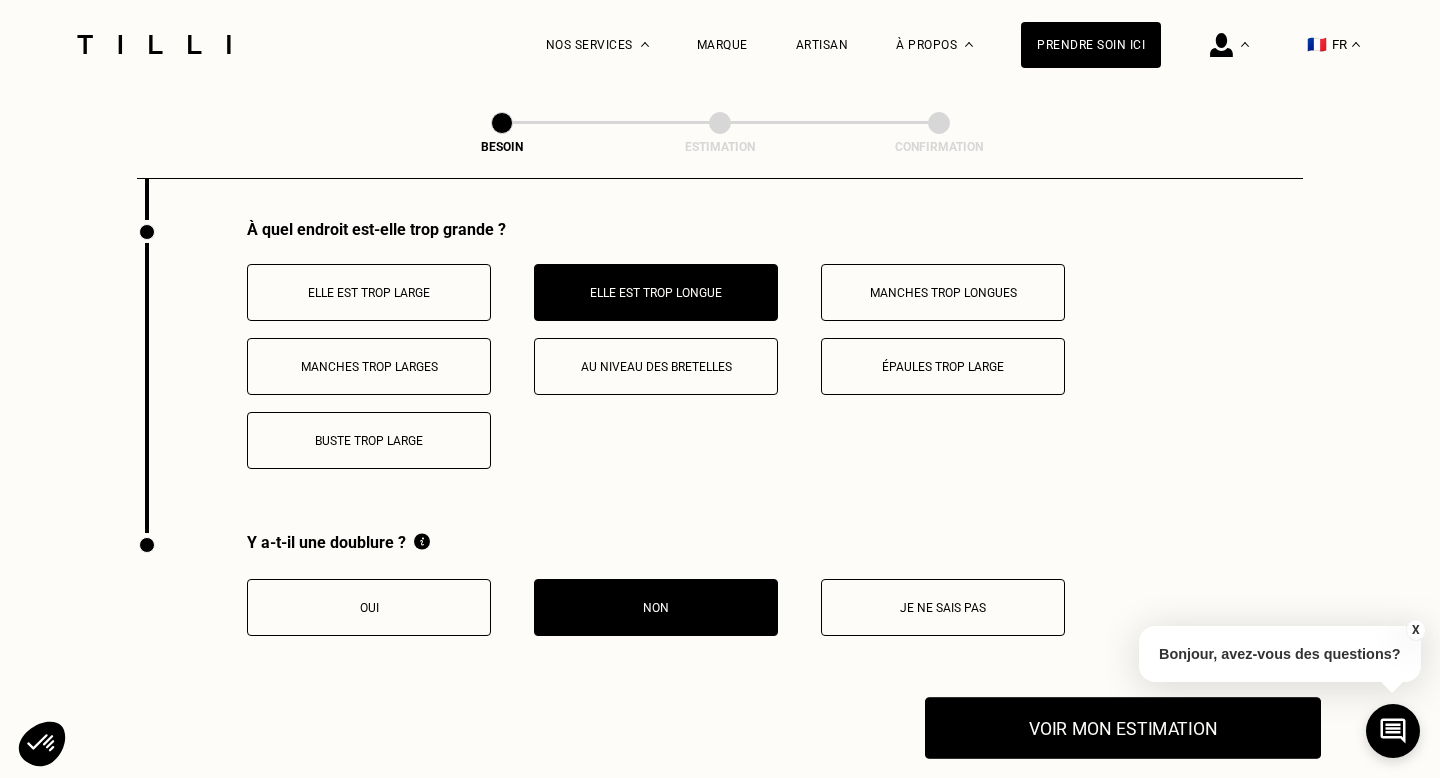 click on "Voir mon estimation" at bounding box center [1123, 728] 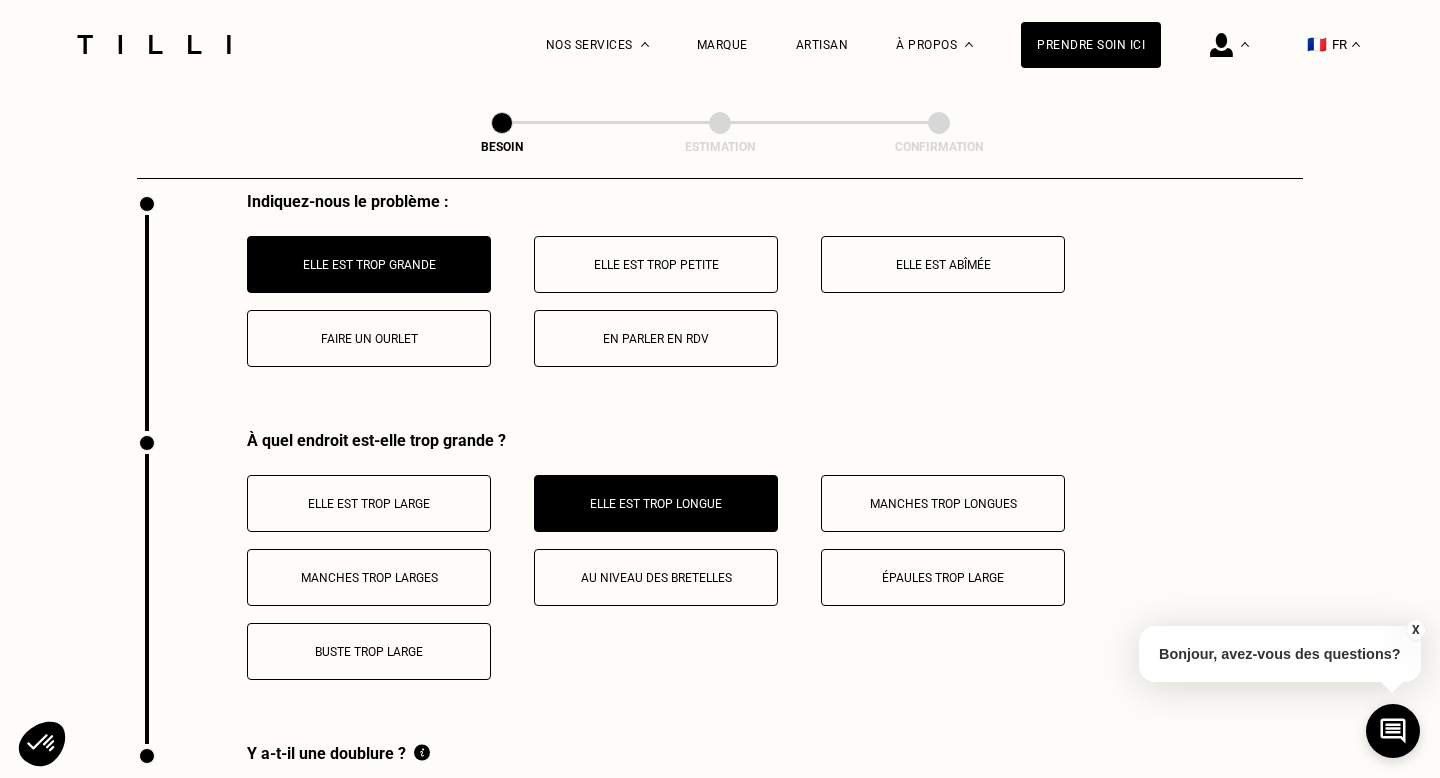 scroll, scrollTop: 3326, scrollLeft: 0, axis: vertical 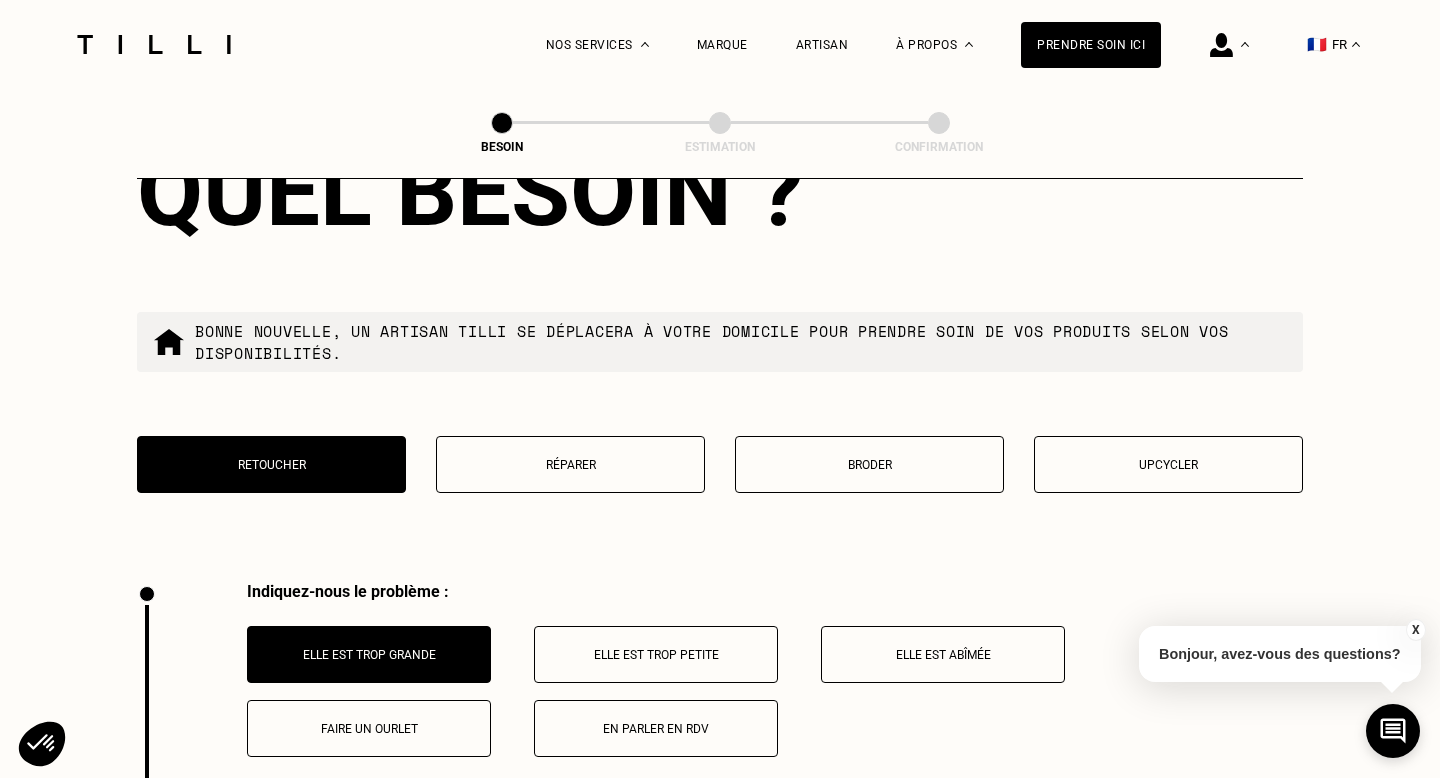 click on "Réparer" at bounding box center [570, 464] 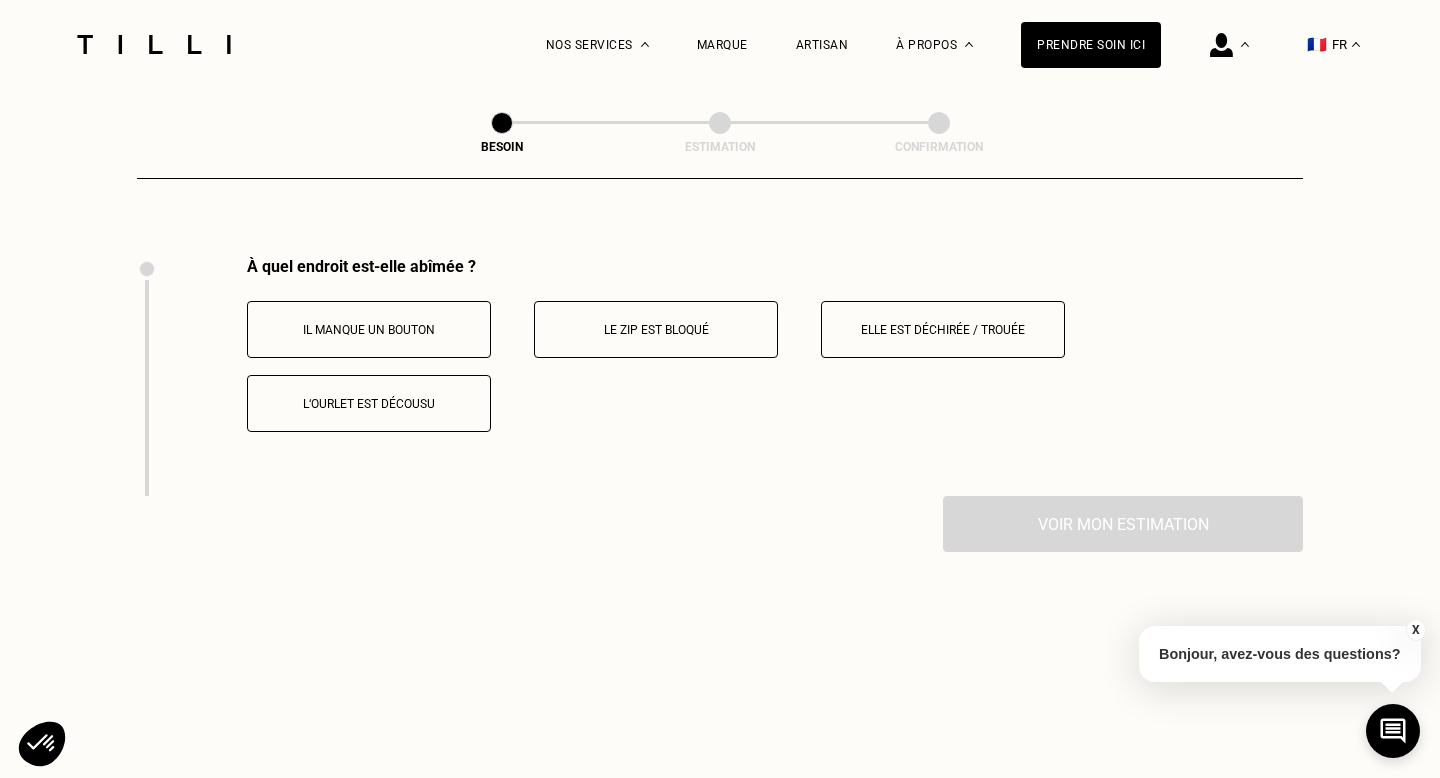 click on "À quel endroit est-elle abîmée ? Il manque un bouton Le zip est bloqué Elle est déchirée / trouée L‘ourlet est décousu" at bounding box center [720, 376] 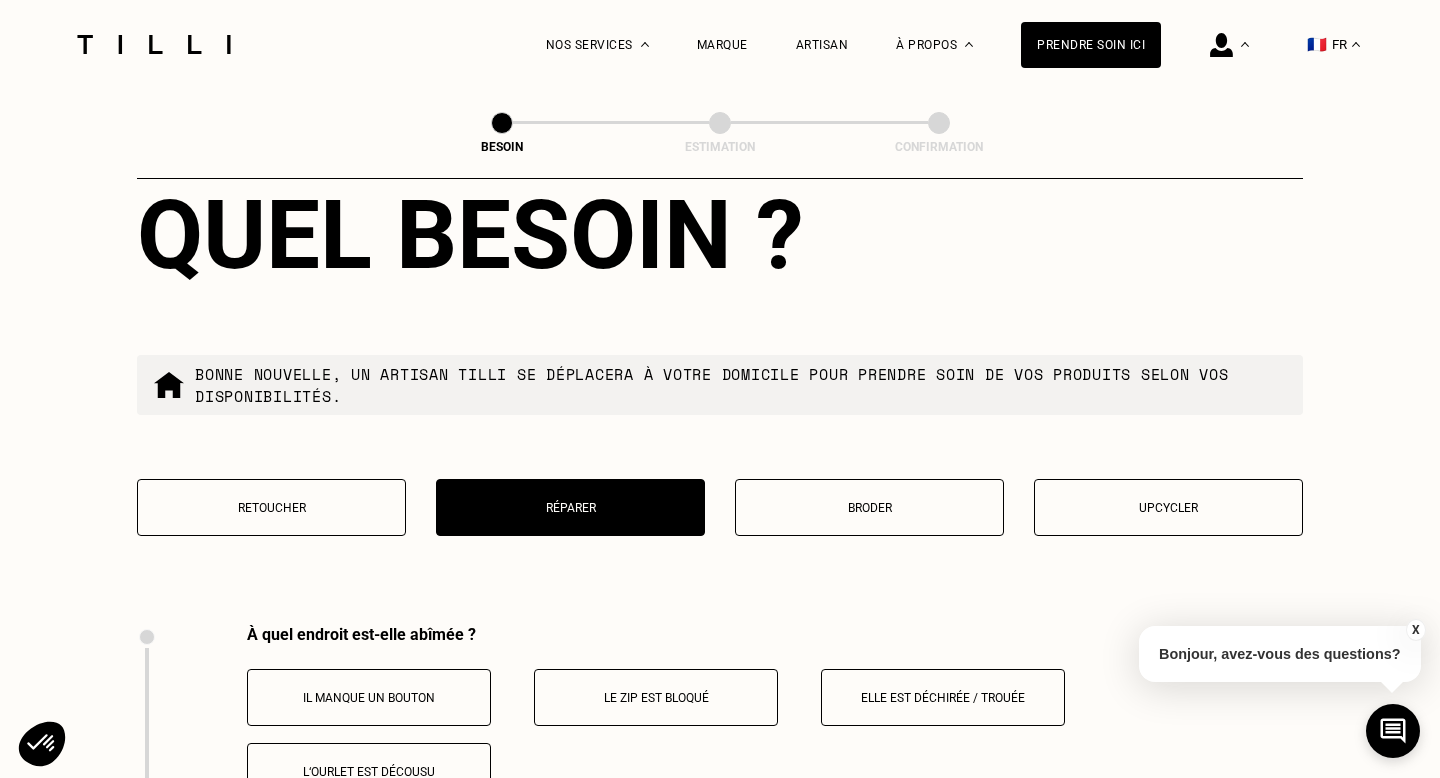 scroll, scrollTop: 3127, scrollLeft: 0, axis: vertical 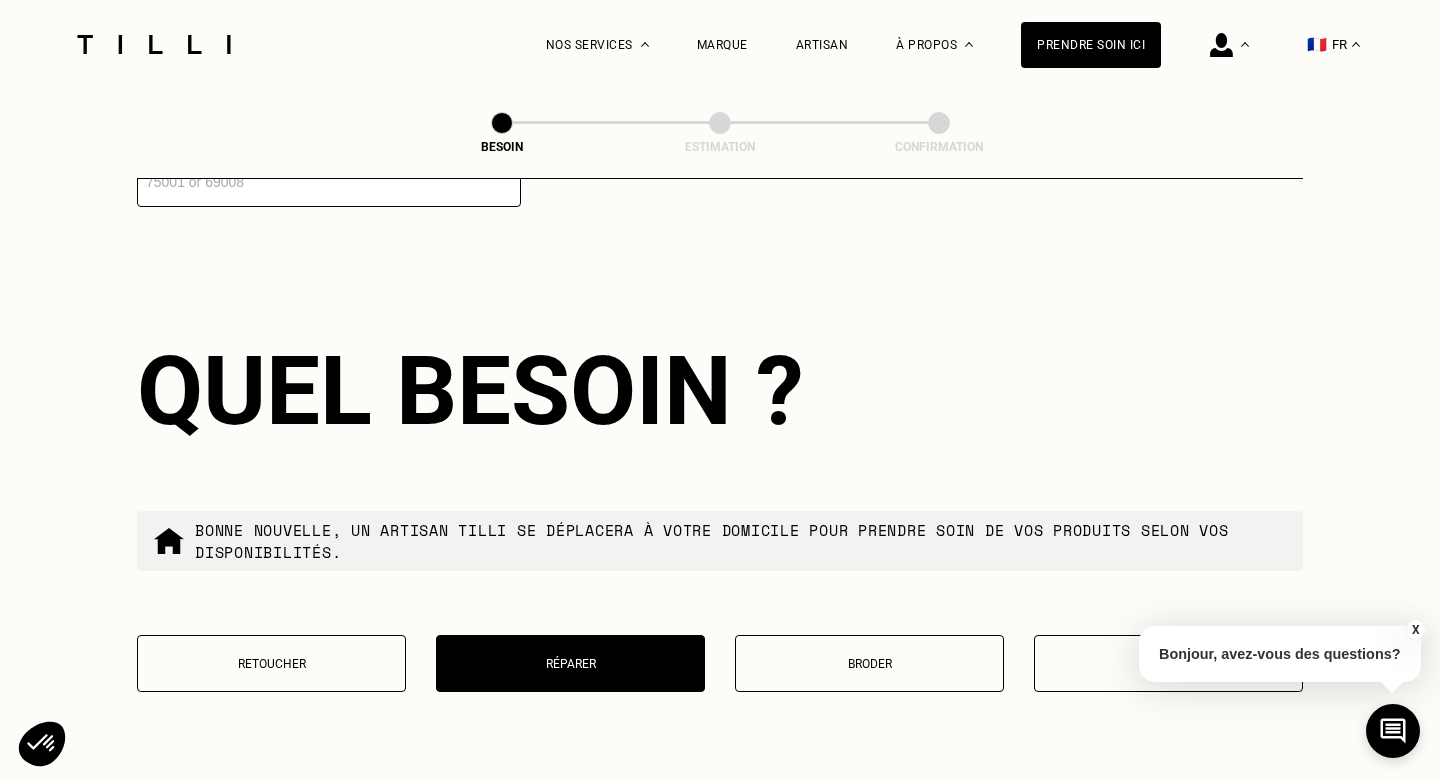 click on "Retoucher" at bounding box center (271, 664) 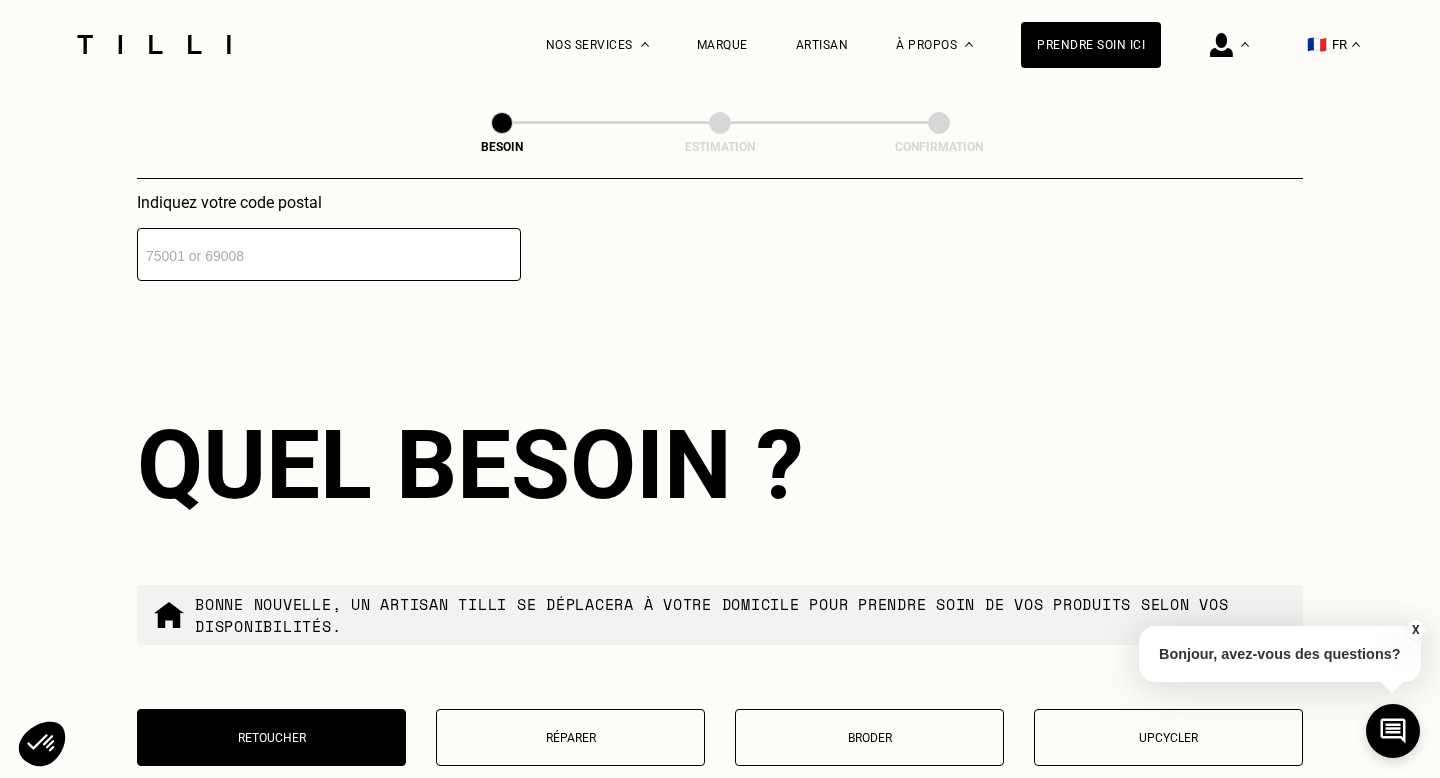 scroll, scrollTop: 2967, scrollLeft: 0, axis: vertical 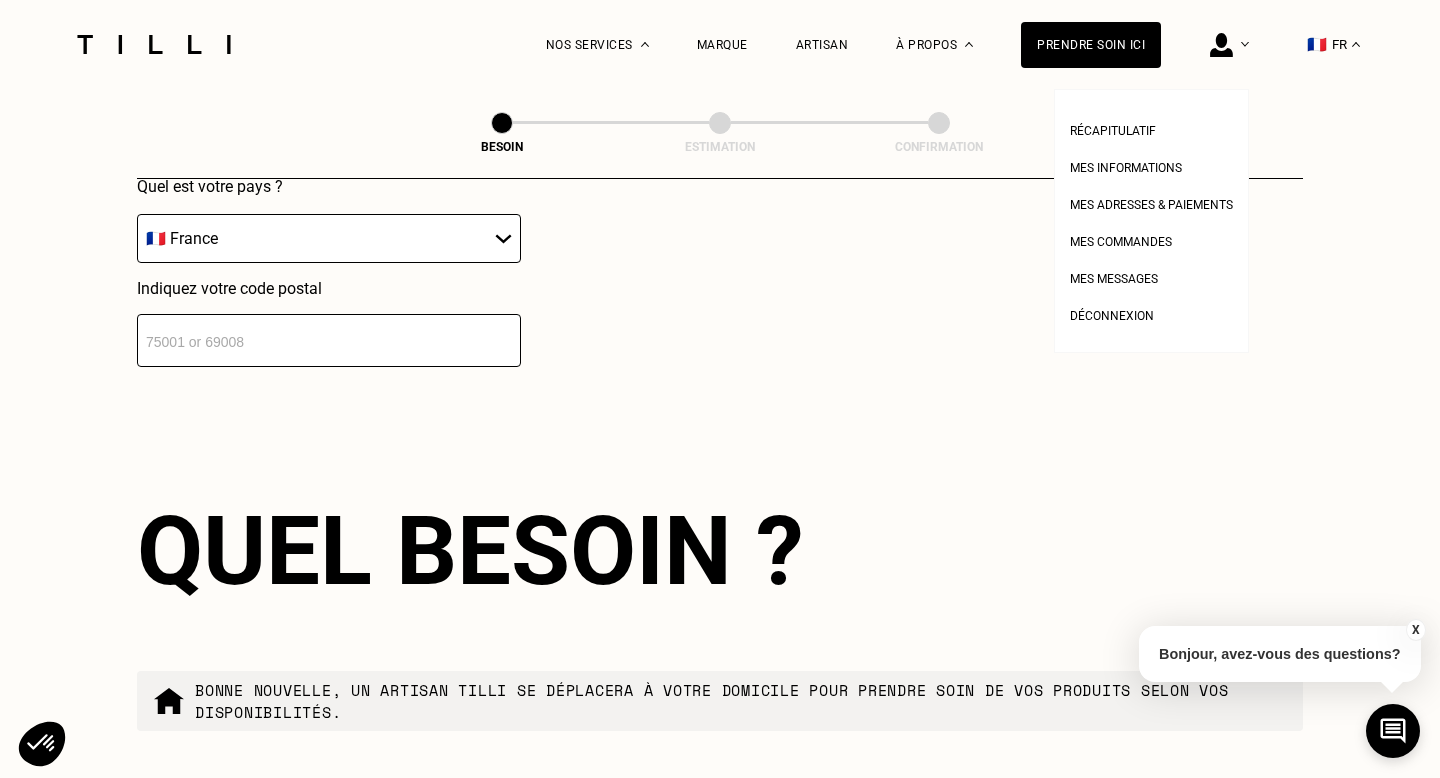 click at bounding box center [1221, 45] 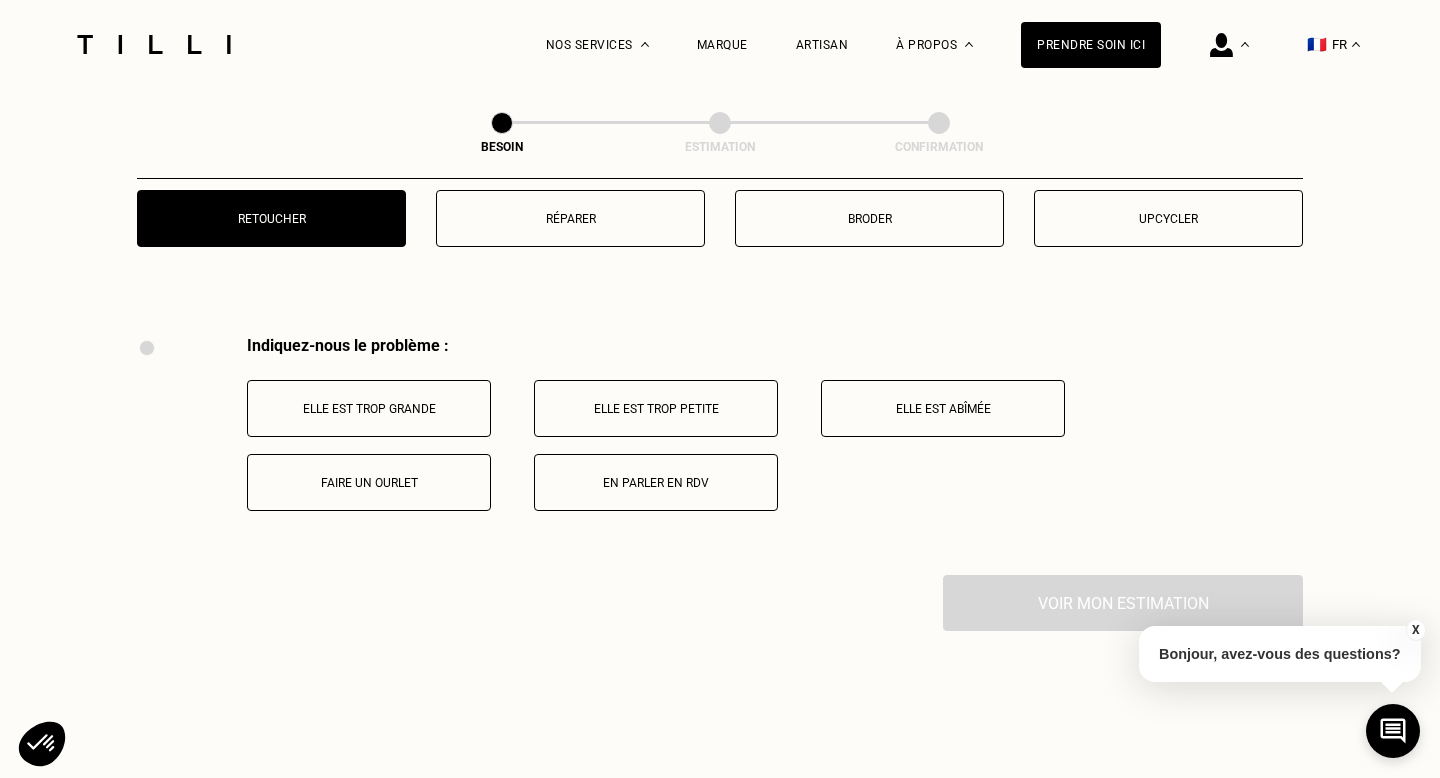 click on "Elle est trop grande" at bounding box center [369, 408] 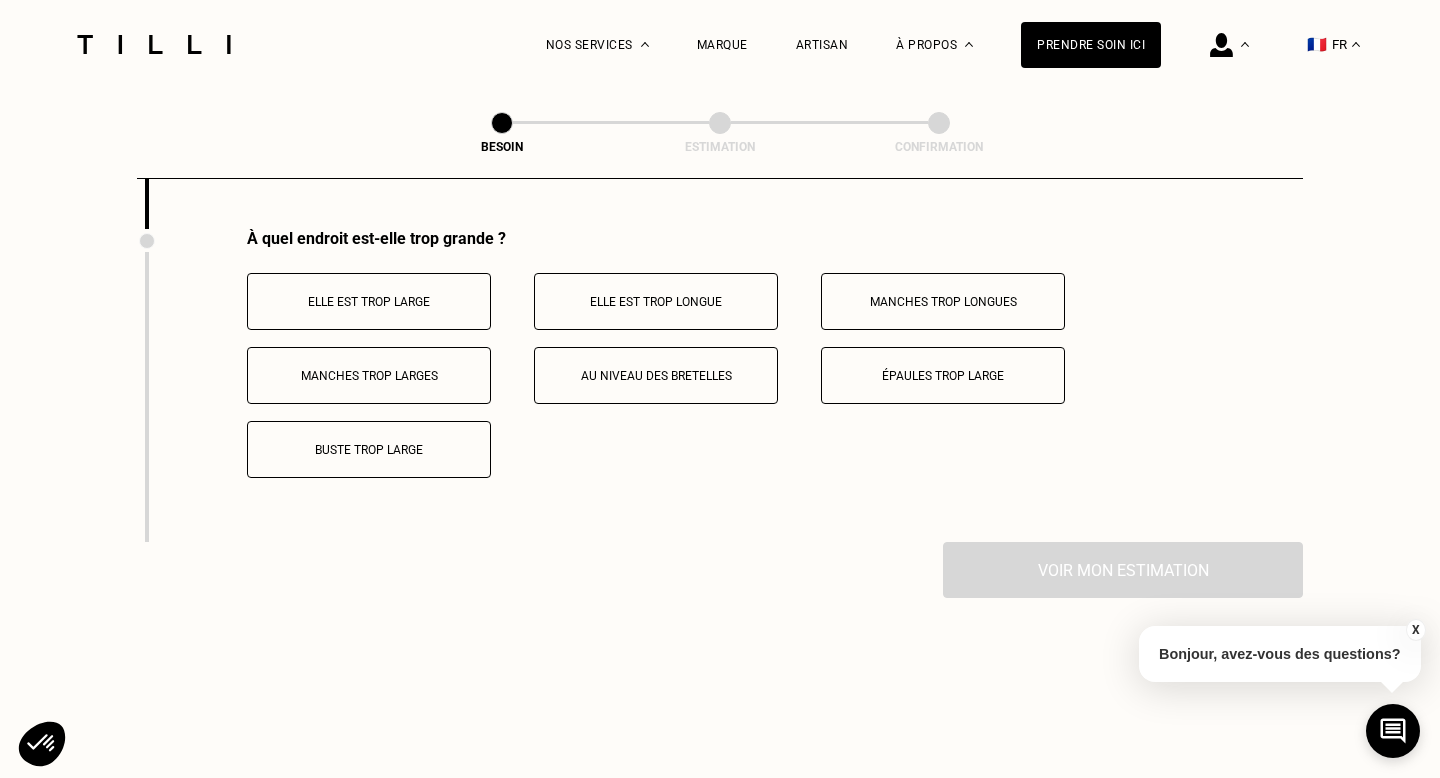 scroll, scrollTop: 3927, scrollLeft: 0, axis: vertical 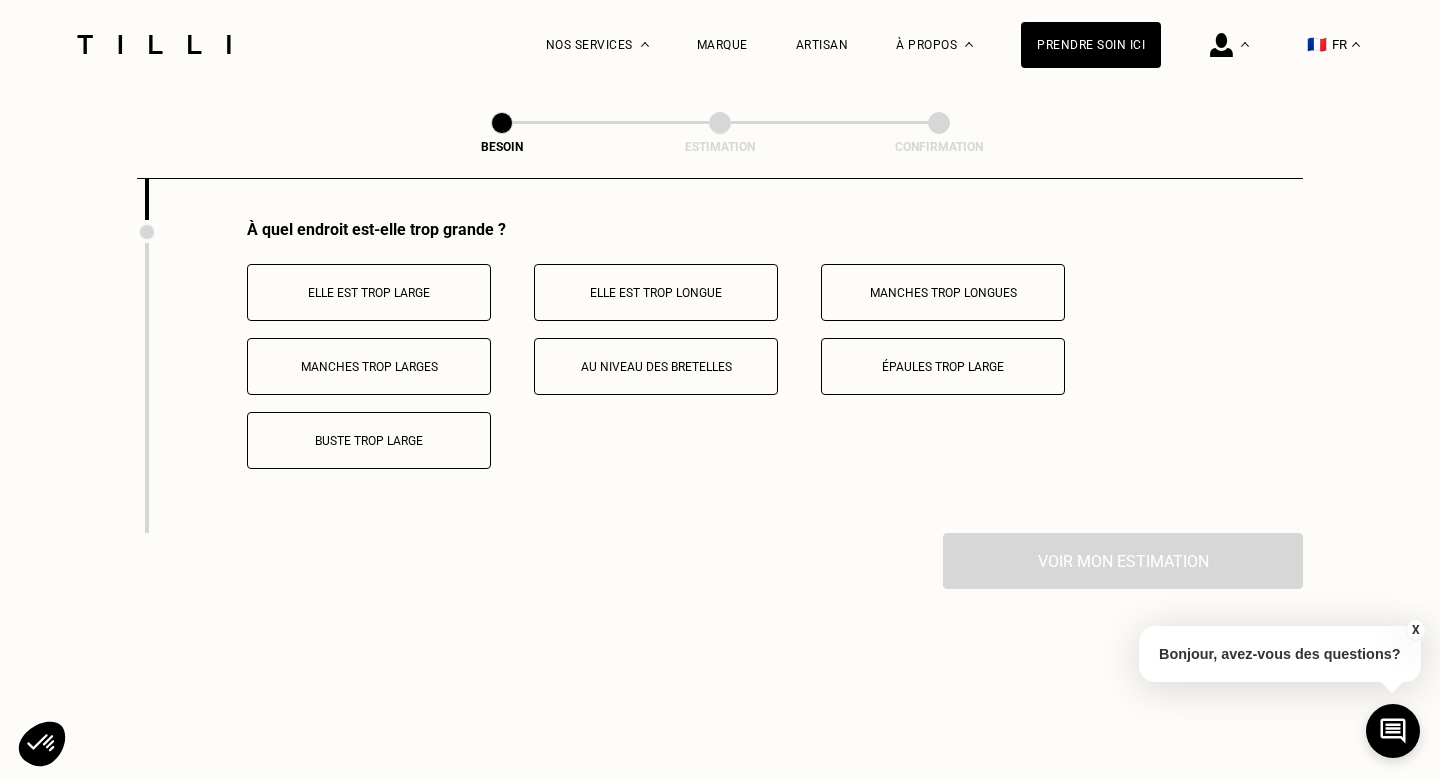 click on "Elle est trop longue" at bounding box center (656, 292) 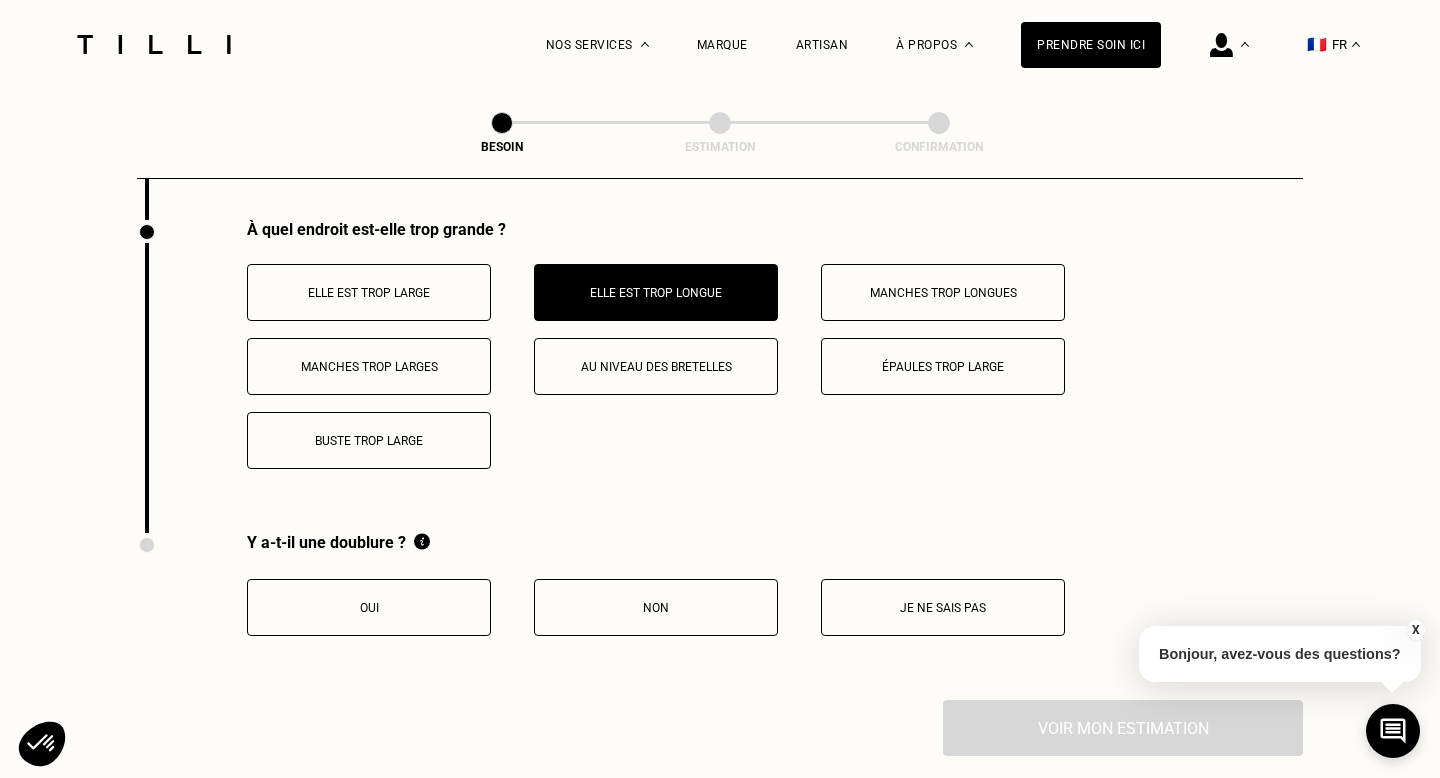 click on "Non" at bounding box center [656, 607] 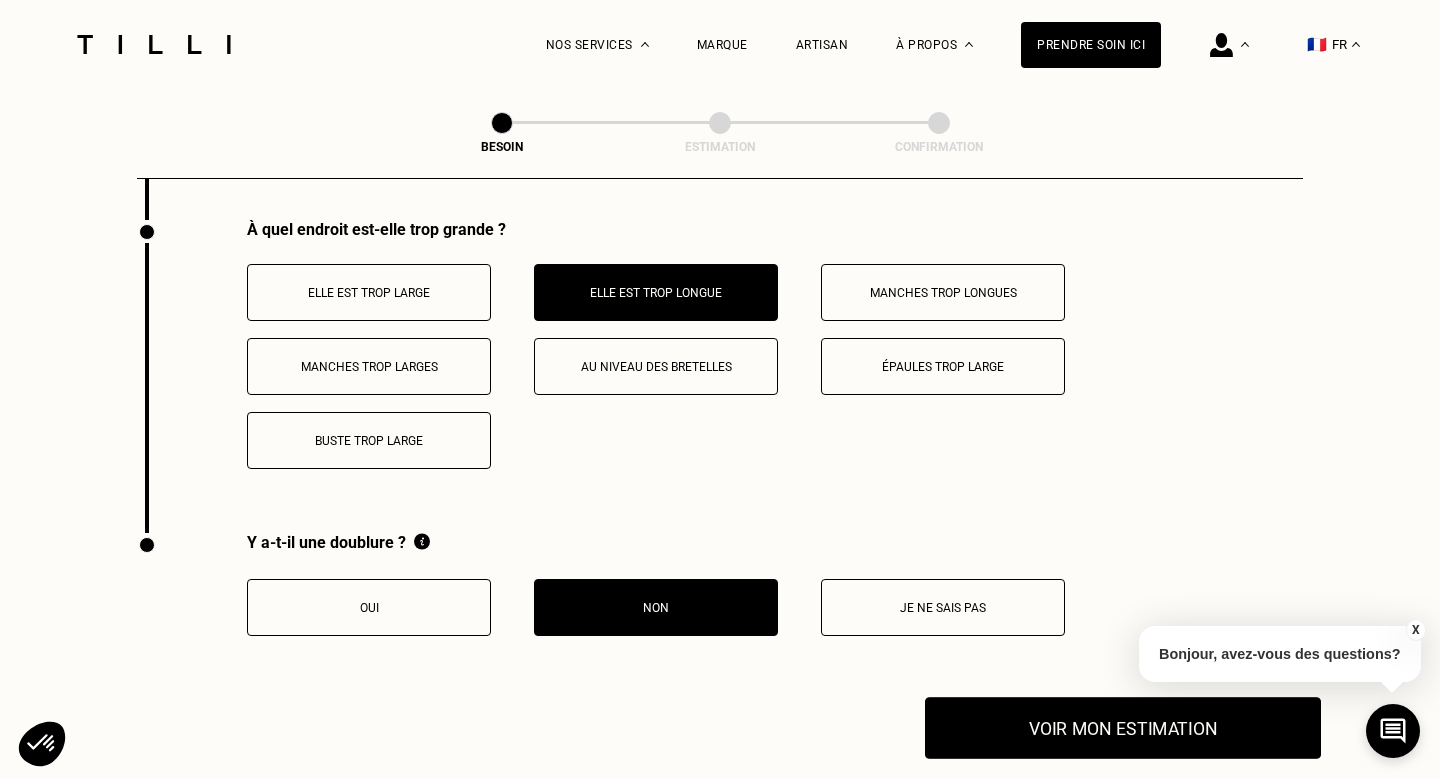 click on "Voir mon estimation" at bounding box center [1123, 728] 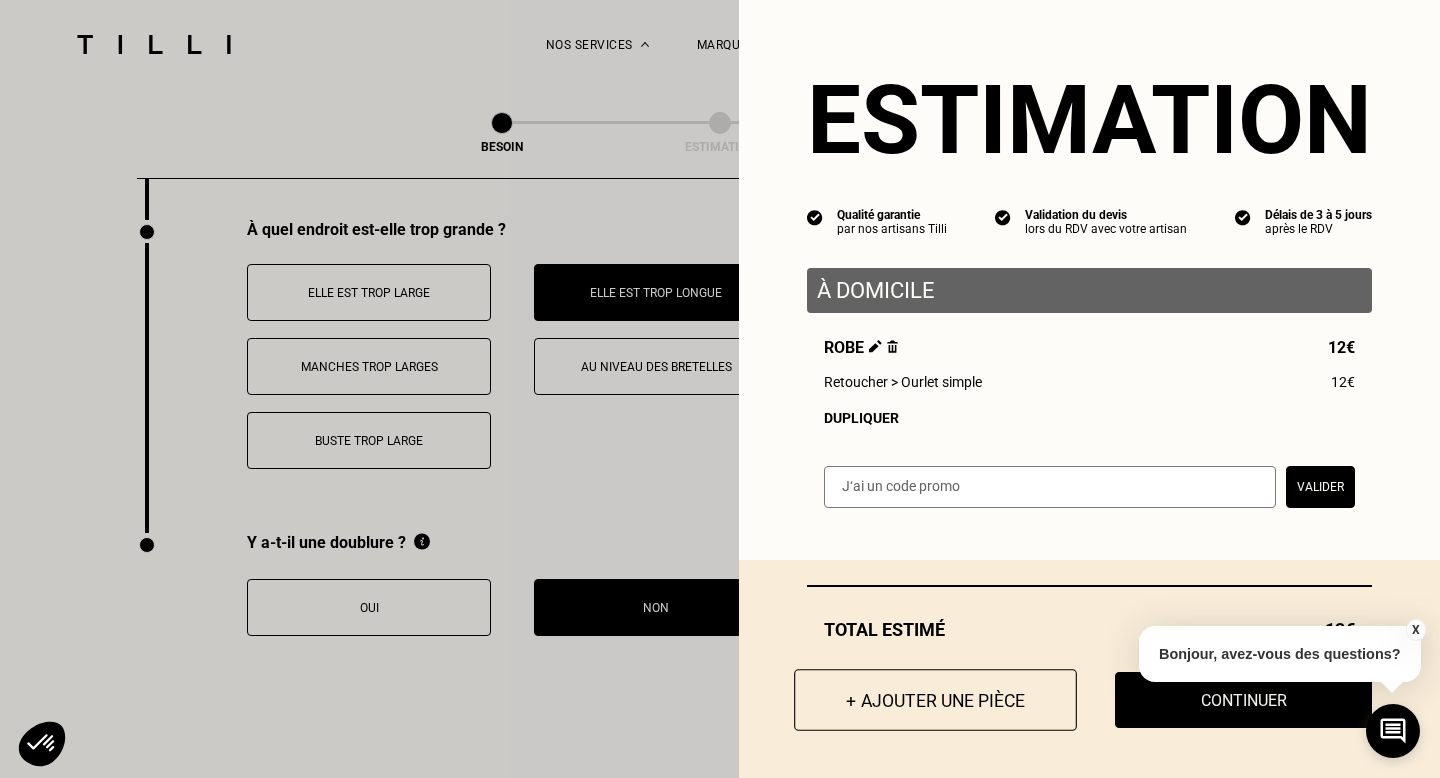 click on "+ Ajouter une pièce" at bounding box center [935, 700] 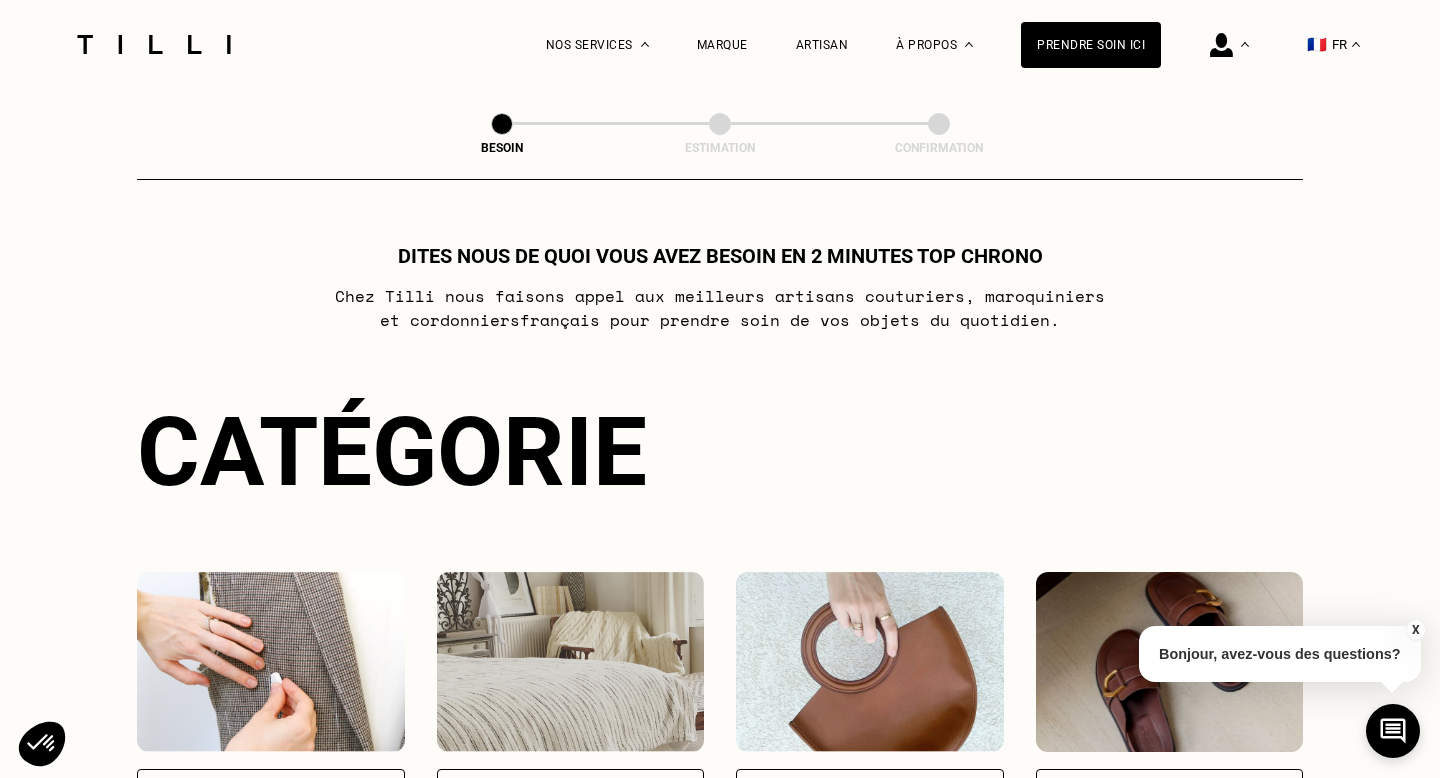 scroll, scrollTop: 109, scrollLeft: 0, axis: vertical 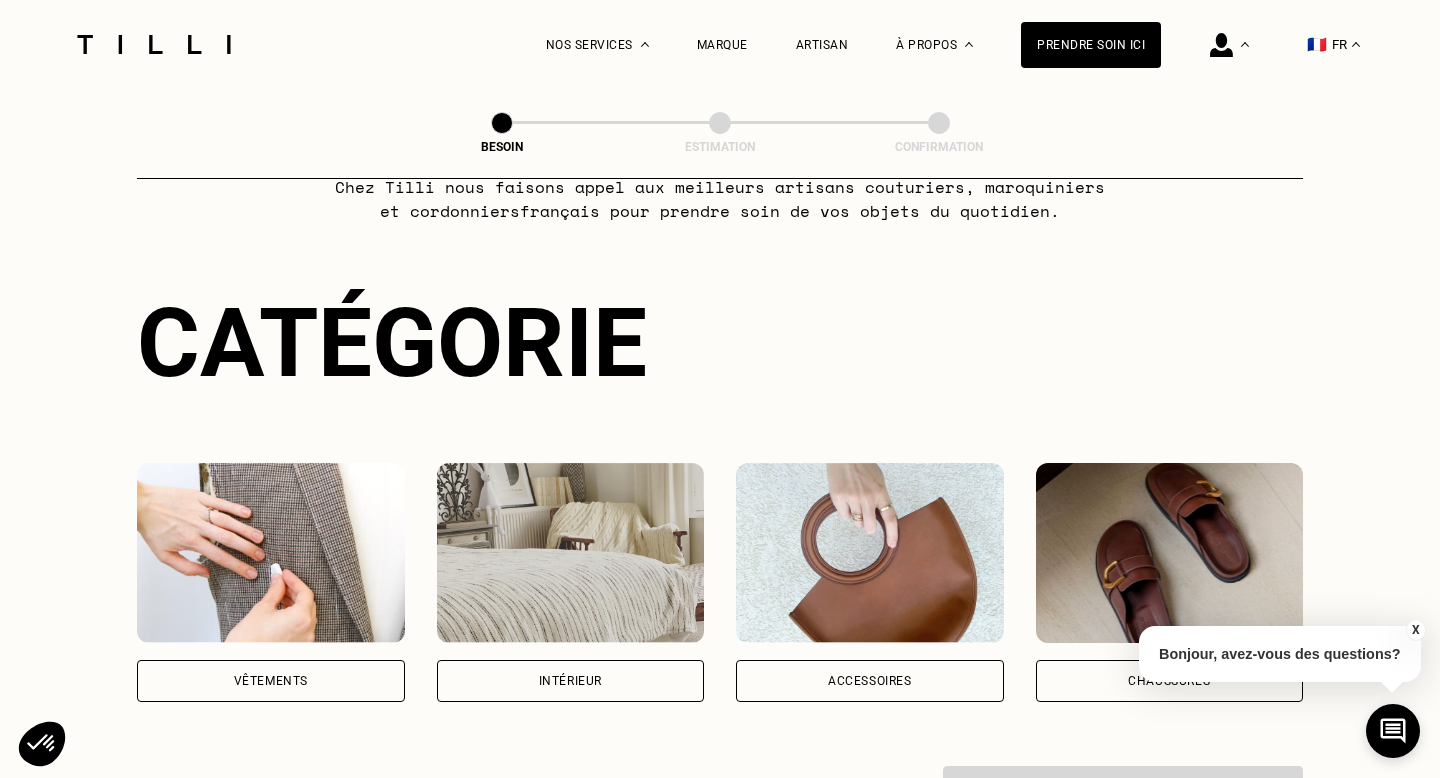 click on "Vêtements" at bounding box center (271, 681) 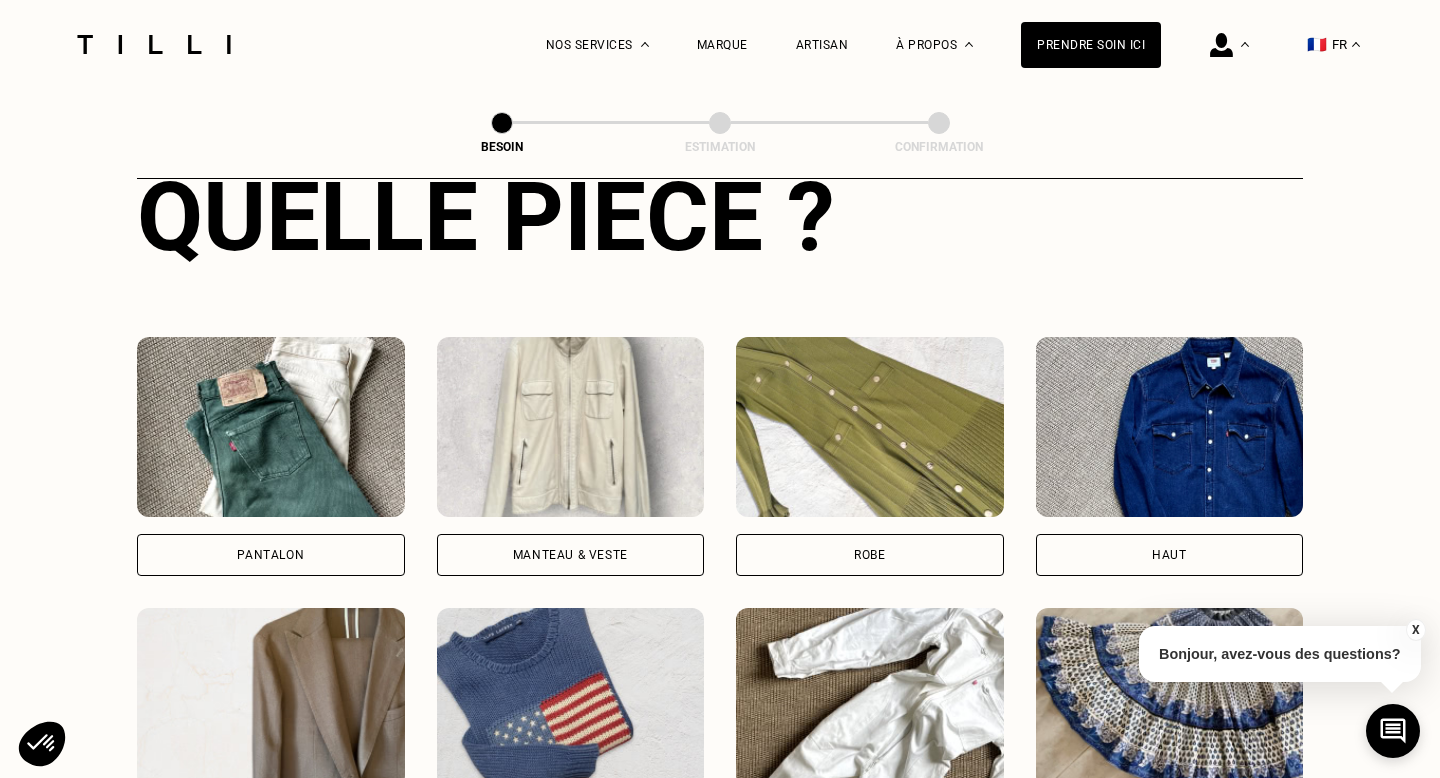 scroll, scrollTop: 811, scrollLeft: 0, axis: vertical 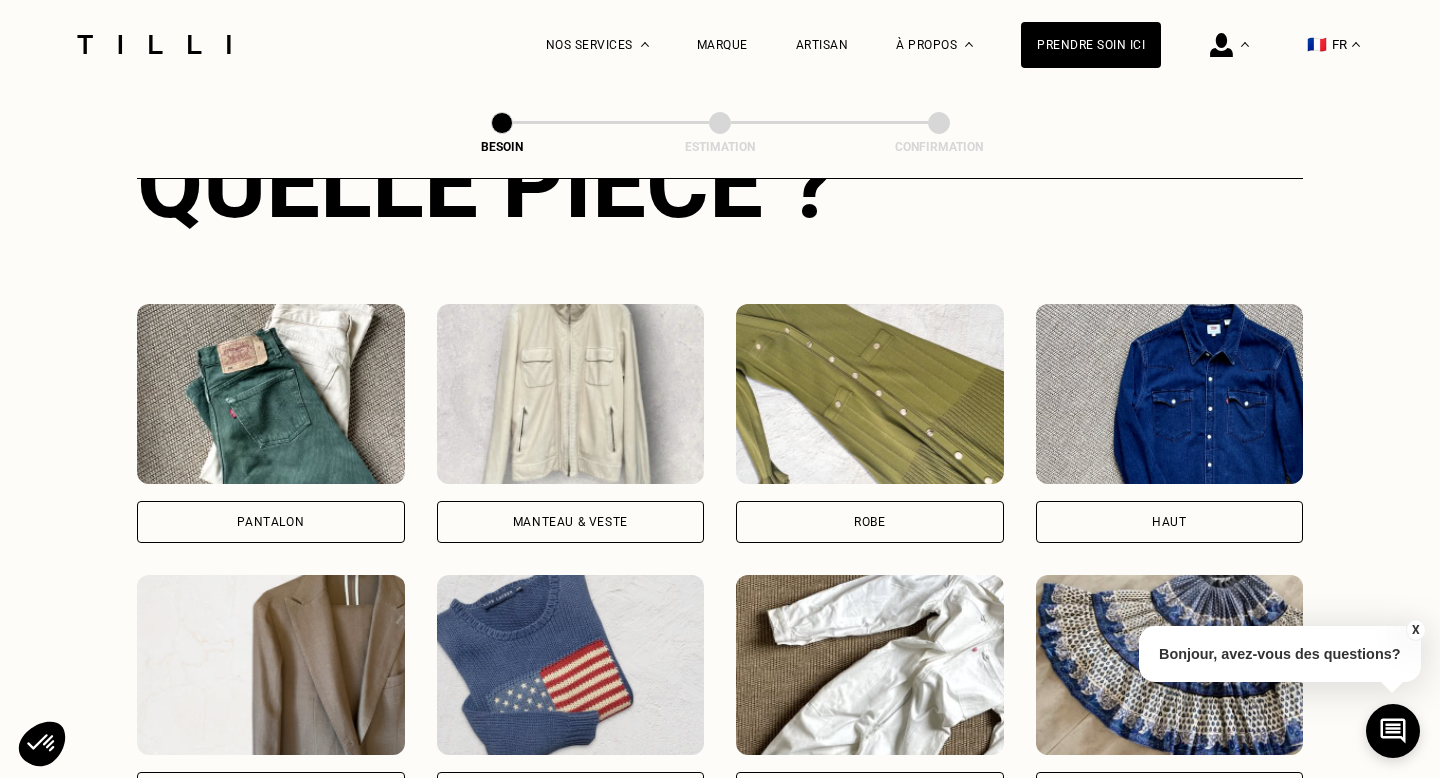 click on "Robe" at bounding box center (870, 522) 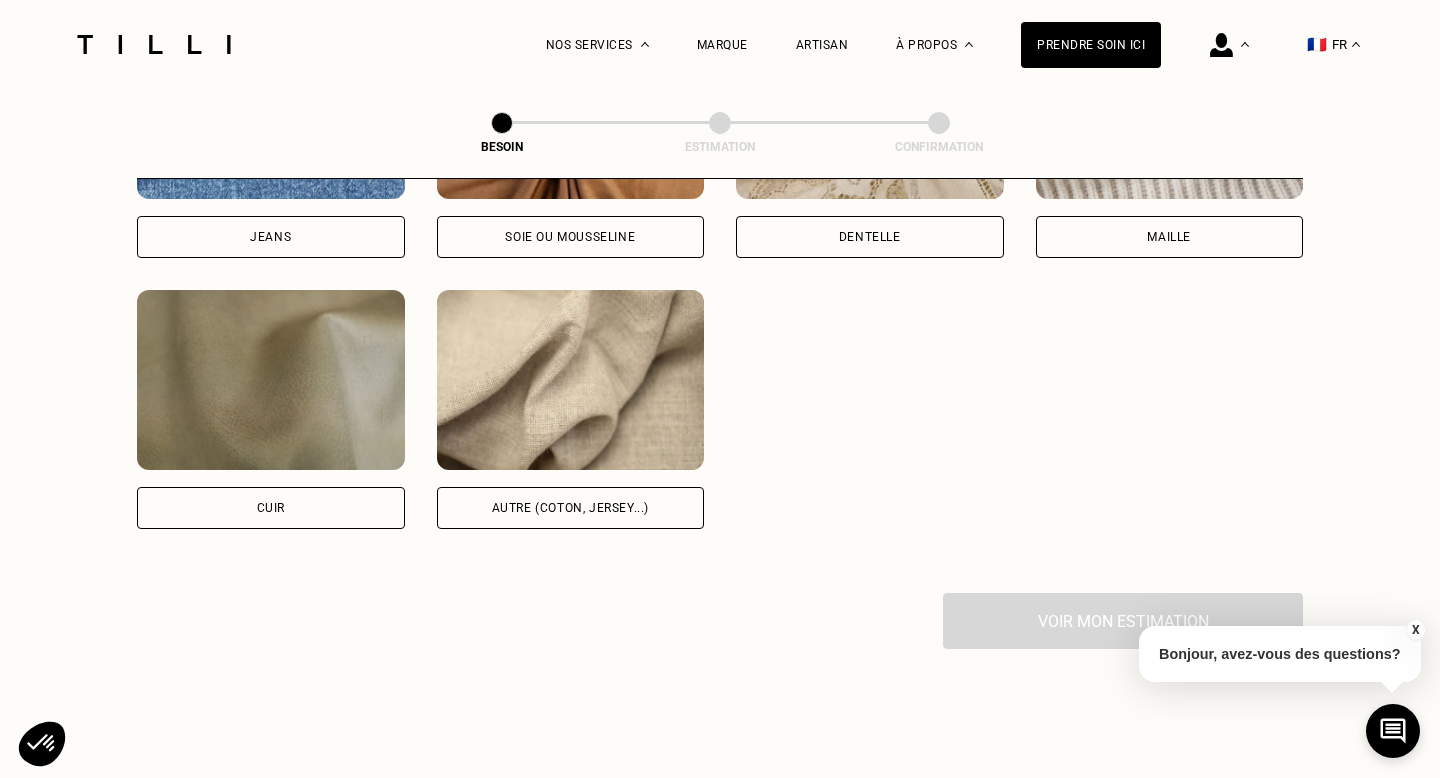 scroll, scrollTop: 2321, scrollLeft: 0, axis: vertical 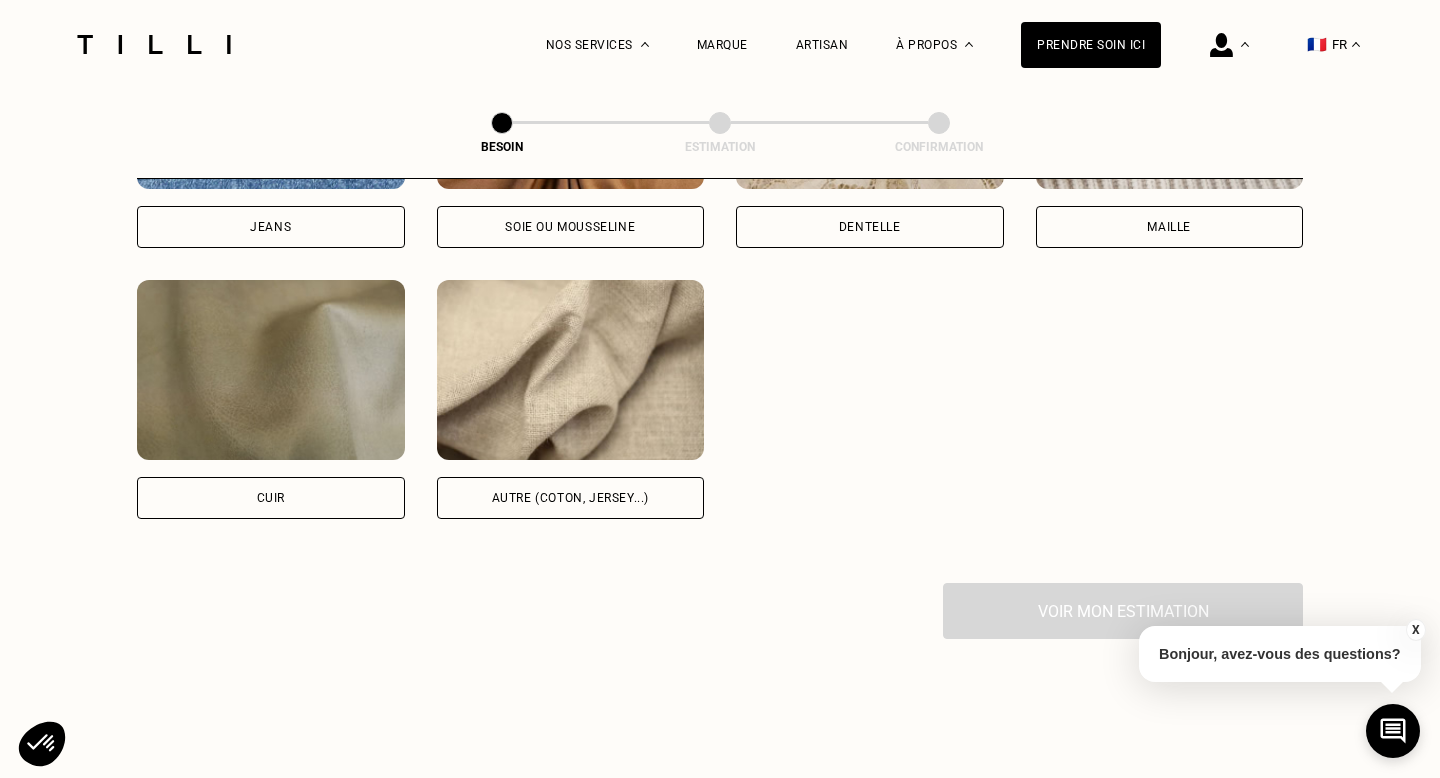 click on "Autre (coton, jersey...)" at bounding box center [571, 498] 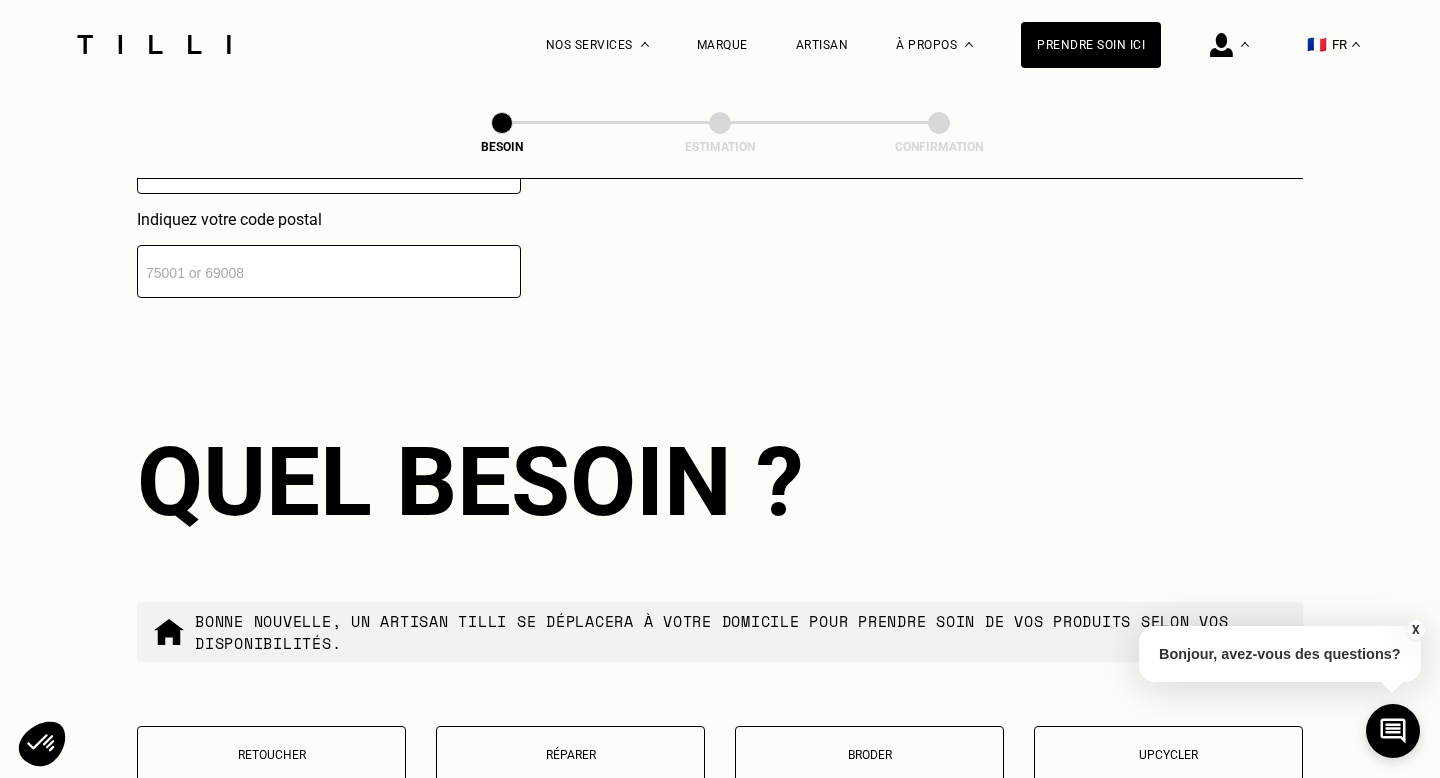 scroll, scrollTop: 3380, scrollLeft: 0, axis: vertical 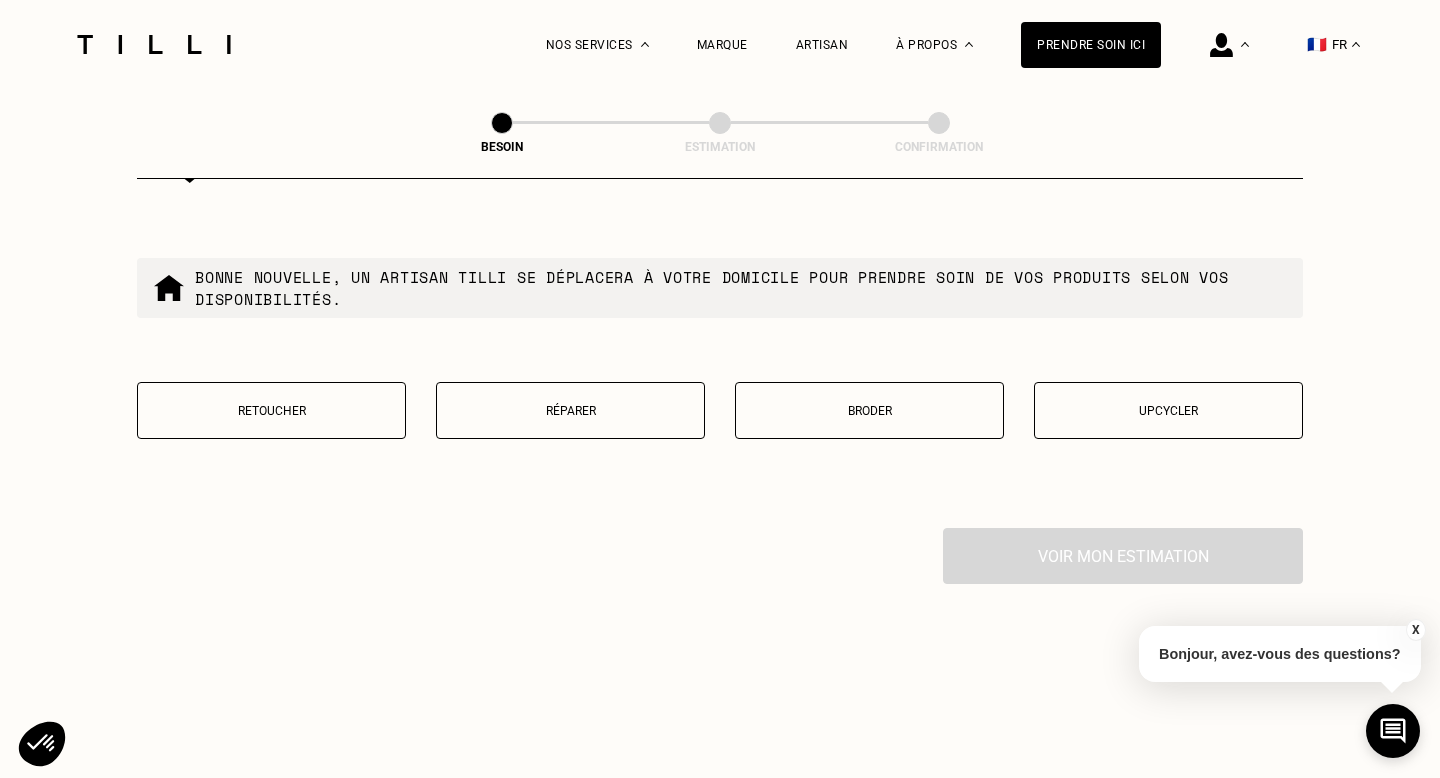 click on "Réparer" at bounding box center (570, 411) 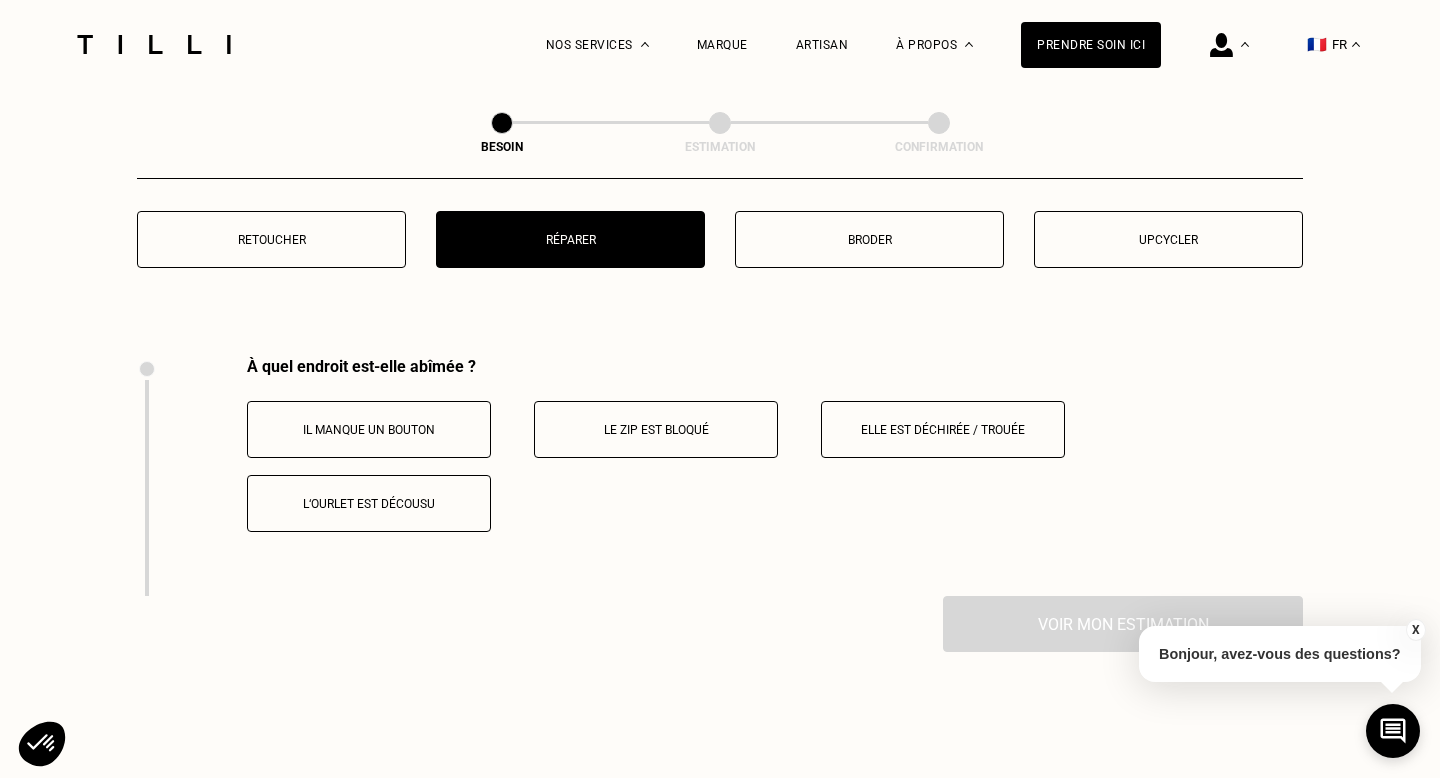 scroll, scrollTop: 3540, scrollLeft: 0, axis: vertical 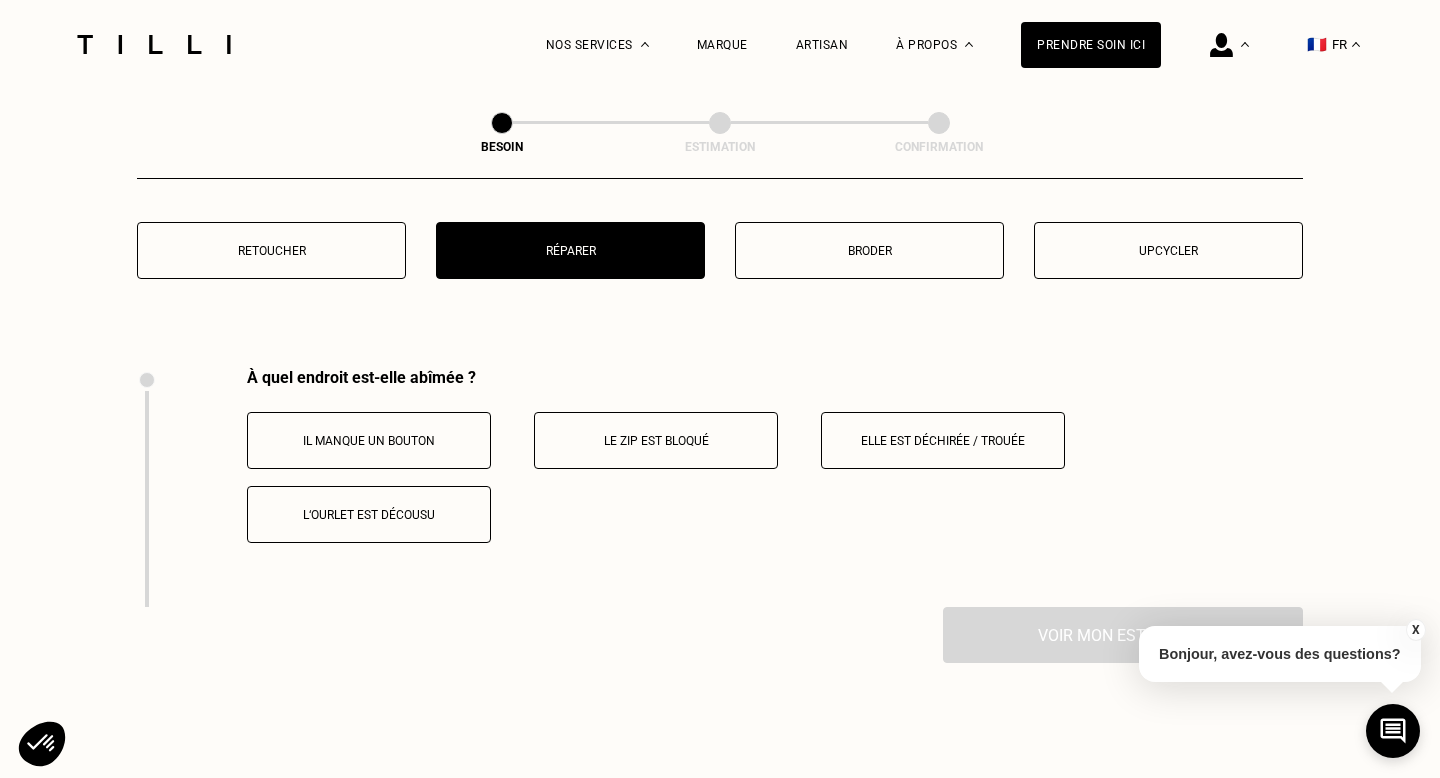 click on "Upcycler" at bounding box center [1168, 250] 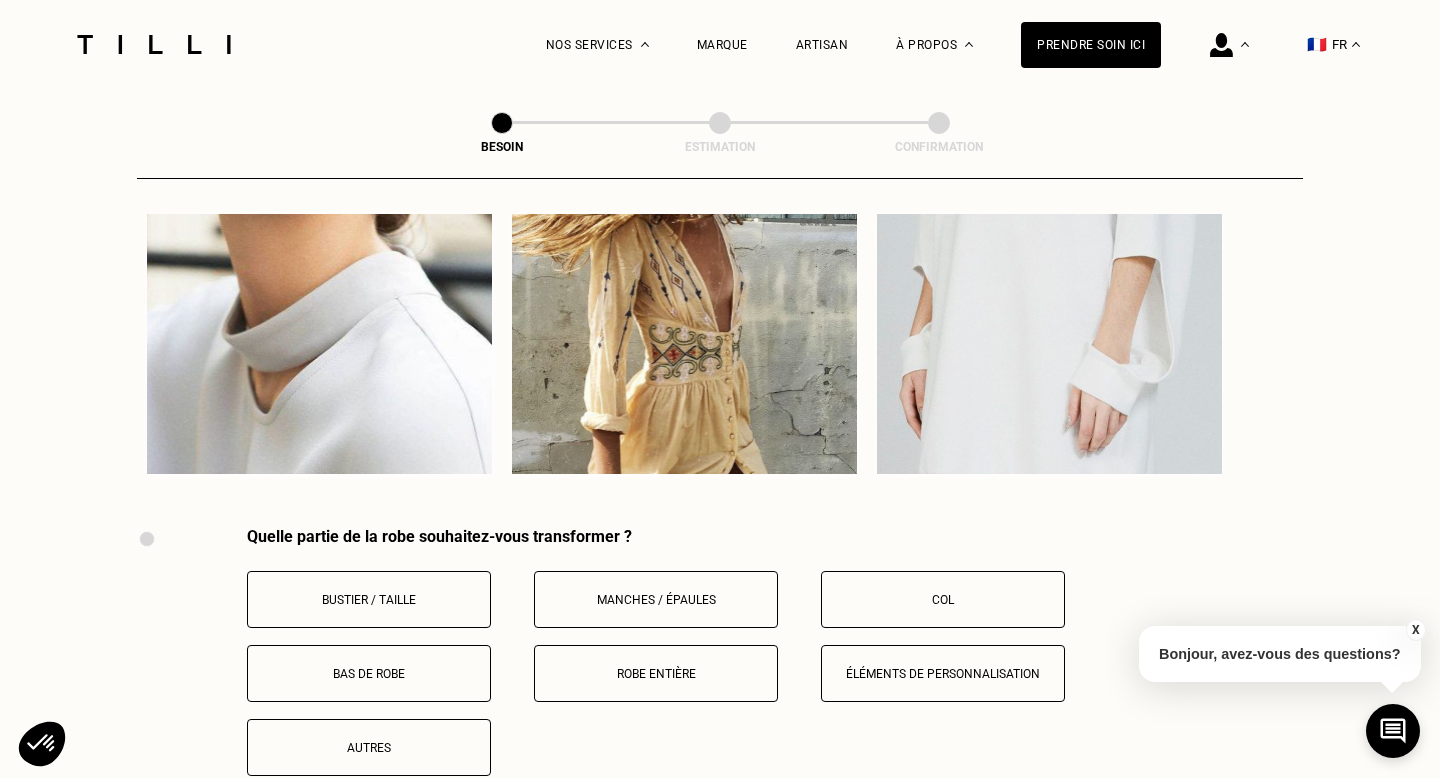 scroll, scrollTop: 3818, scrollLeft: 0, axis: vertical 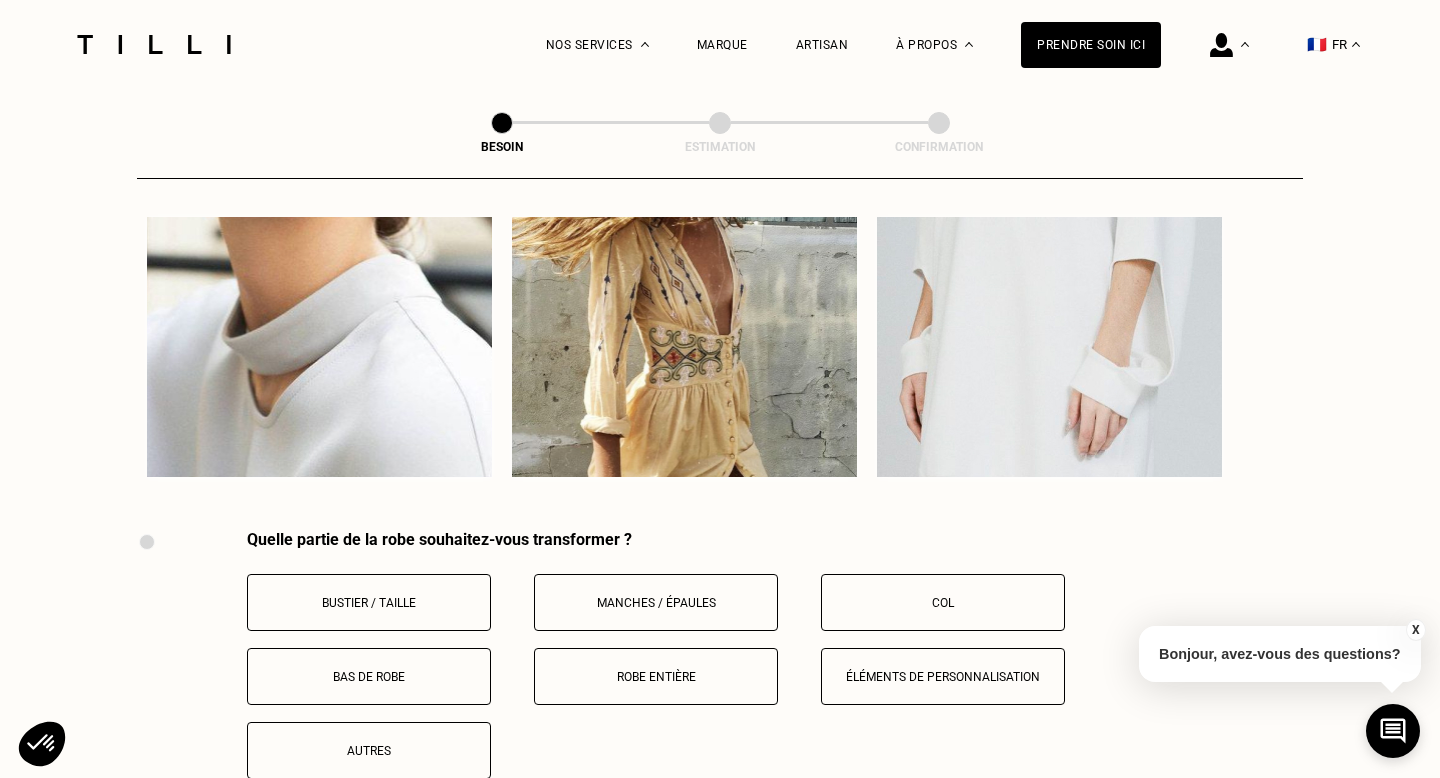 click on "Manches / Épaules" at bounding box center [656, 602] 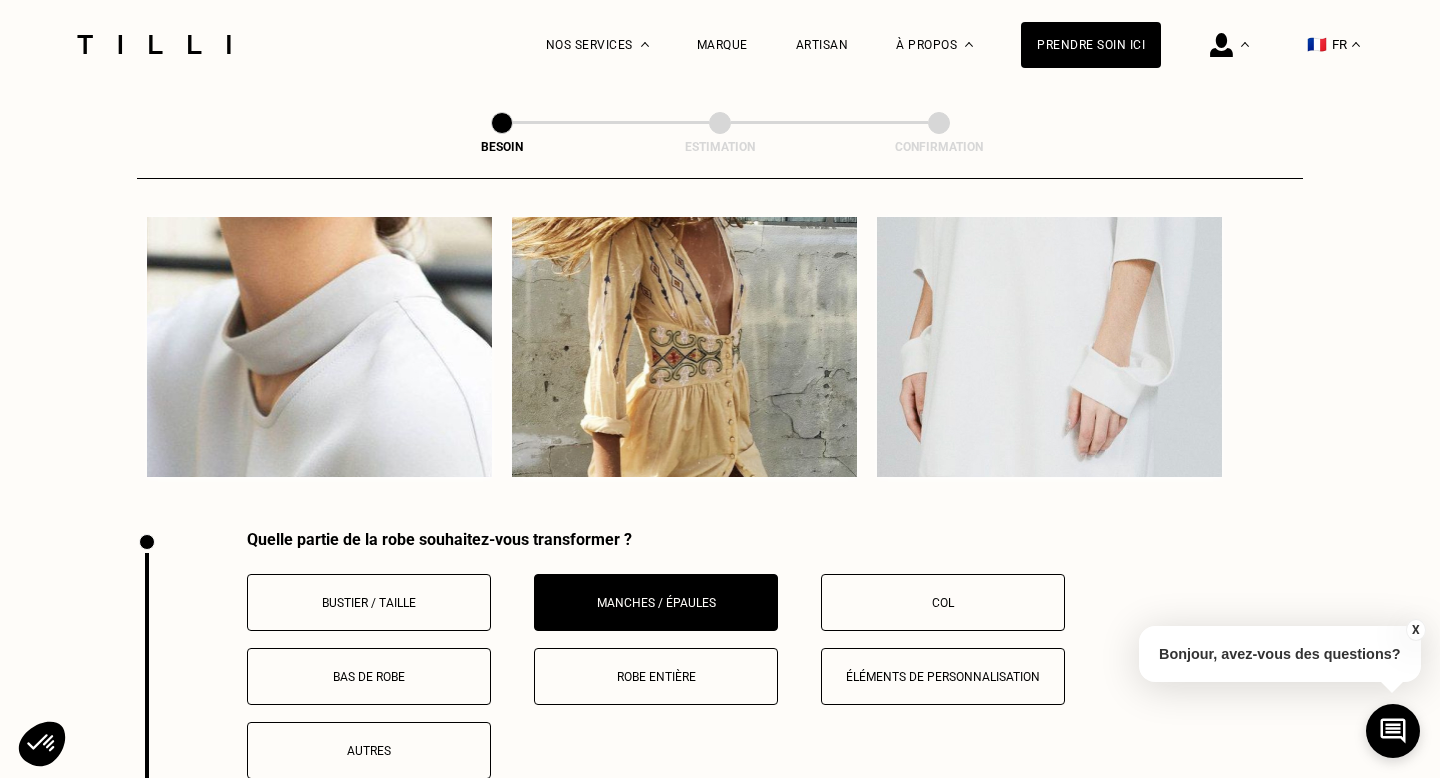 click on "Éléments de personnalisation" at bounding box center (943, 677) 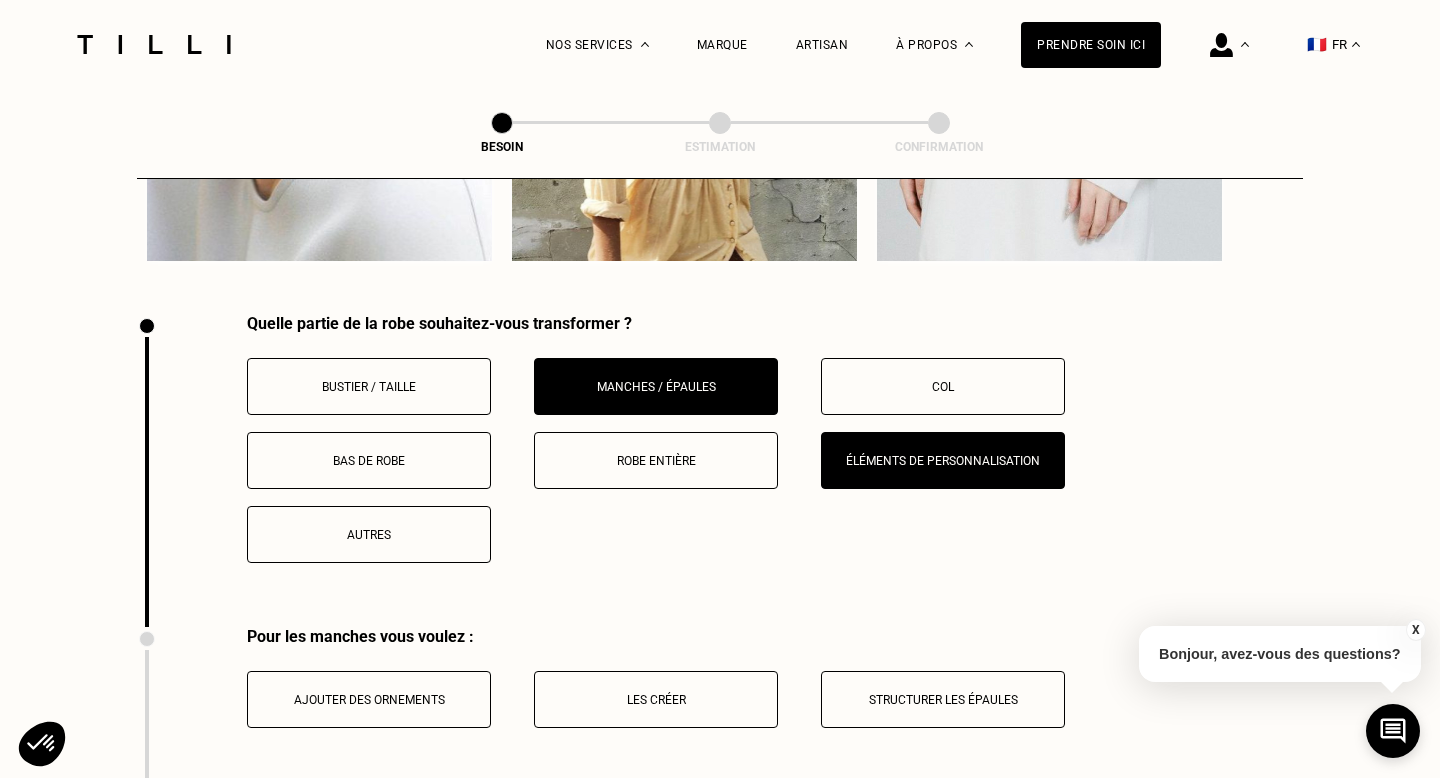 scroll, scrollTop: 4073, scrollLeft: 0, axis: vertical 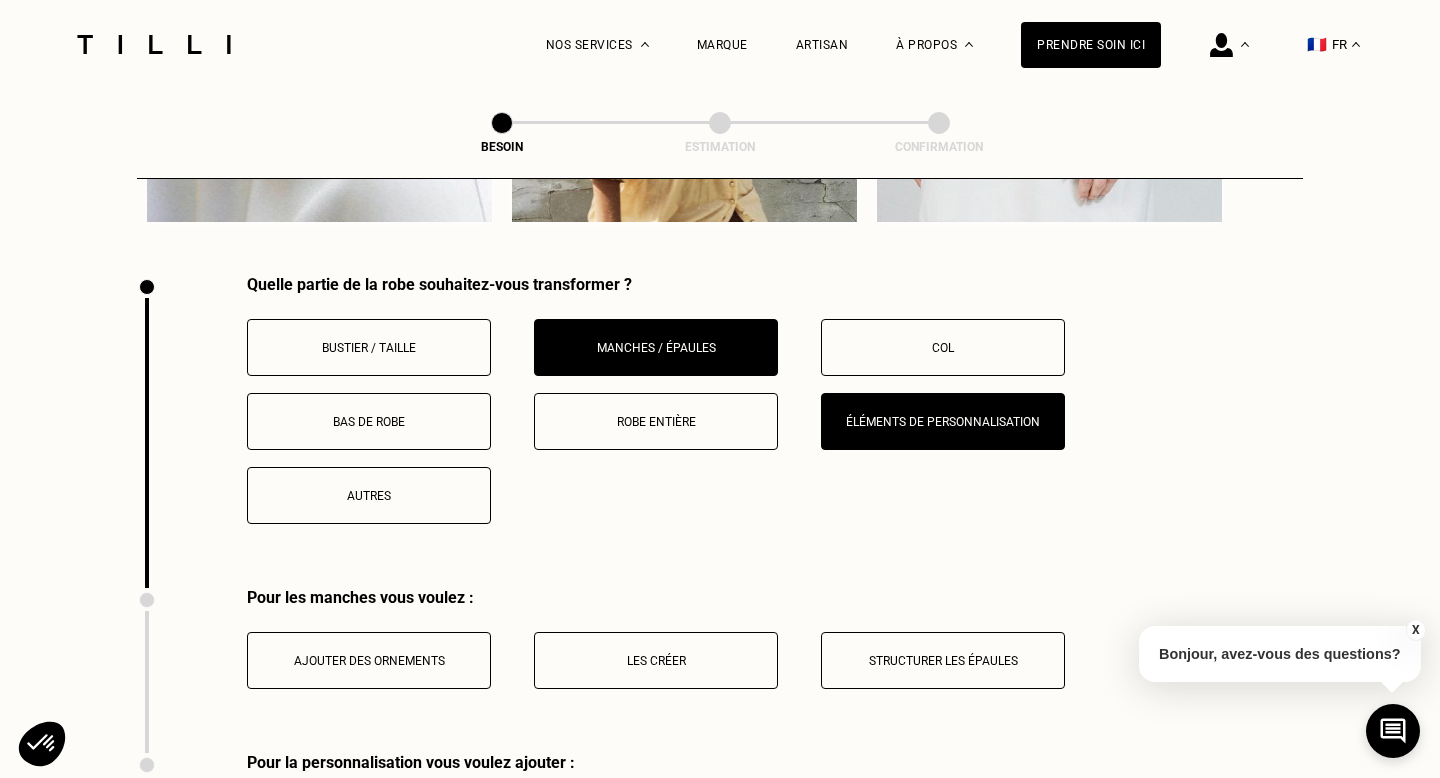 click on "Manches / Épaules" at bounding box center [656, 348] 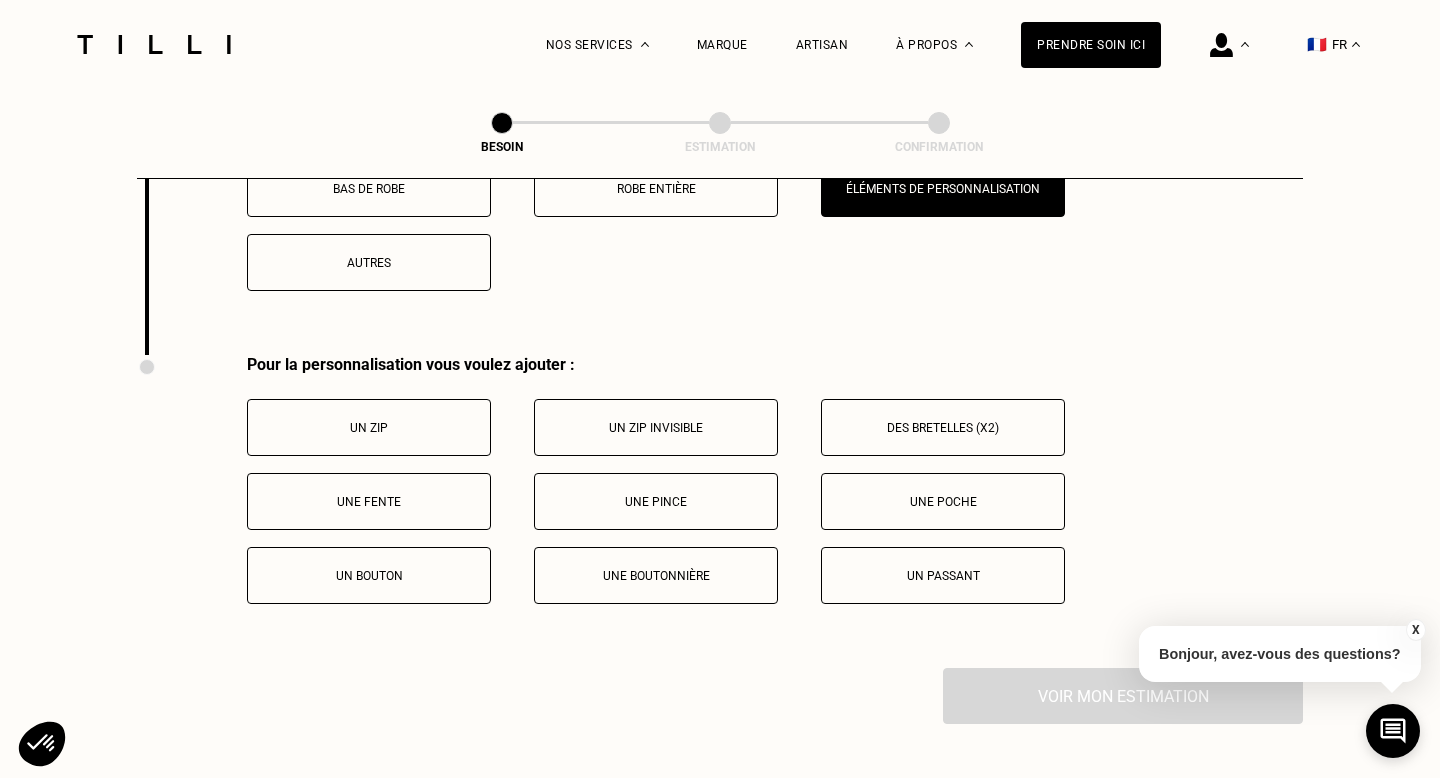 scroll, scrollTop: 4334, scrollLeft: 0, axis: vertical 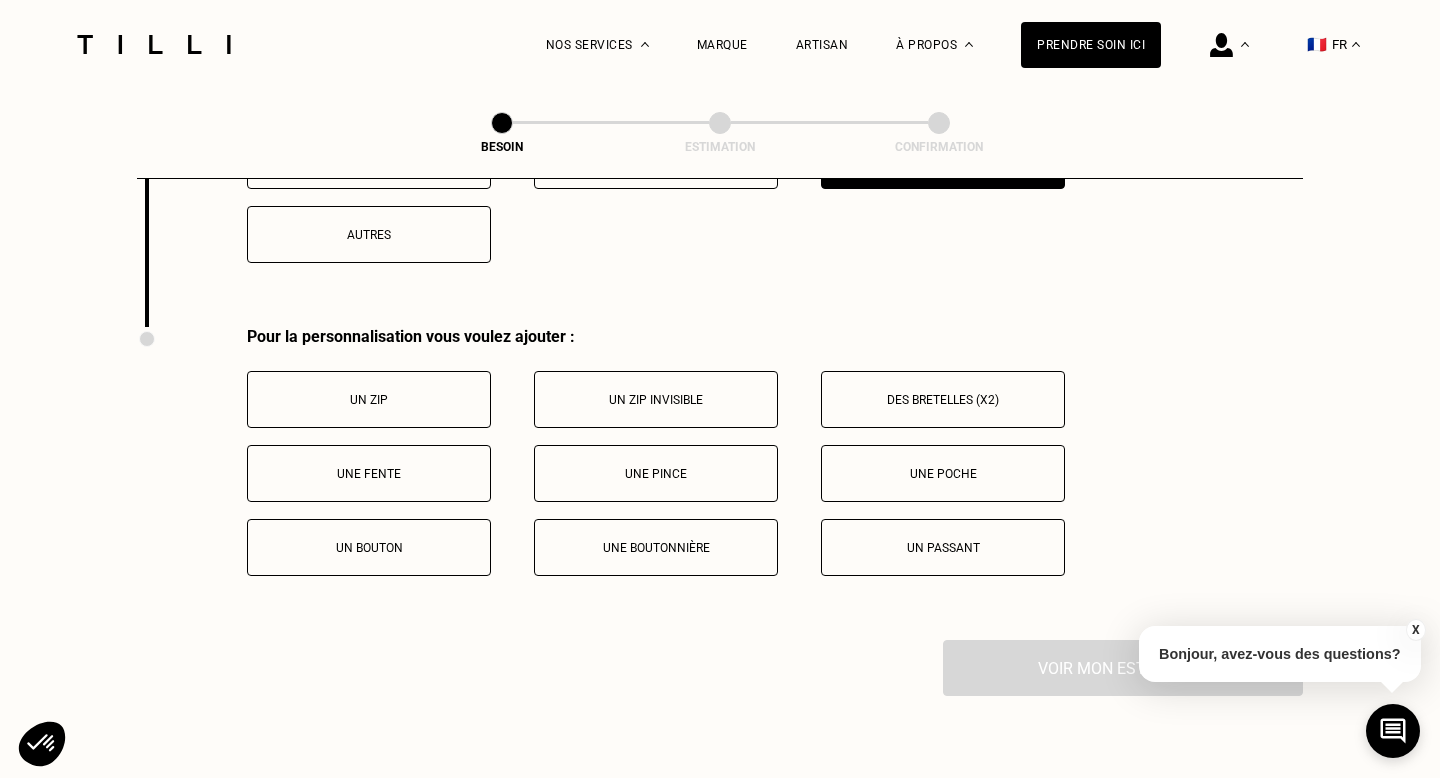 click on "Un passant" at bounding box center (943, 547) 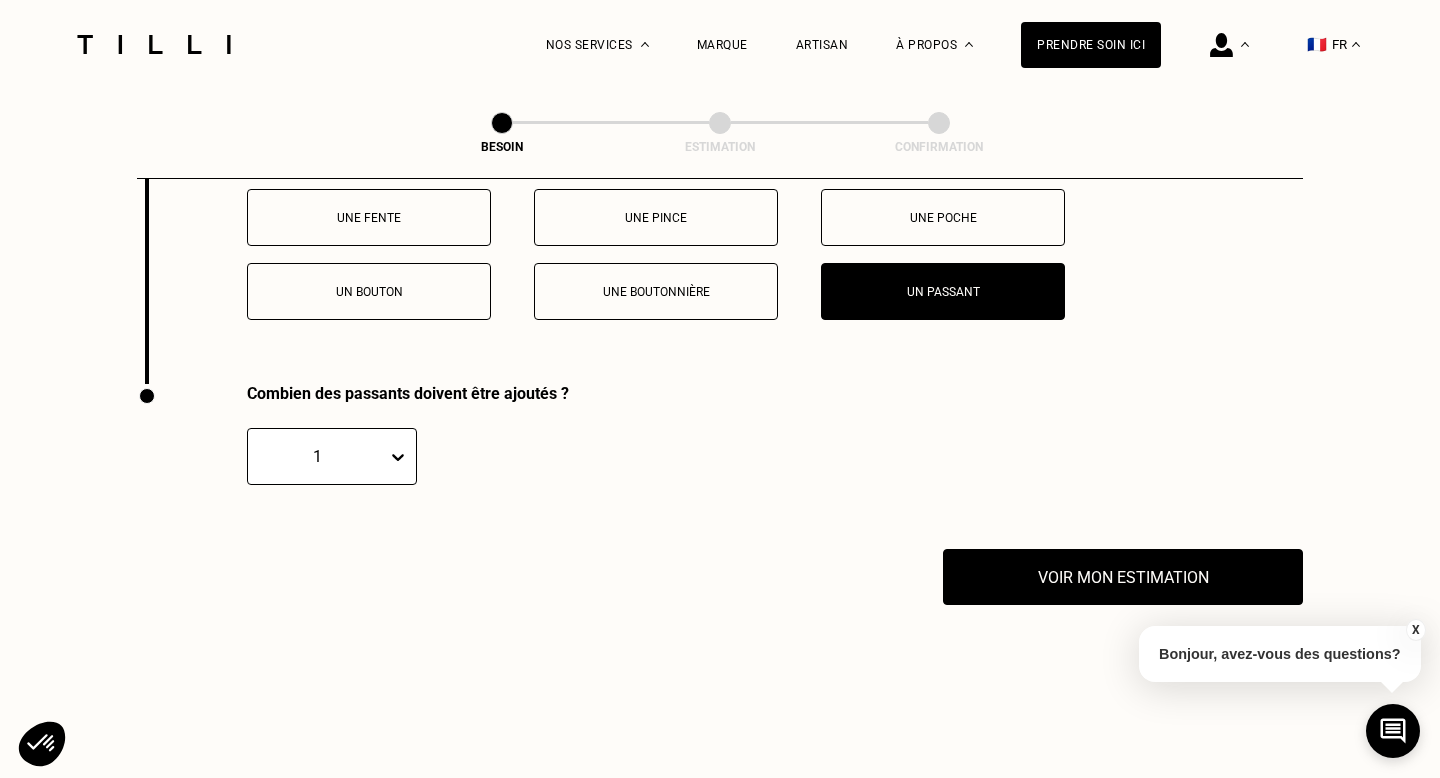 click on "1" at bounding box center (332, 456) 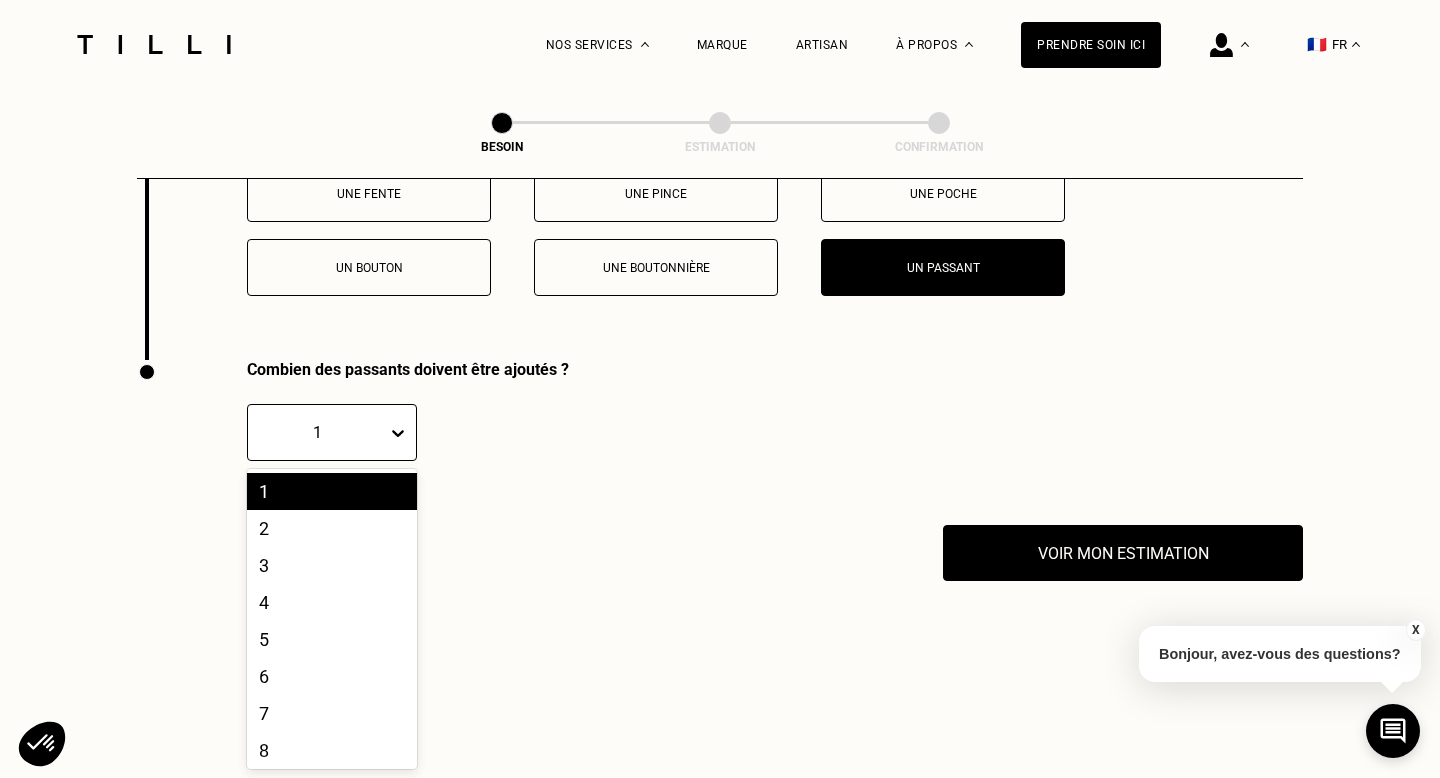 scroll, scrollTop: 4617, scrollLeft: 0, axis: vertical 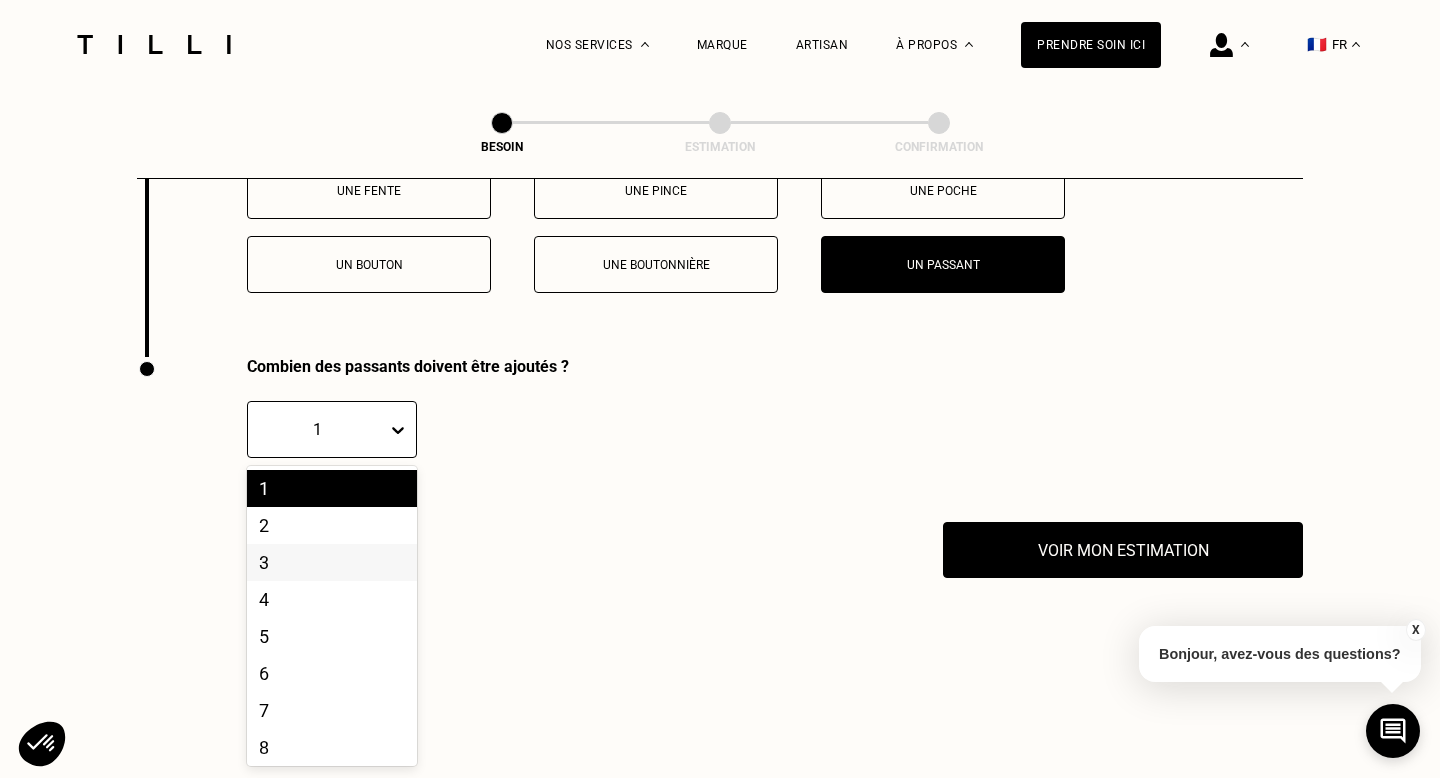 click on "3" at bounding box center [332, 562] 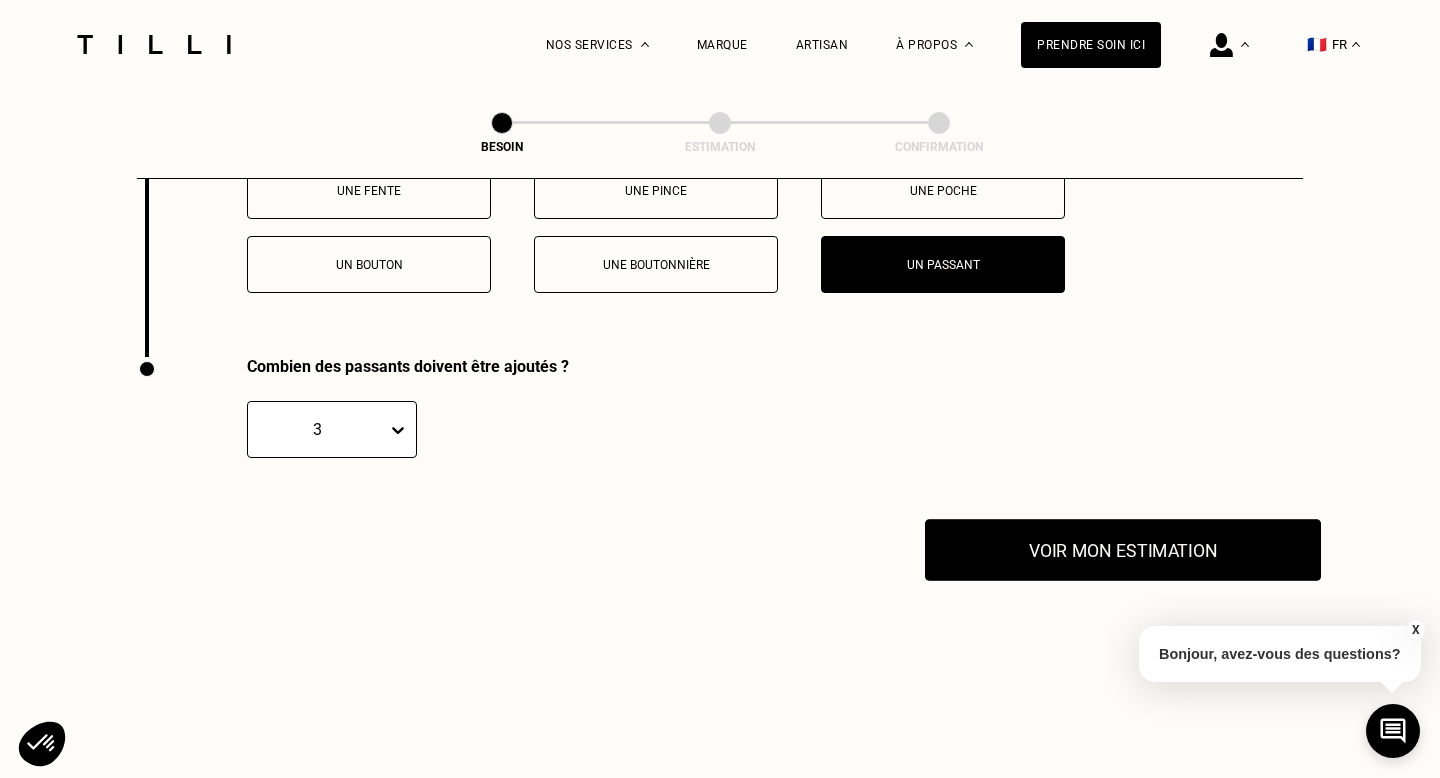 click on "Voir mon estimation" at bounding box center (1123, 550) 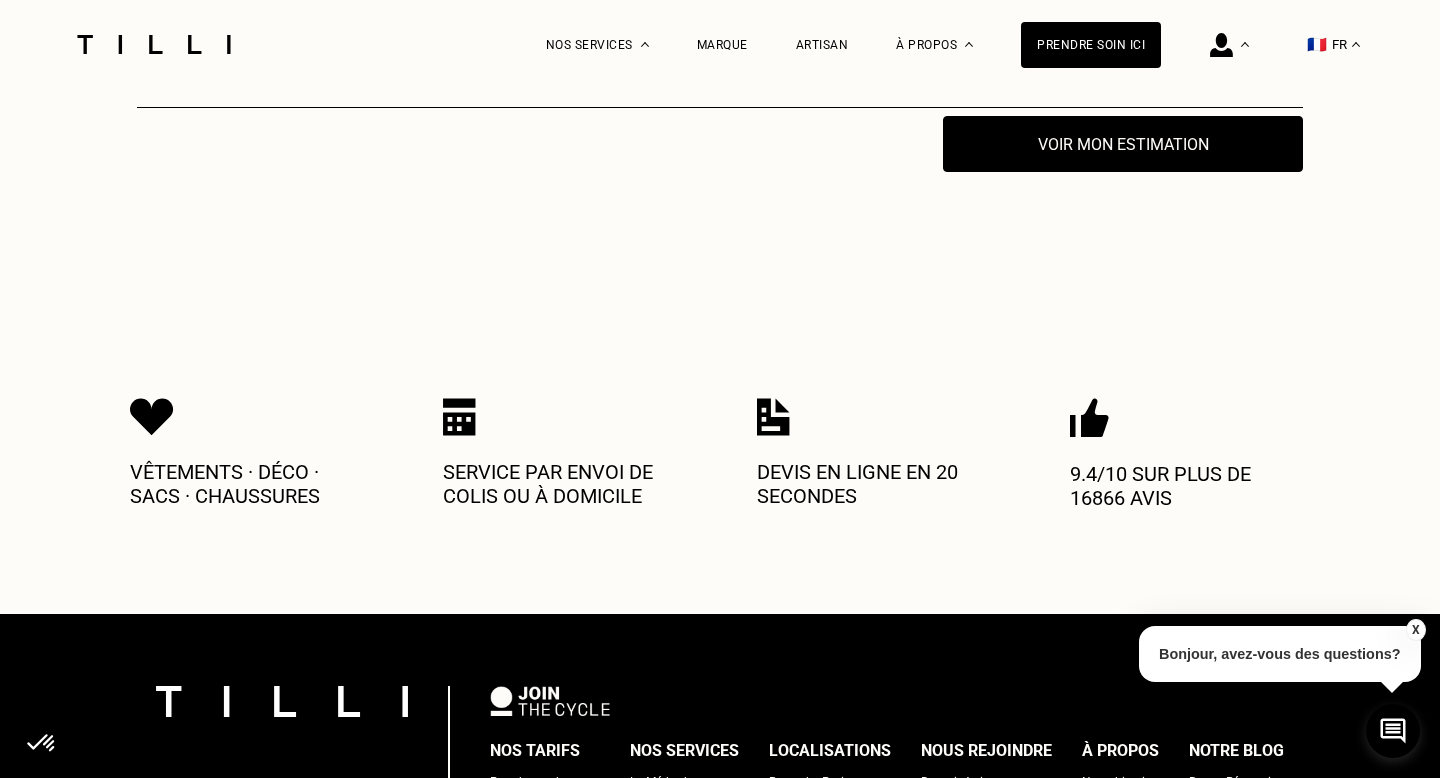 scroll, scrollTop: 4780, scrollLeft: 0, axis: vertical 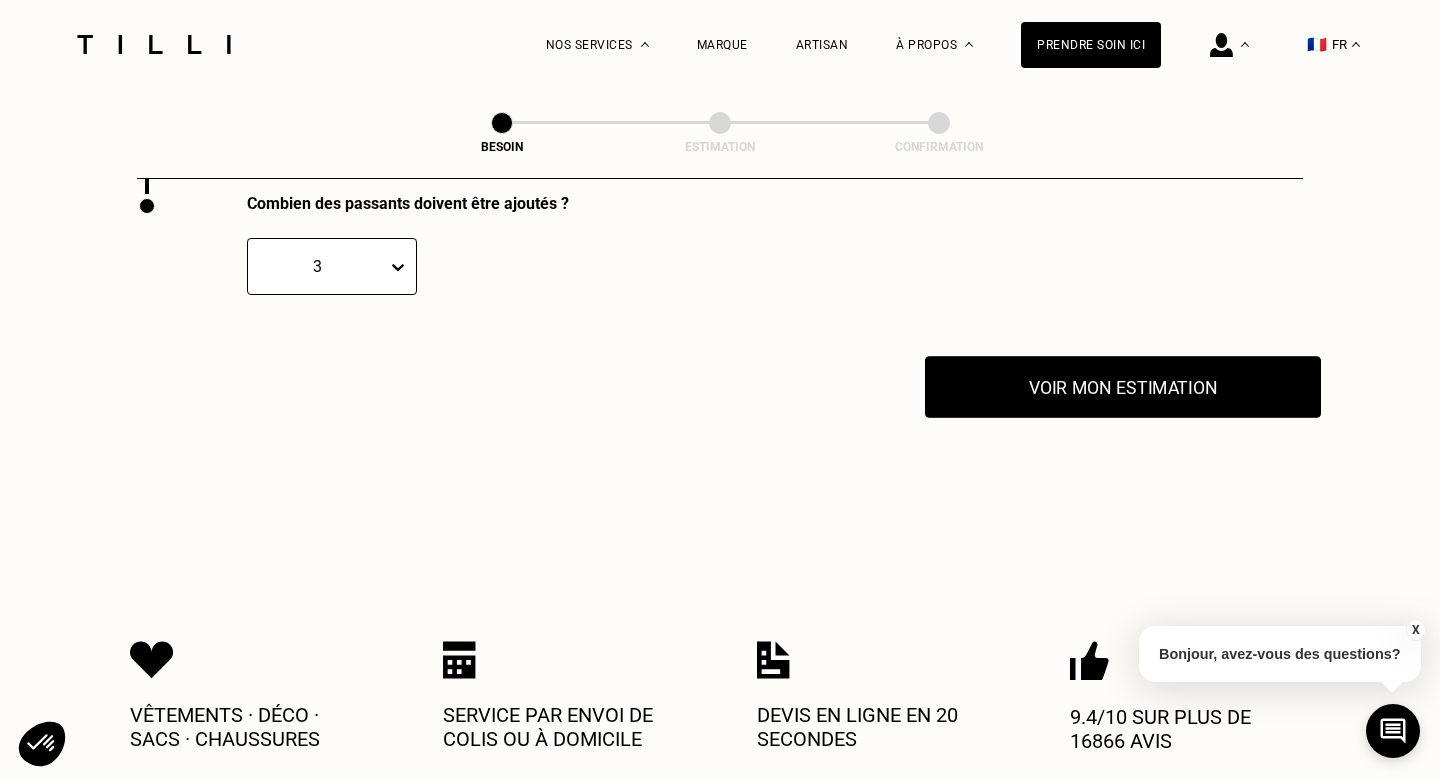 click on "Voir mon estimation" at bounding box center [1123, 387] 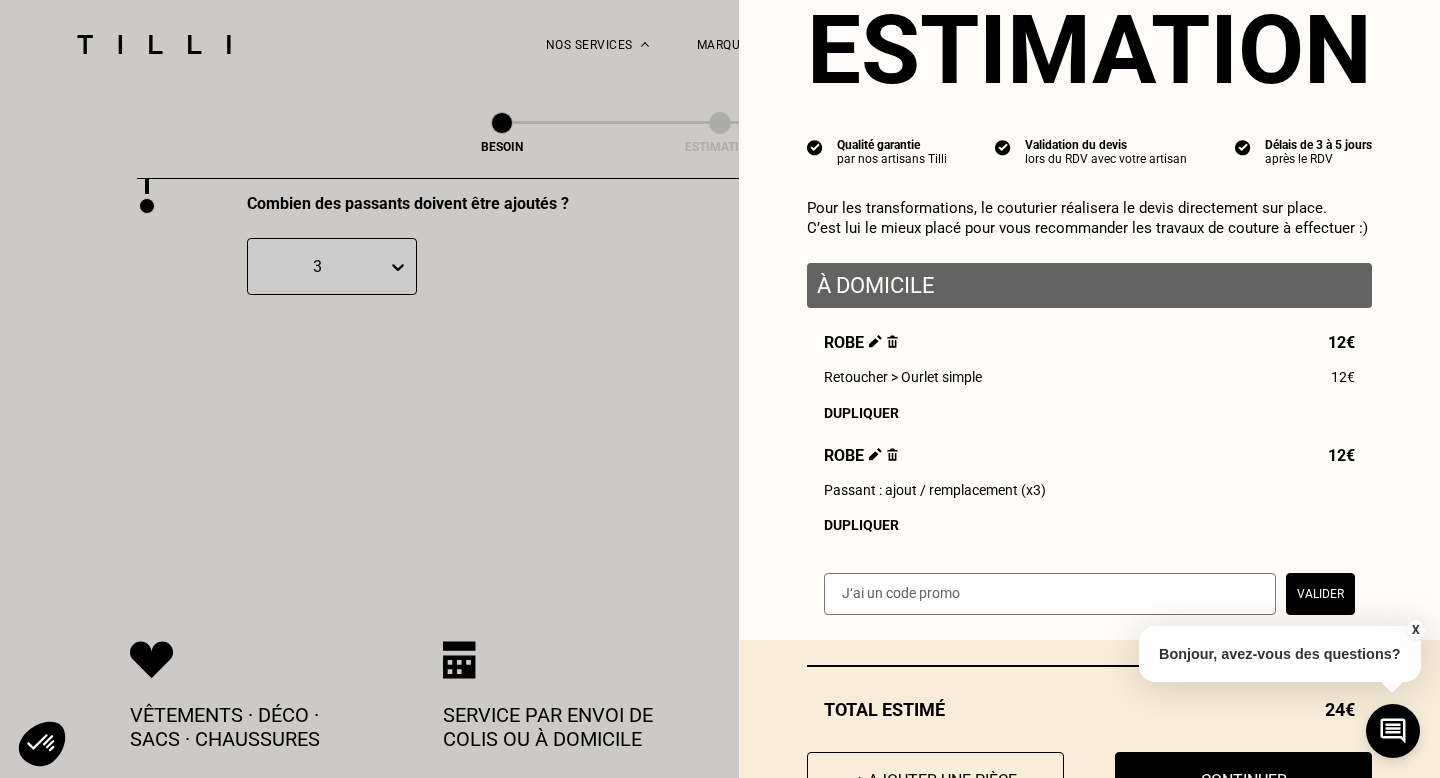 scroll, scrollTop: 152, scrollLeft: 0, axis: vertical 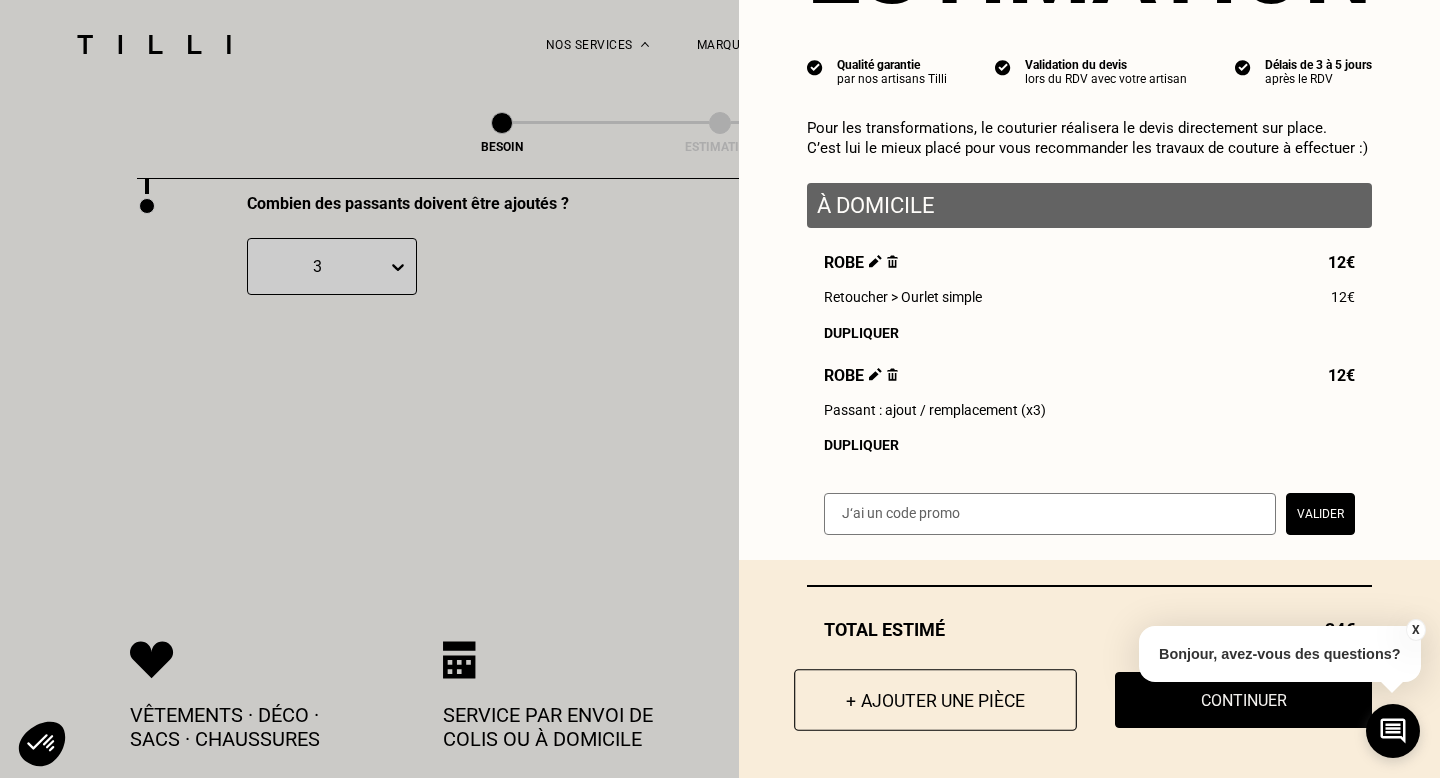 click on "+ Ajouter une pièce" at bounding box center [935, 700] 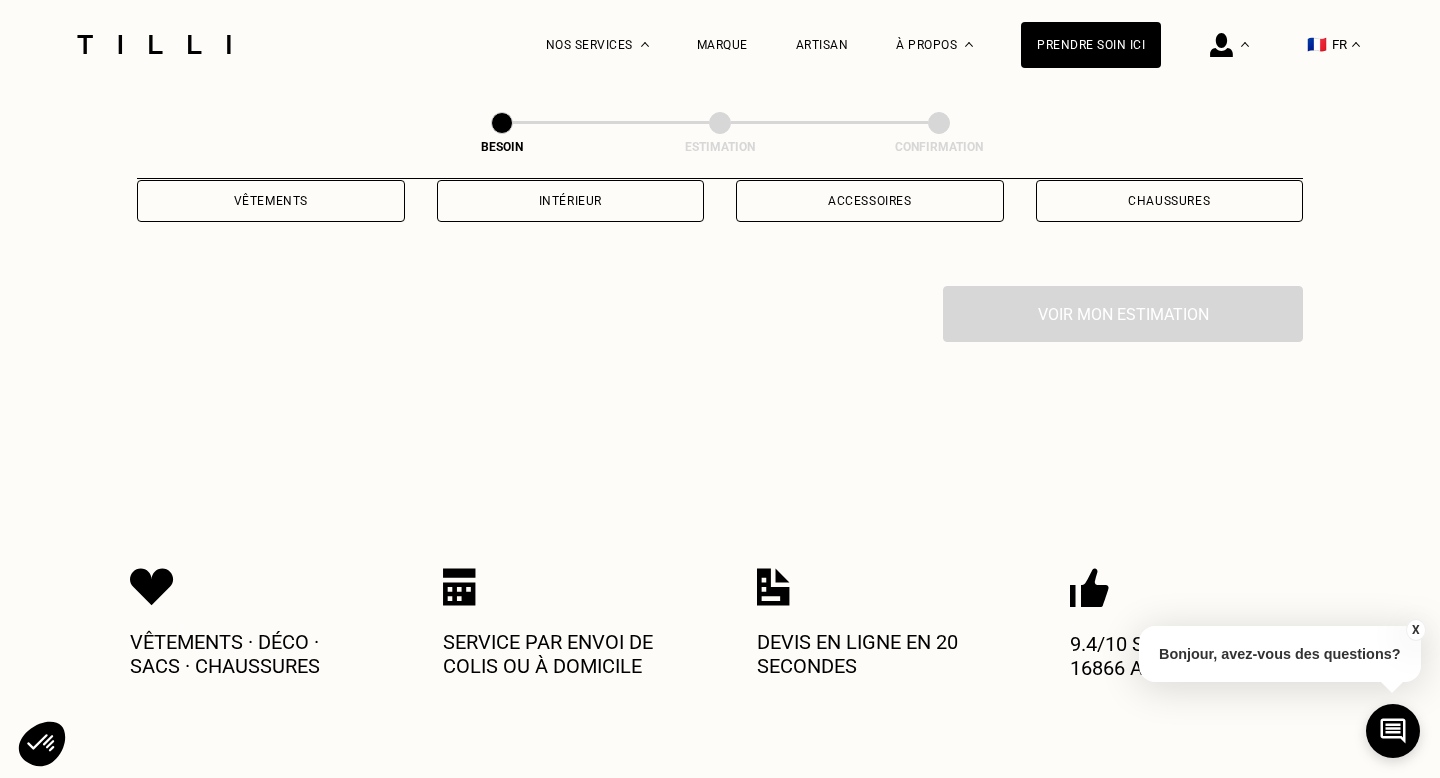 scroll, scrollTop: 338, scrollLeft: 0, axis: vertical 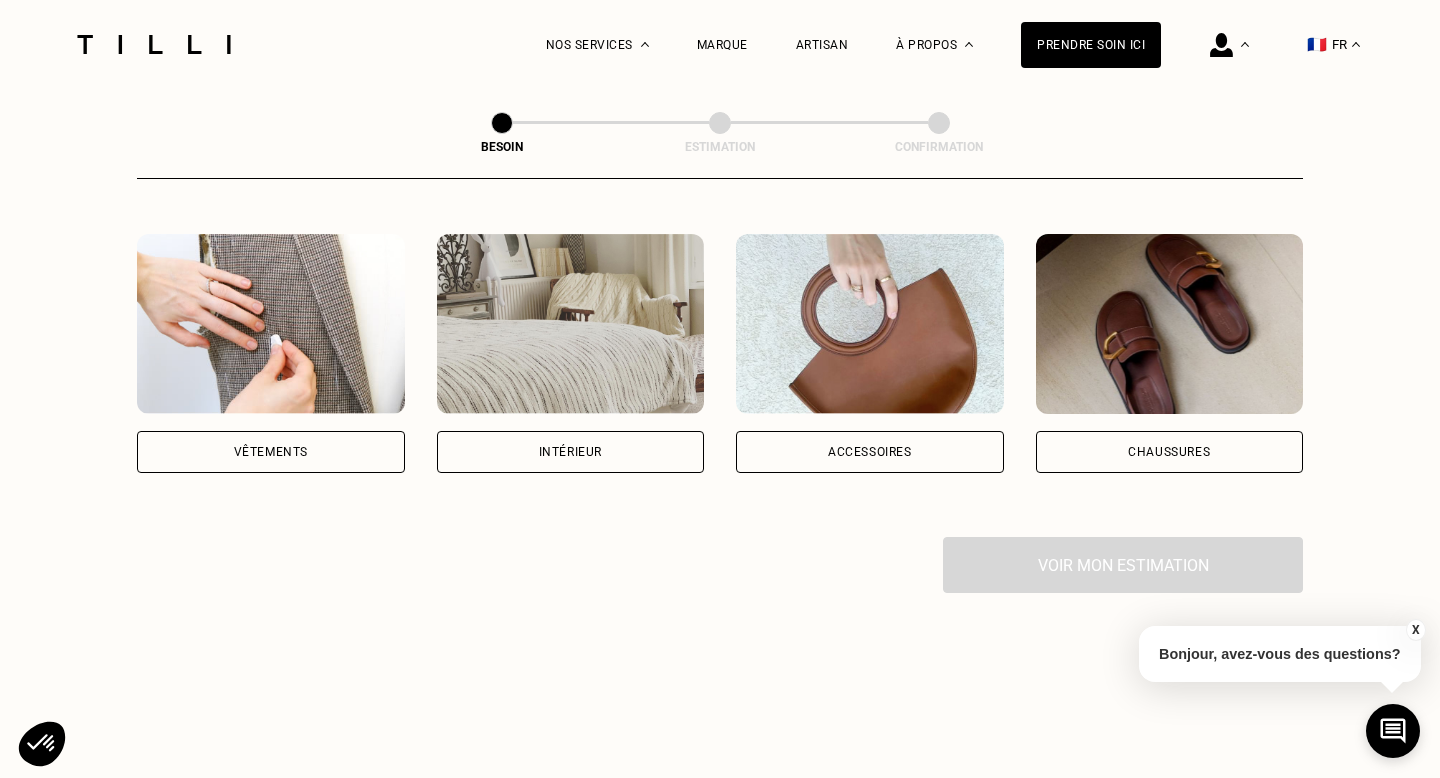 click on "Vêtements" at bounding box center (271, 452) 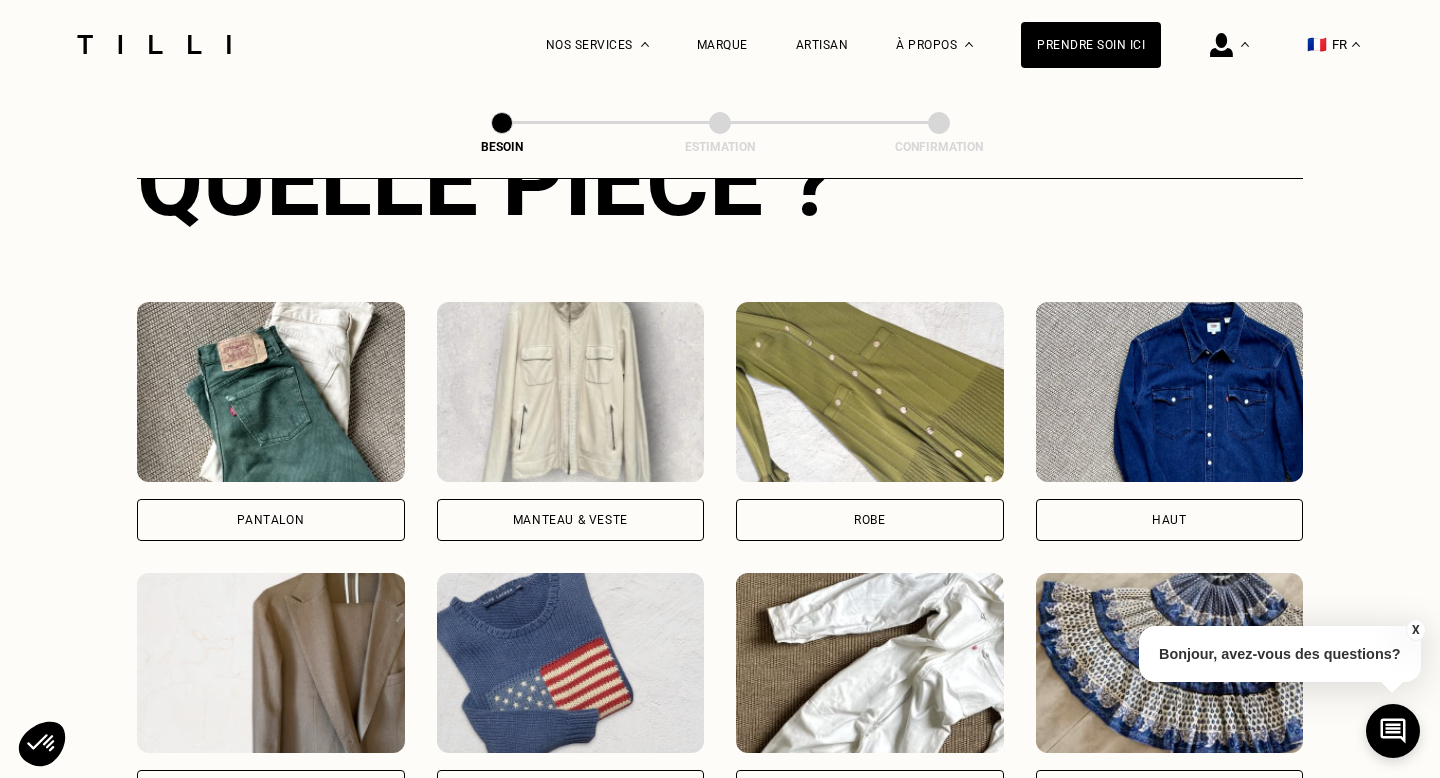 click on "Robe" at bounding box center (870, 520) 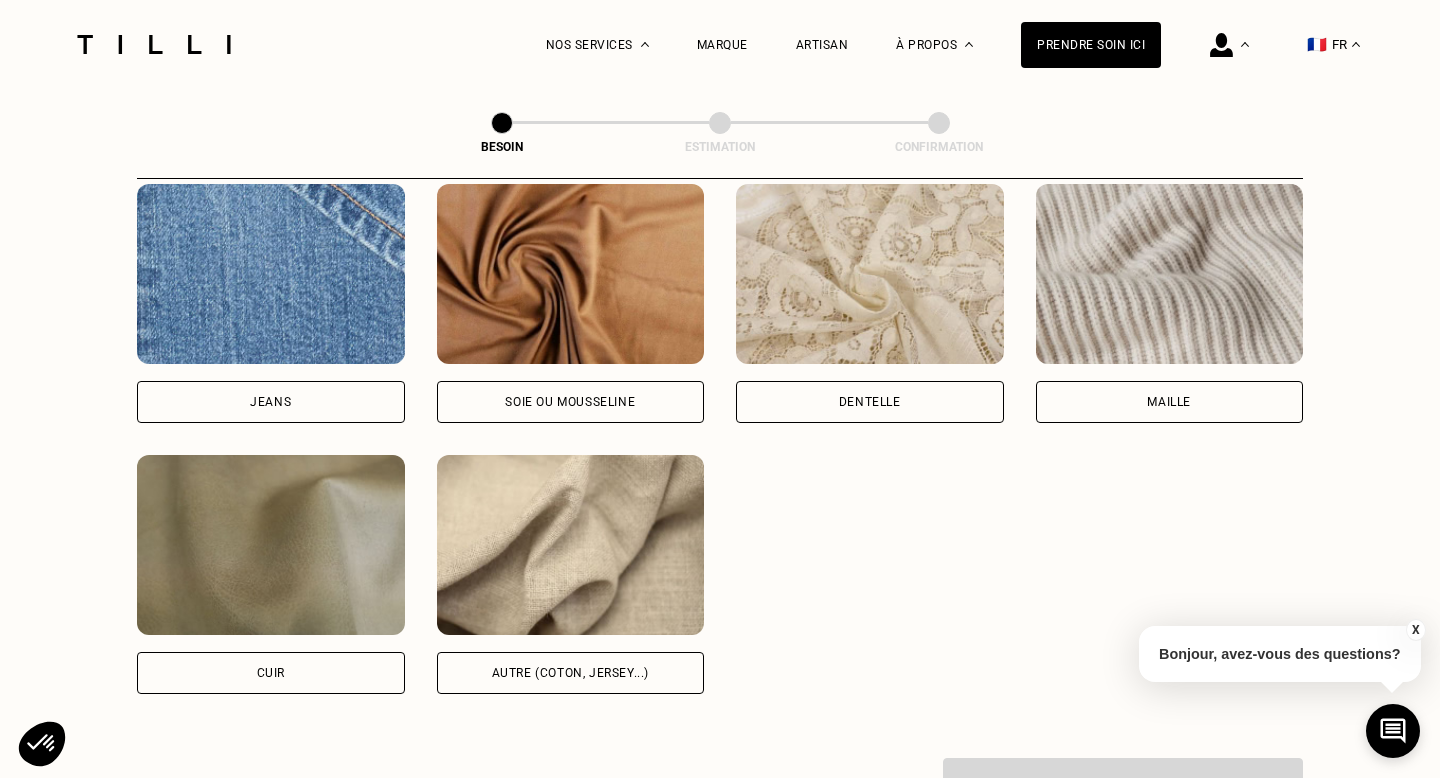 scroll, scrollTop: 2151, scrollLeft: 0, axis: vertical 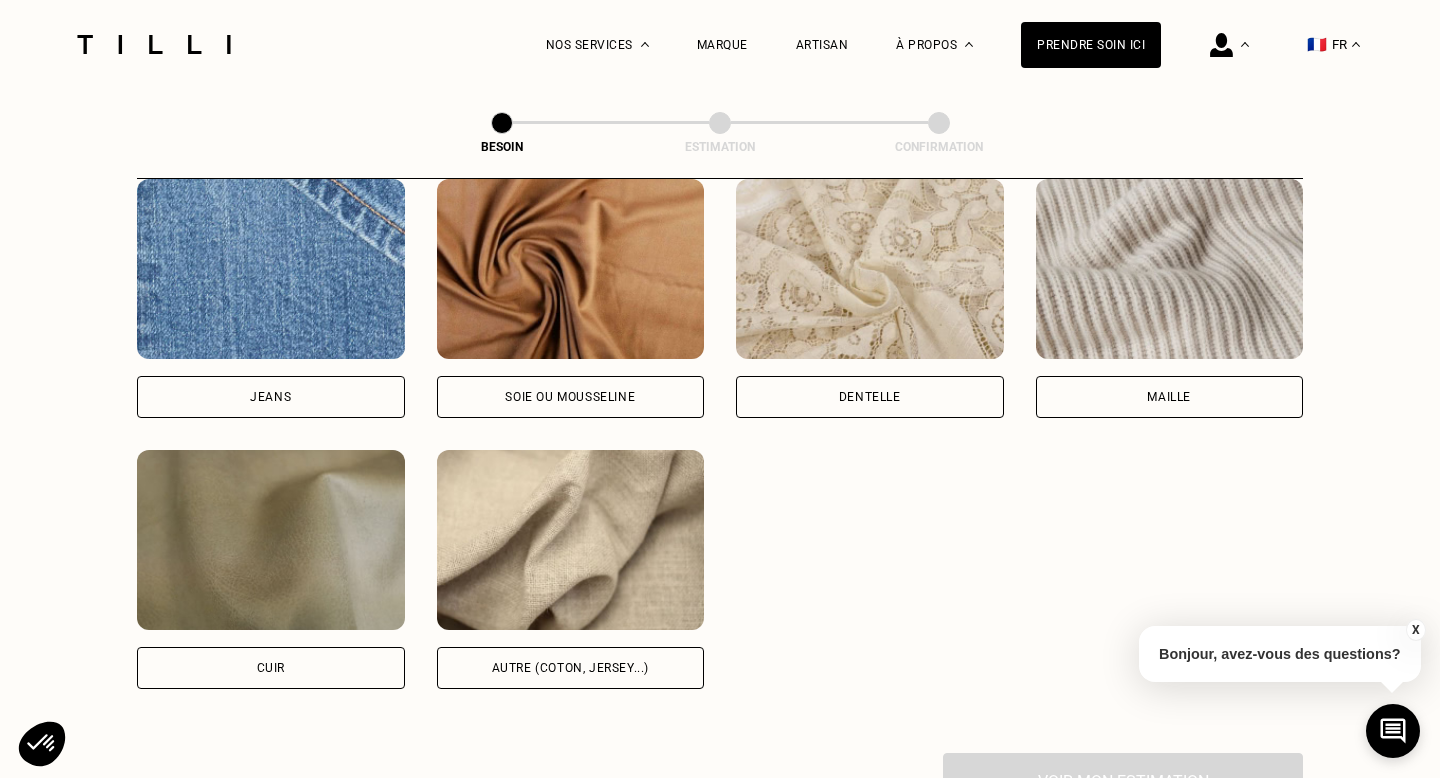click on "Autre (coton, jersey...)" at bounding box center [570, 668] 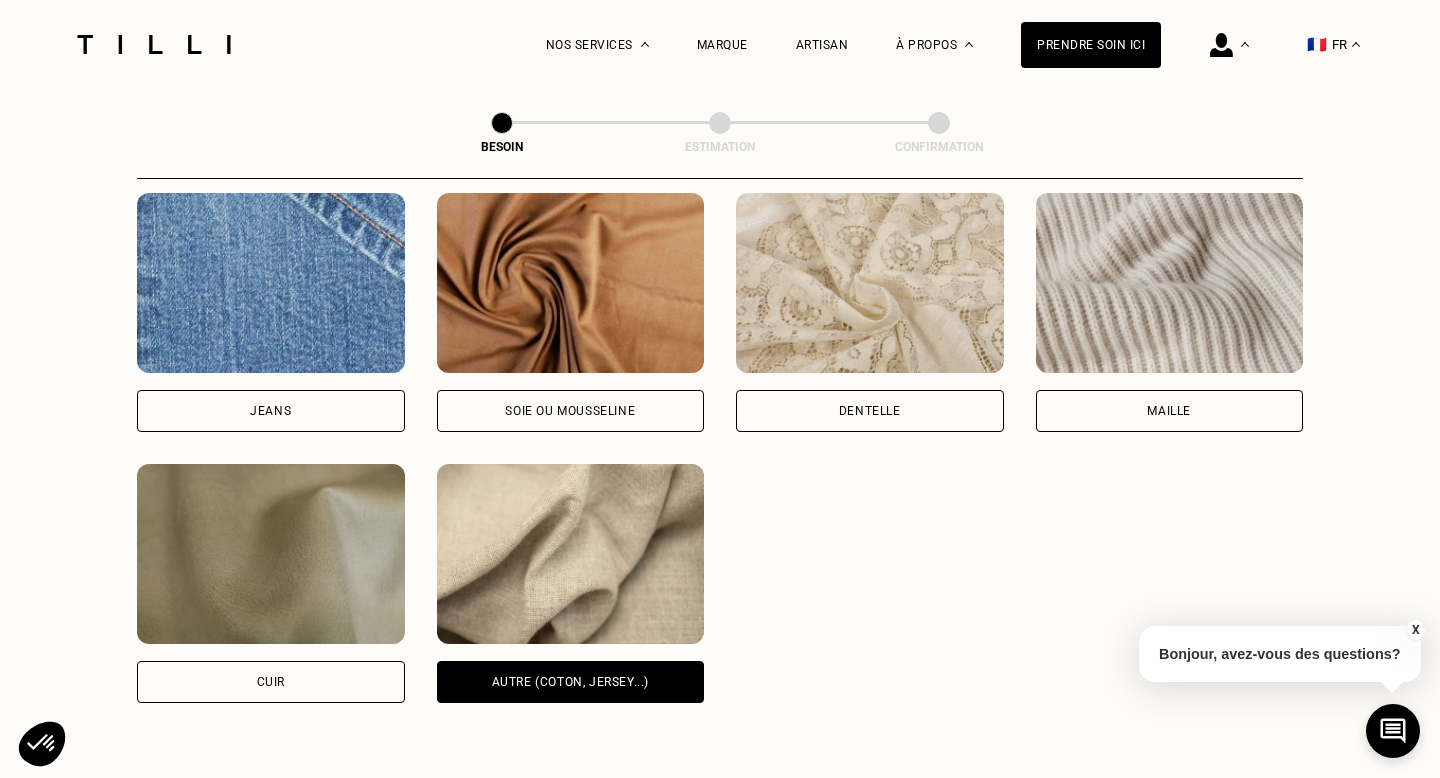 scroll, scrollTop: 1978, scrollLeft: 0, axis: vertical 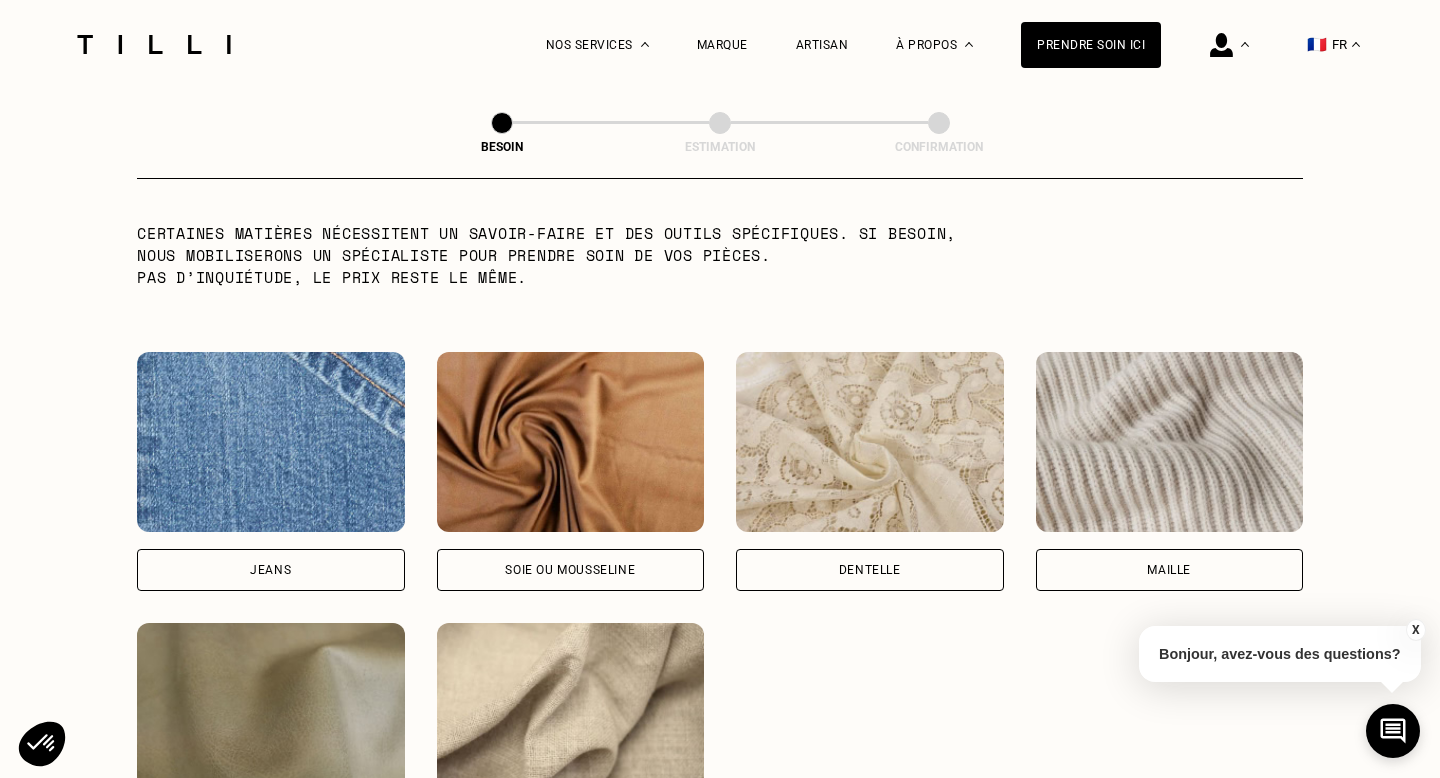 click on "Jeans" at bounding box center [270, 570] 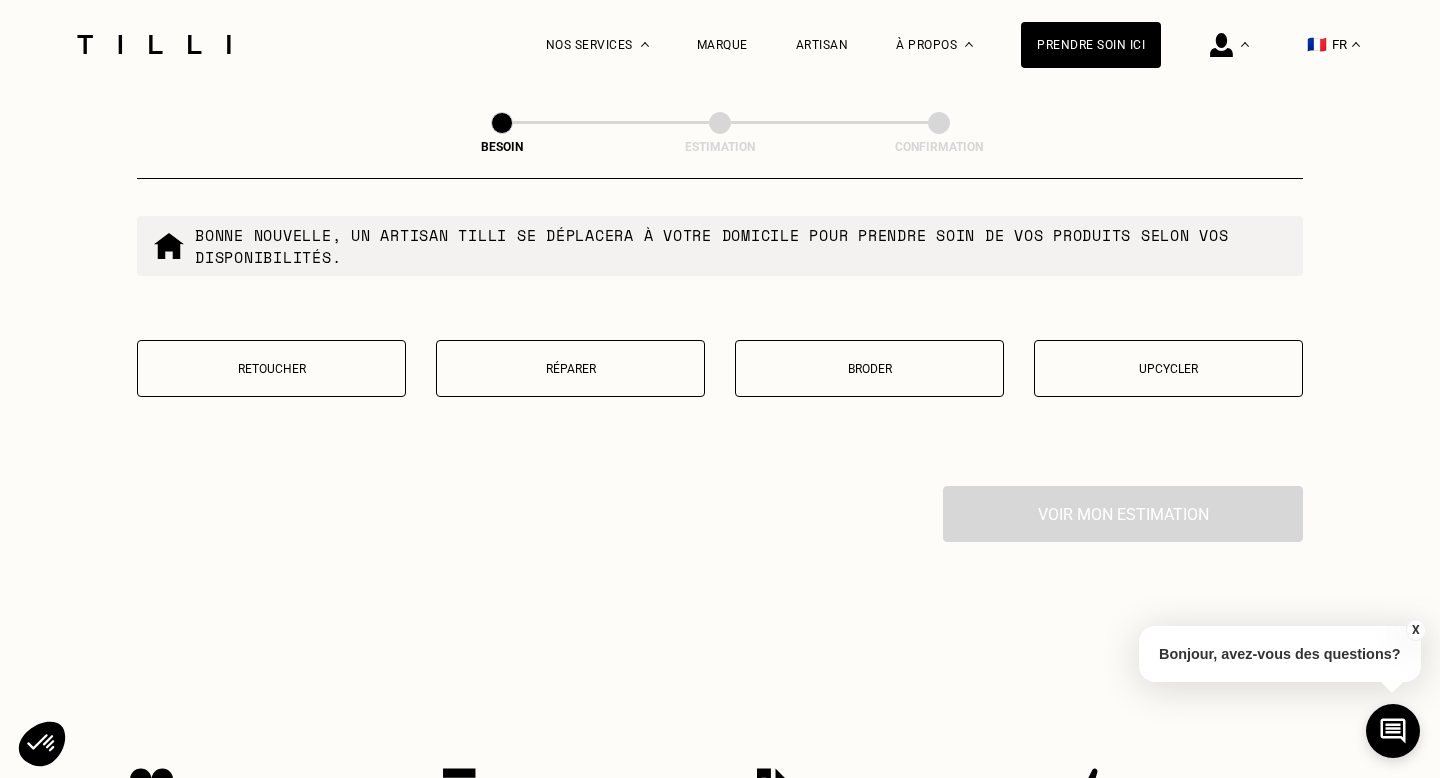 scroll, scrollTop: 3426, scrollLeft: 0, axis: vertical 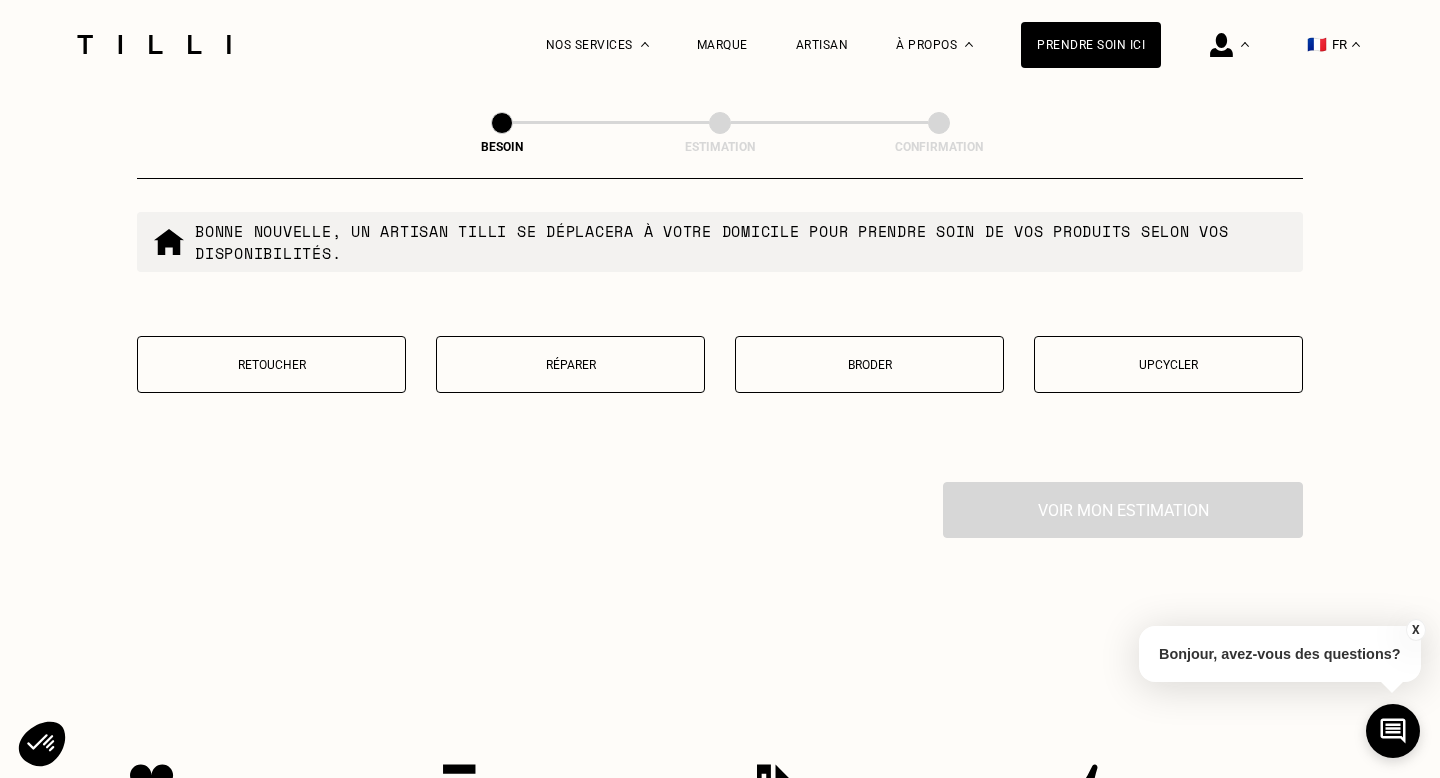 click on "Retoucher" at bounding box center (271, 365) 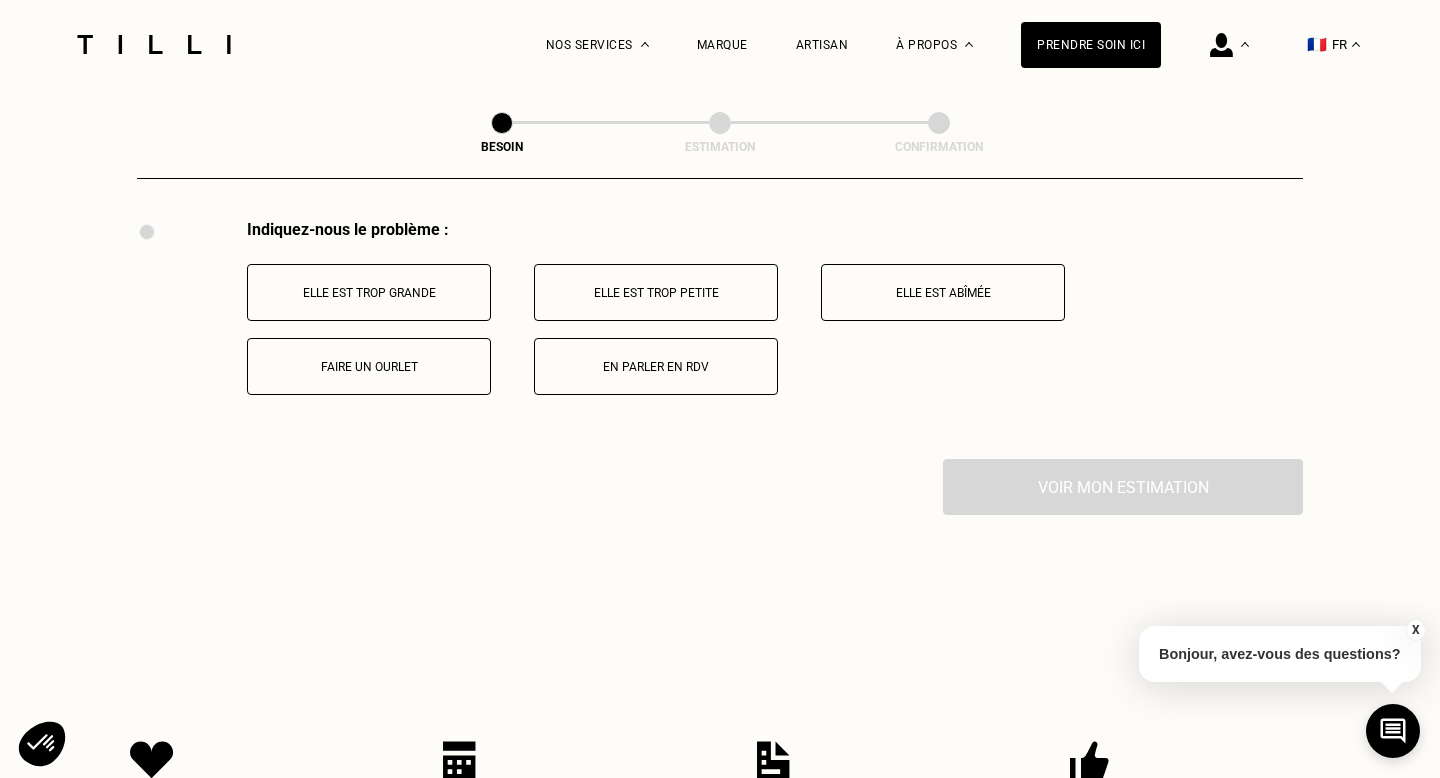 click on "Elle est trop grande" at bounding box center (369, 292) 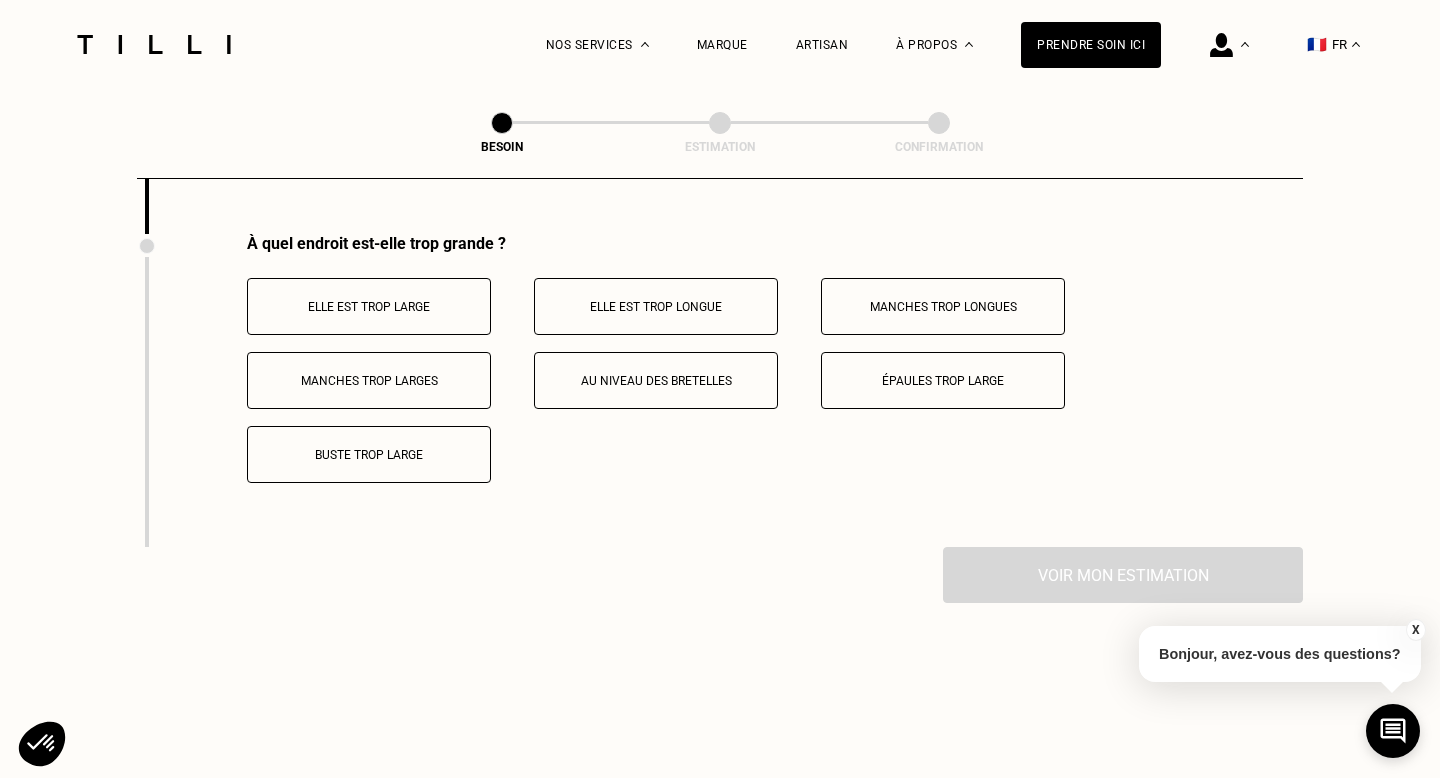 scroll, scrollTop: 3927, scrollLeft: 0, axis: vertical 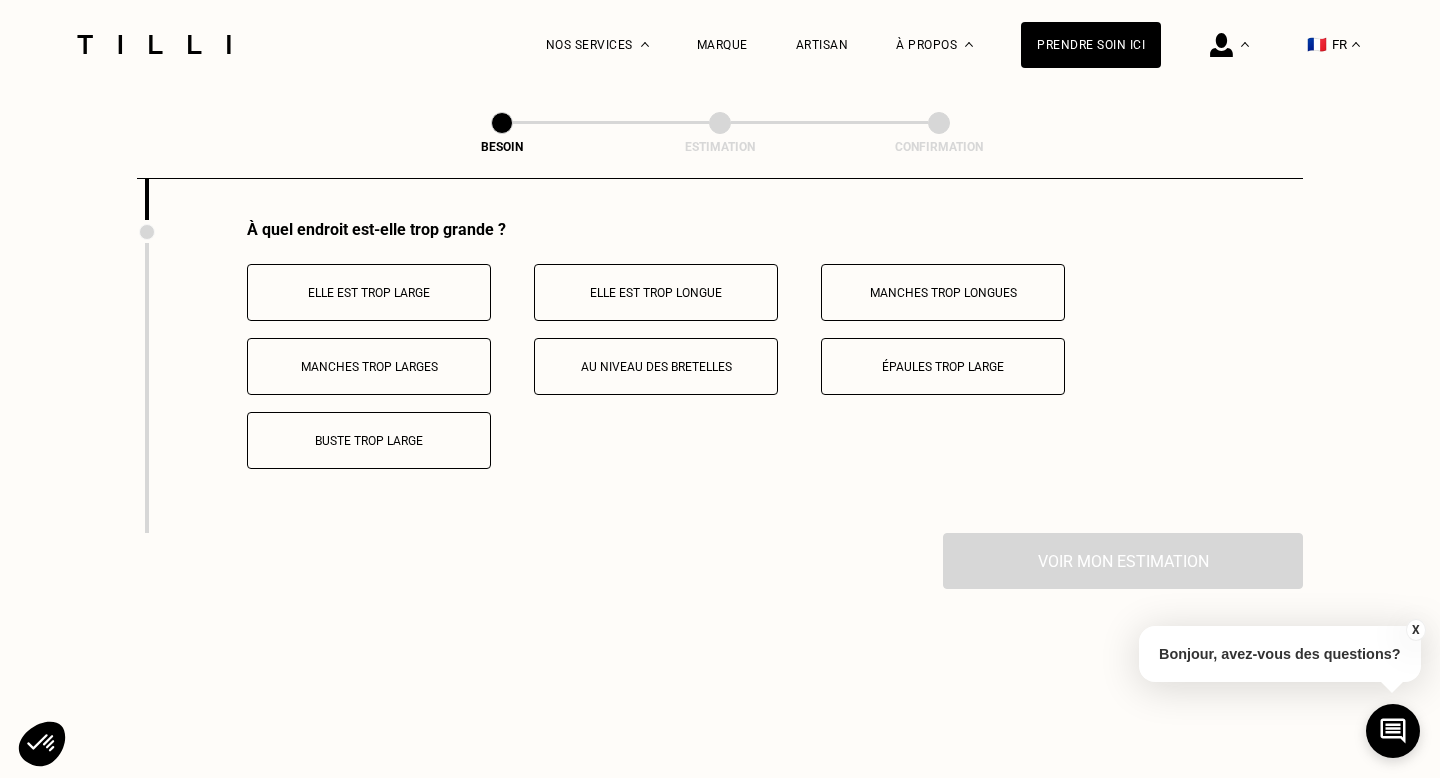 click on "Elle est trop large" at bounding box center [369, 293] 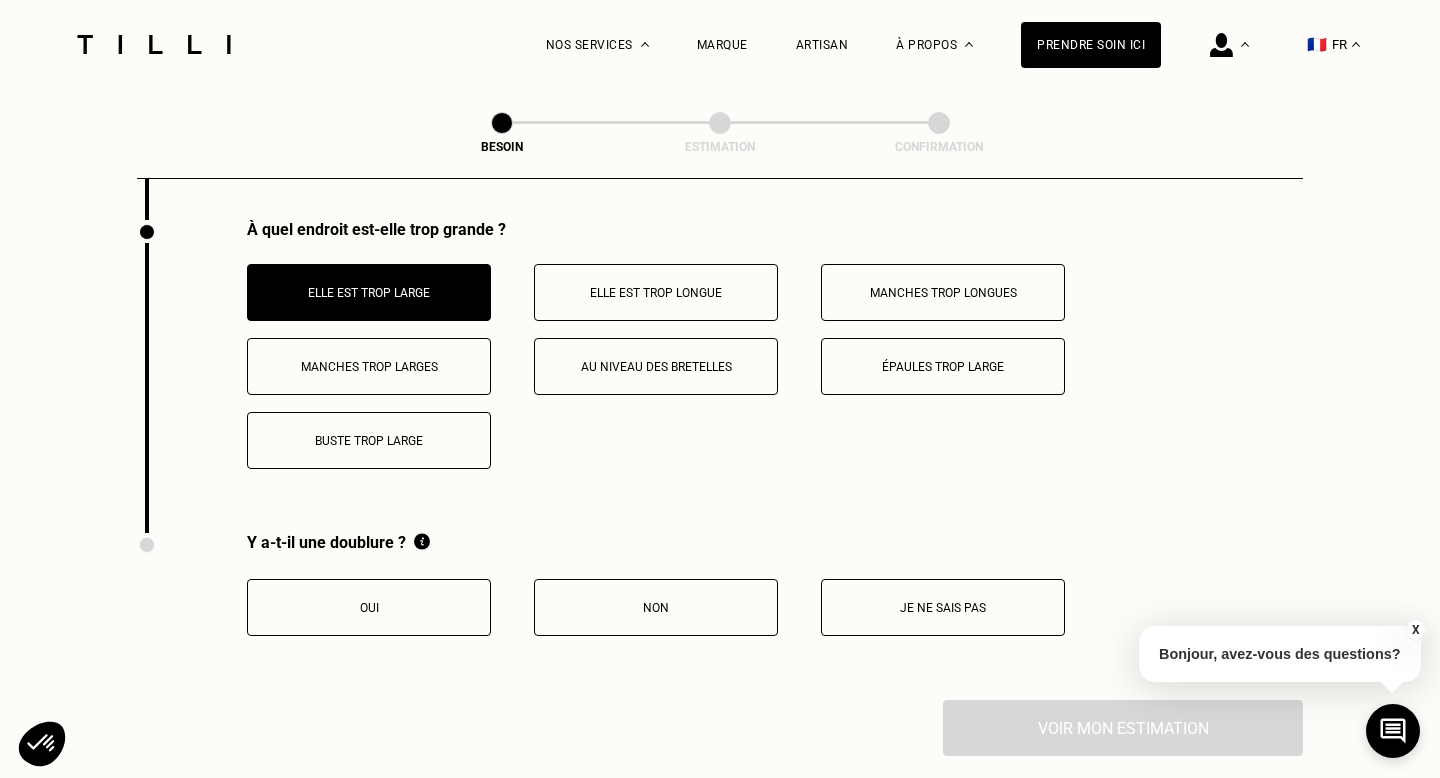 click on "Elle est trop longue" at bounding box center (656, 293) 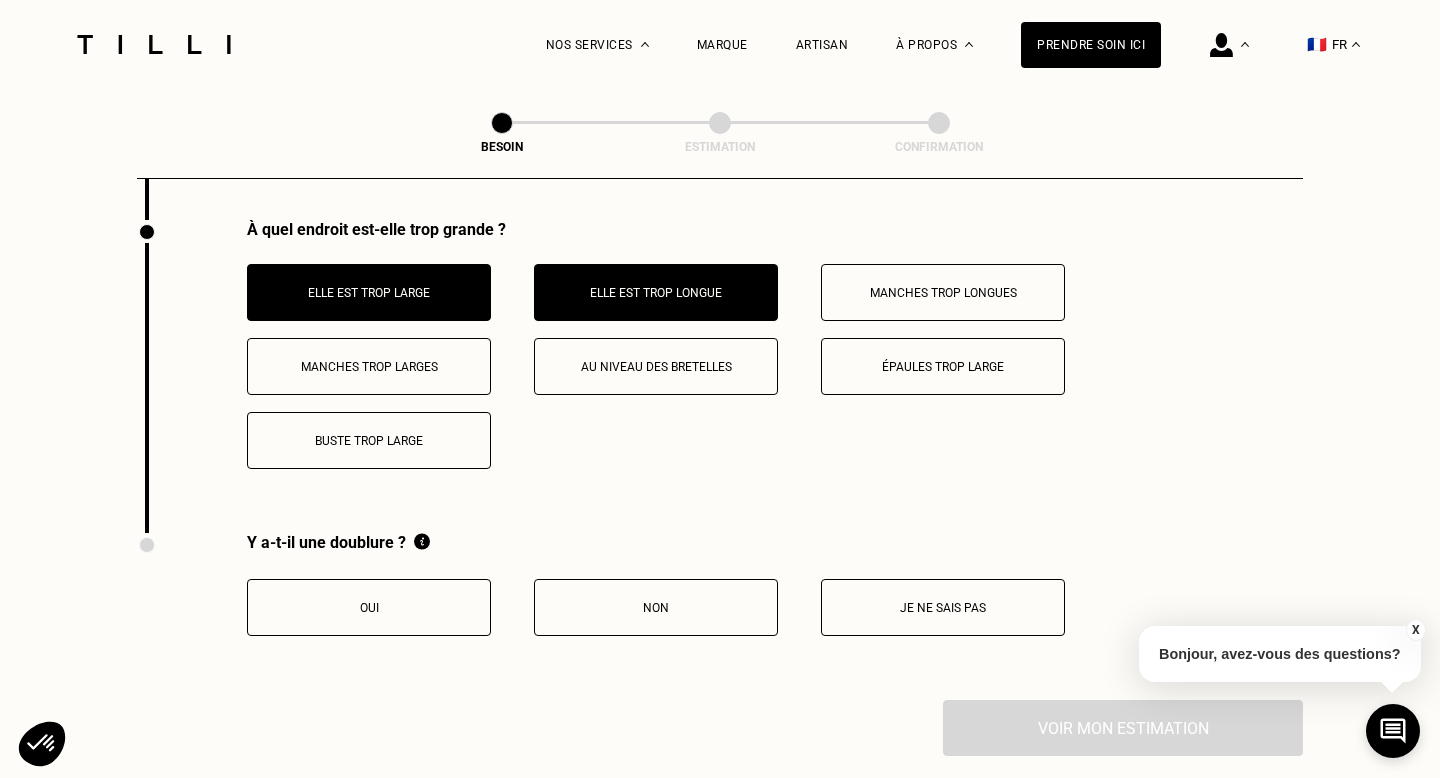 click on "Non" at bounding box center [656, 608] 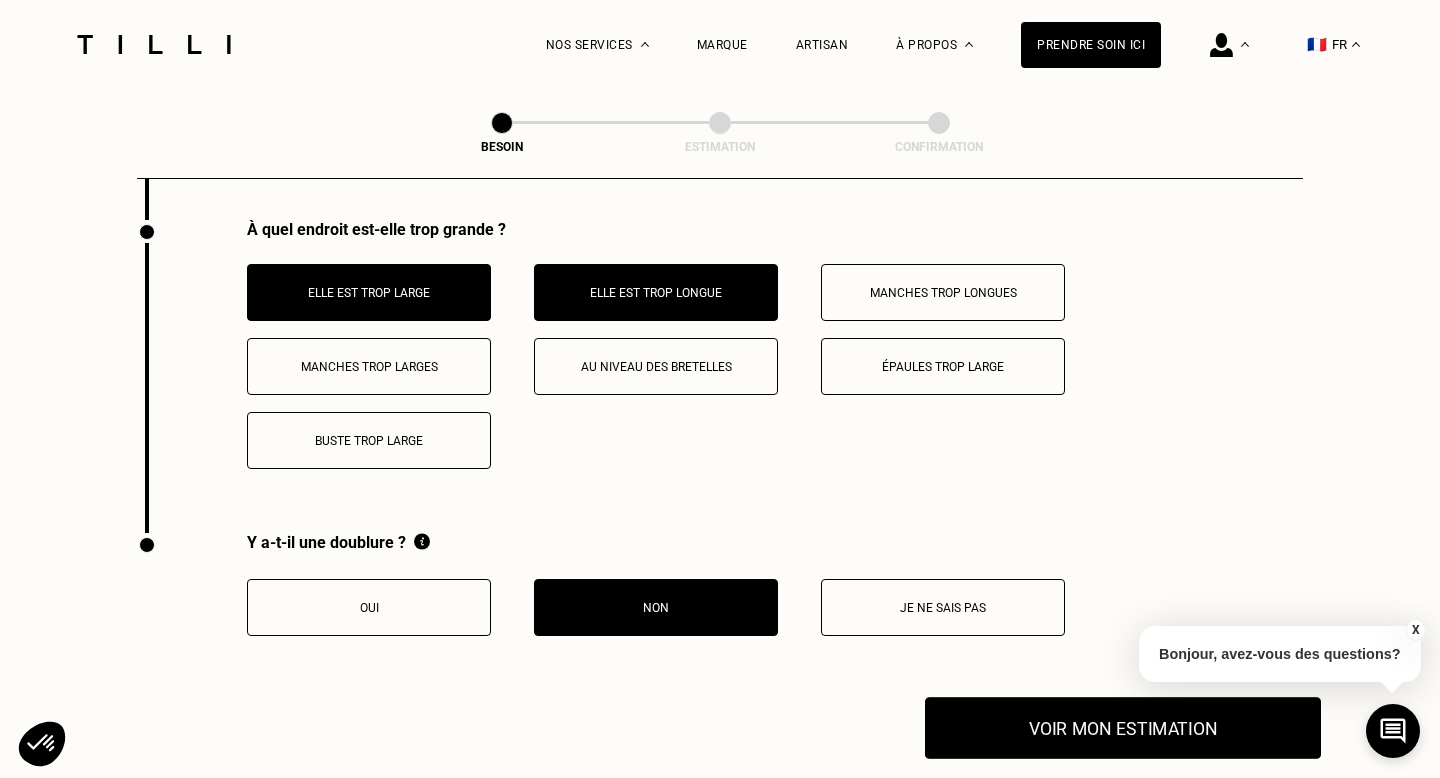 click on "Voir mon estimation" at bounding box center (1123, 728) 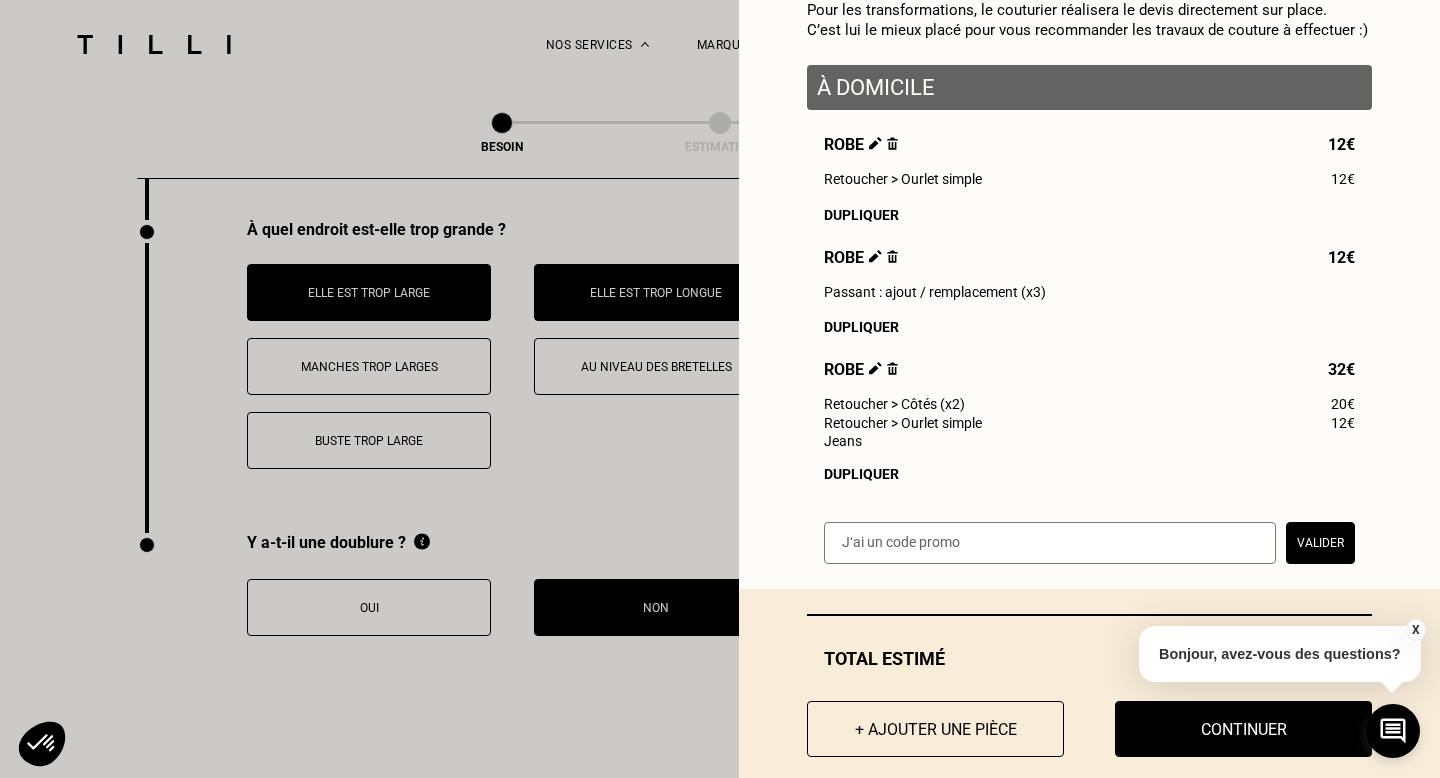 scroll, scrollTop: 267, scrollLeft: 0, axis: vertical 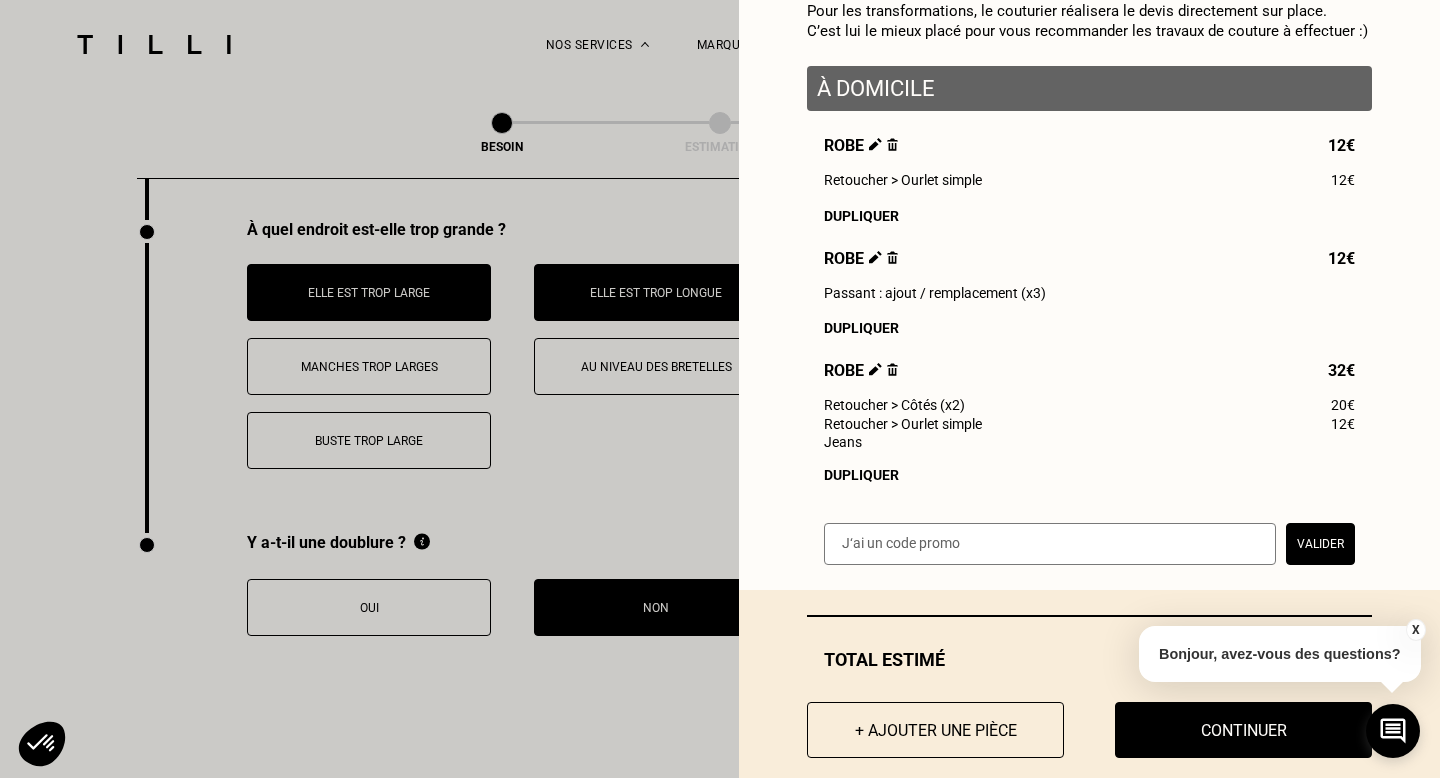 click on "X" at bounding box center [1415, 630] 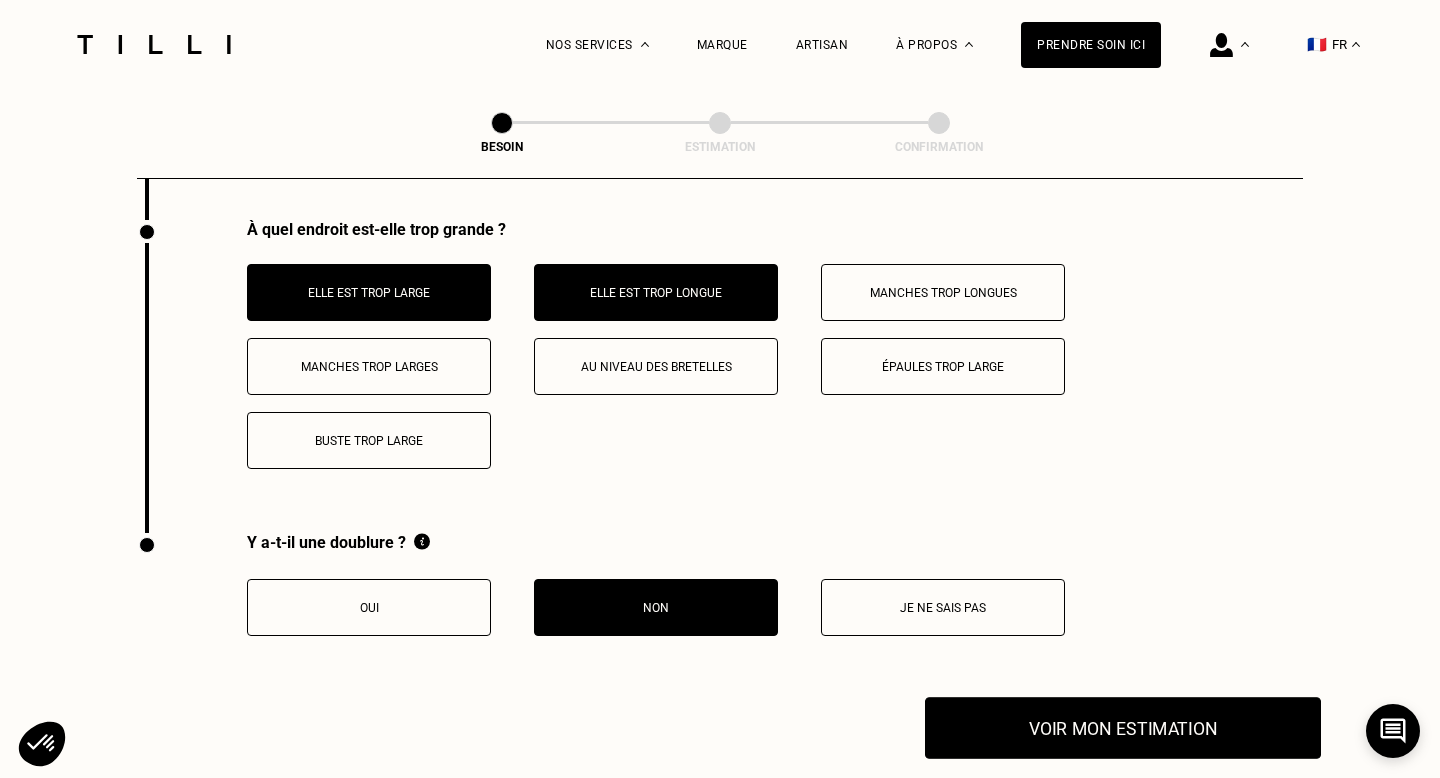 click on "Voir mon estimation" at bounding box center [1123, 728] 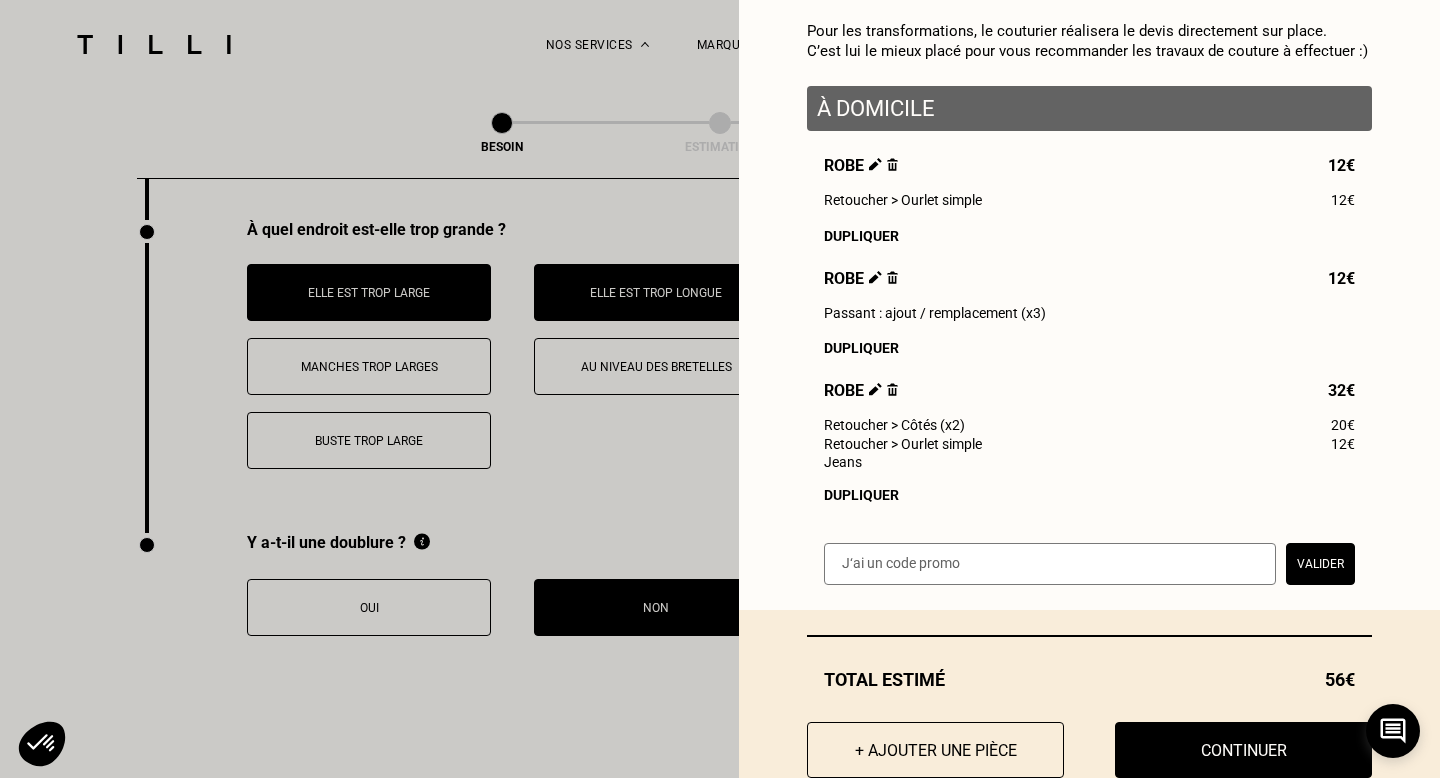 scroll, scrollTop: 301, scrollLeft: 0, axis: vertical 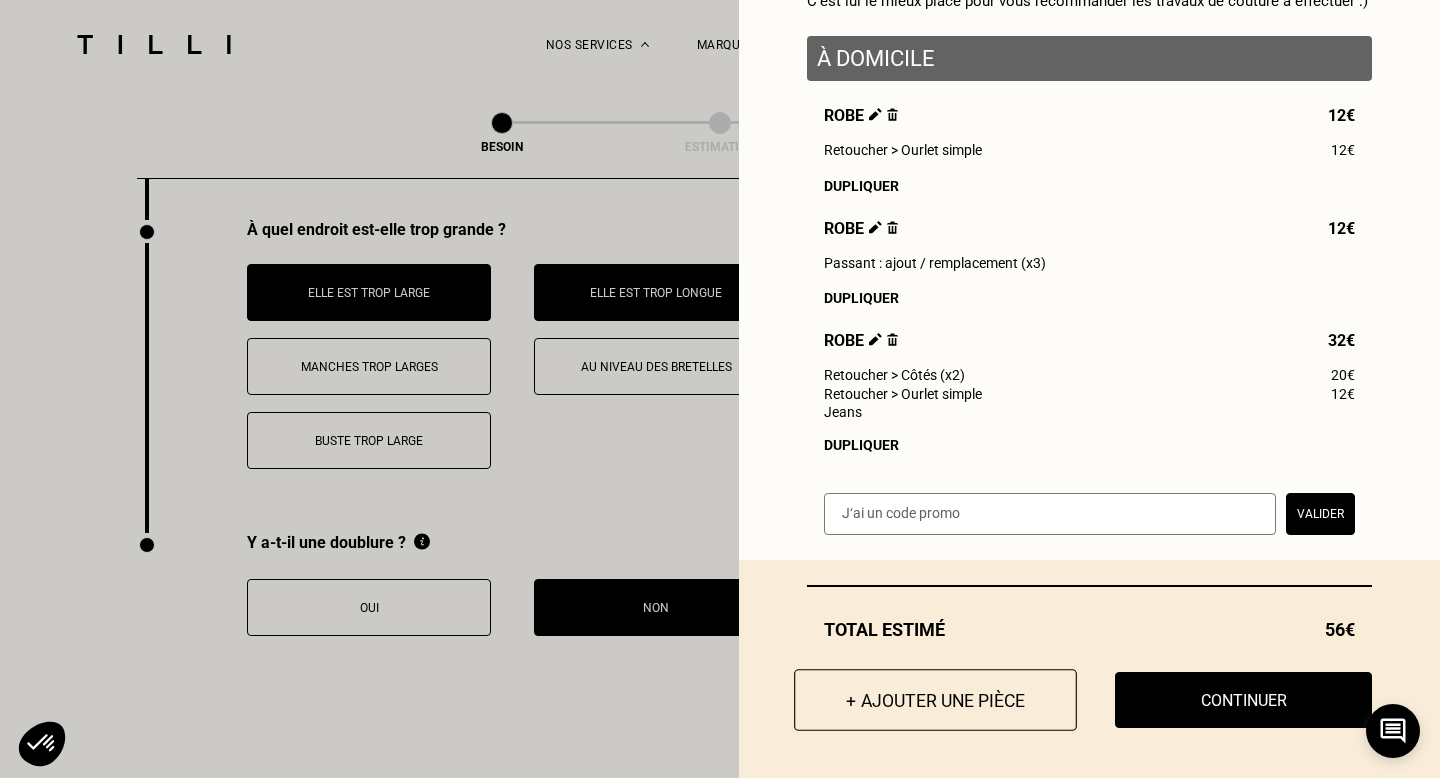 click on "+ Ajouter une pièce" at bounding box center [935, 700] 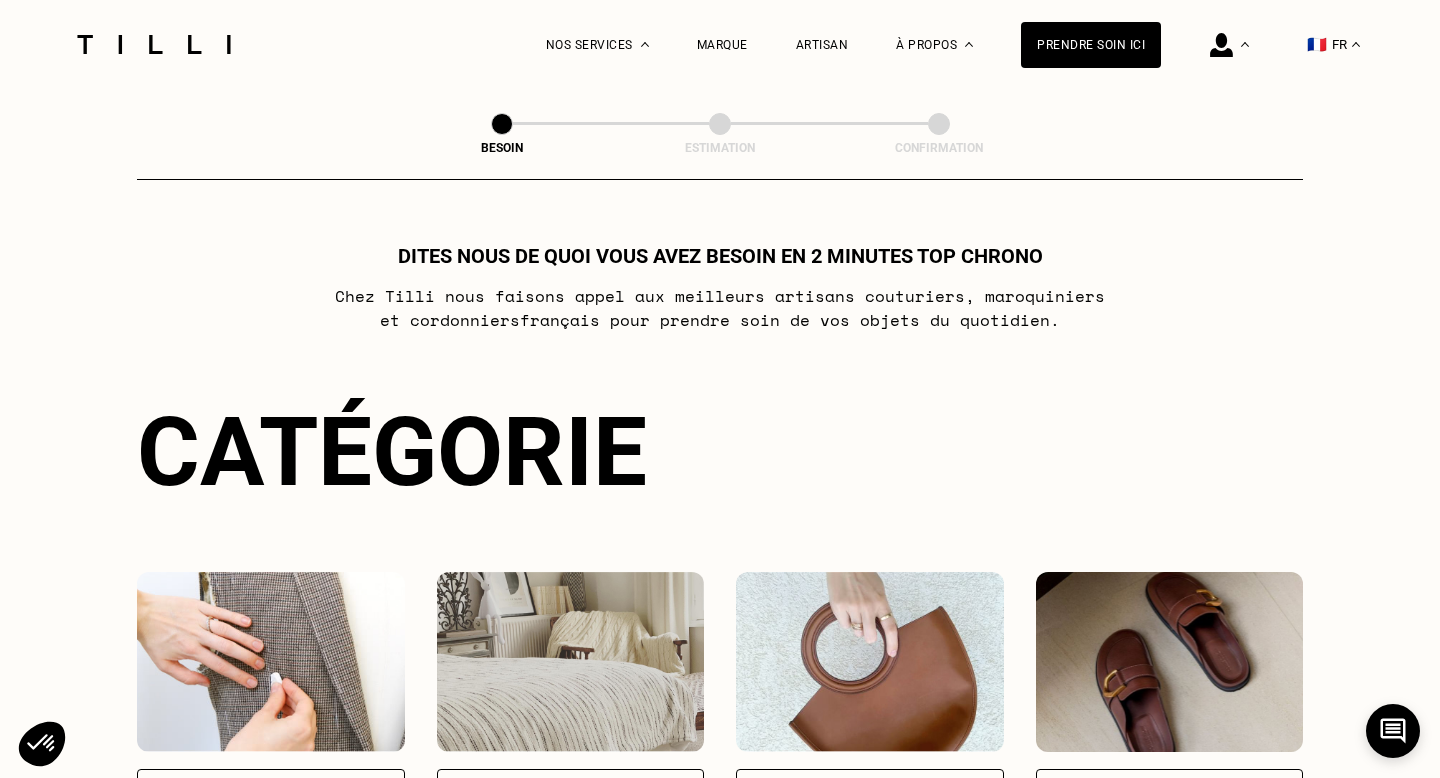 scroll, scrollTop: 371, scrollLeft: 0, axis: vertical 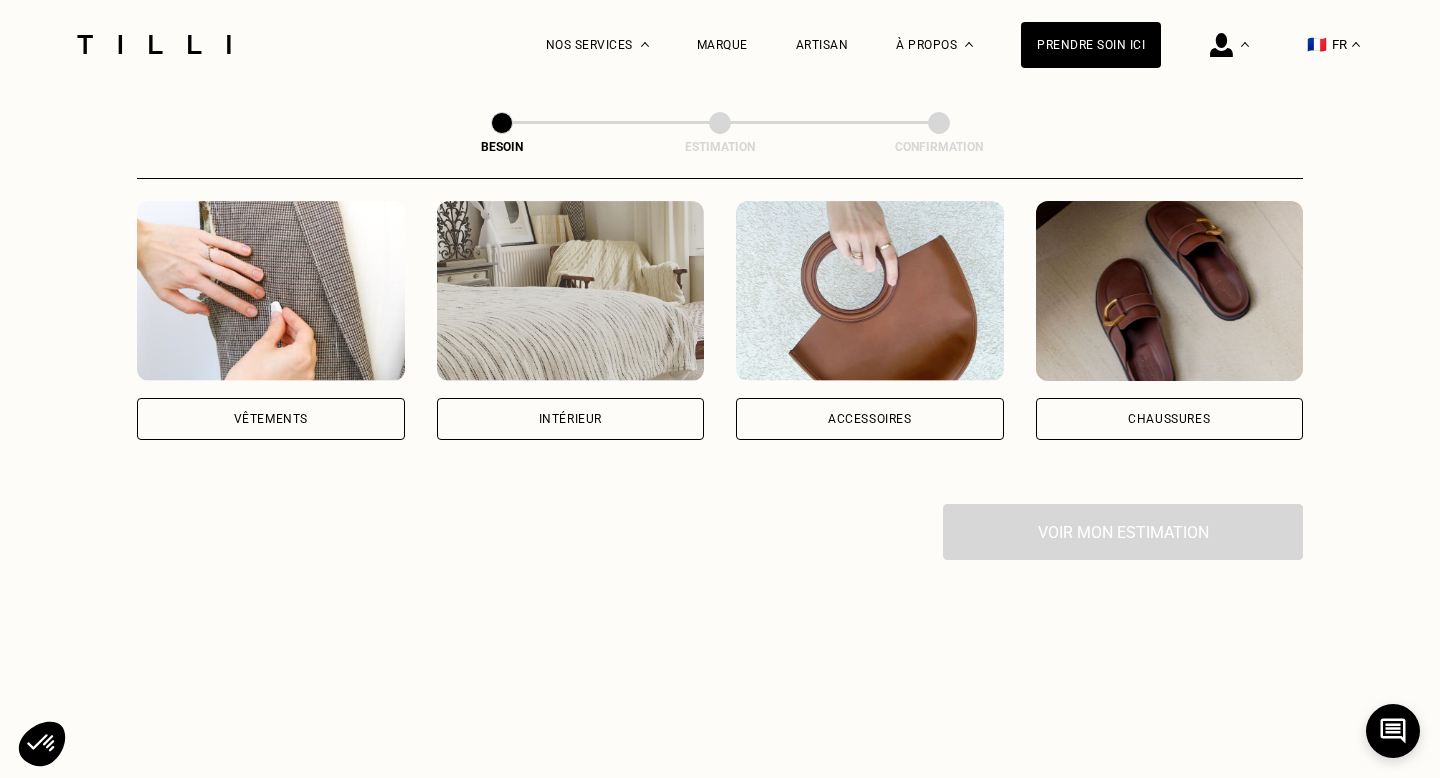 click on "Vêtements" at bounding box center [271, 419] 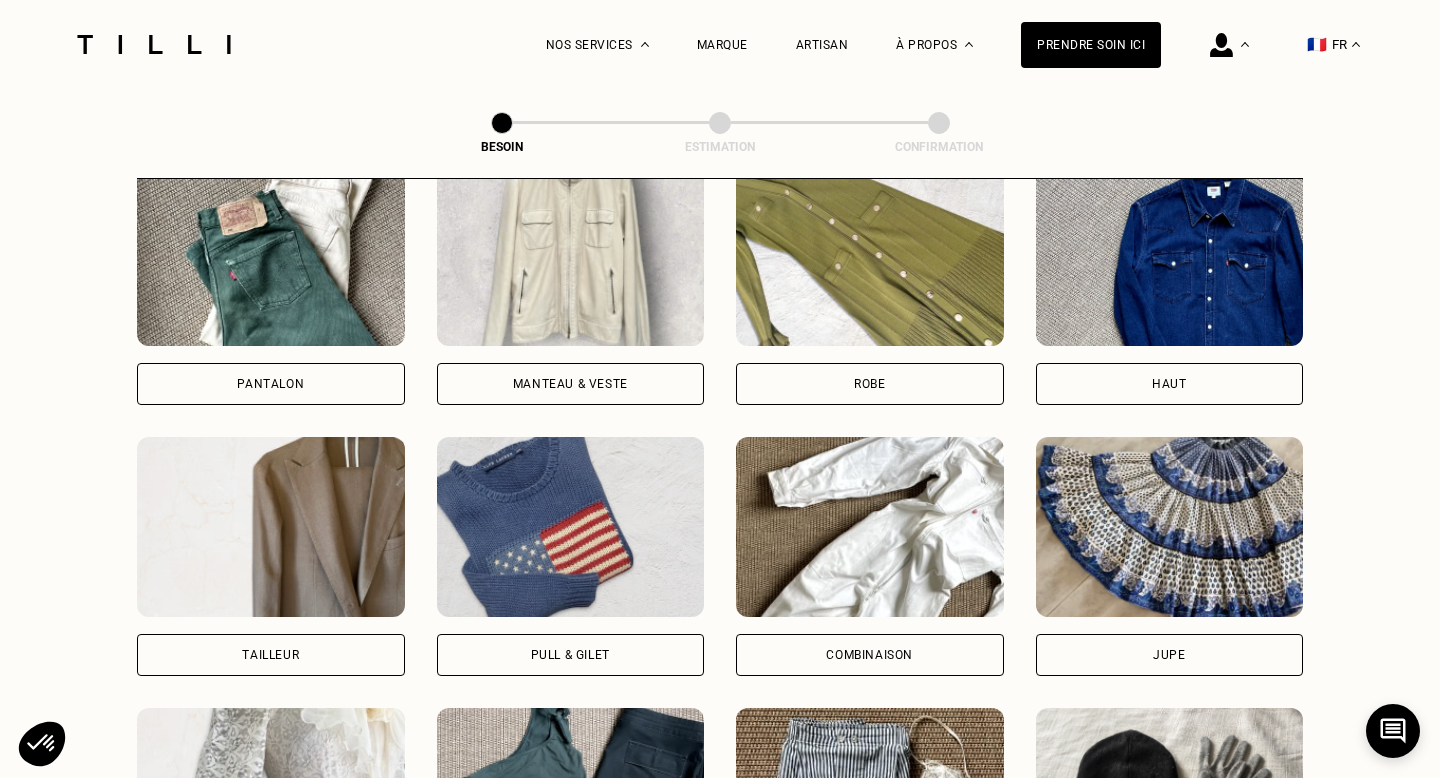 scroll, scrollTop: 871, scrollLeft: 0, axis: vertical 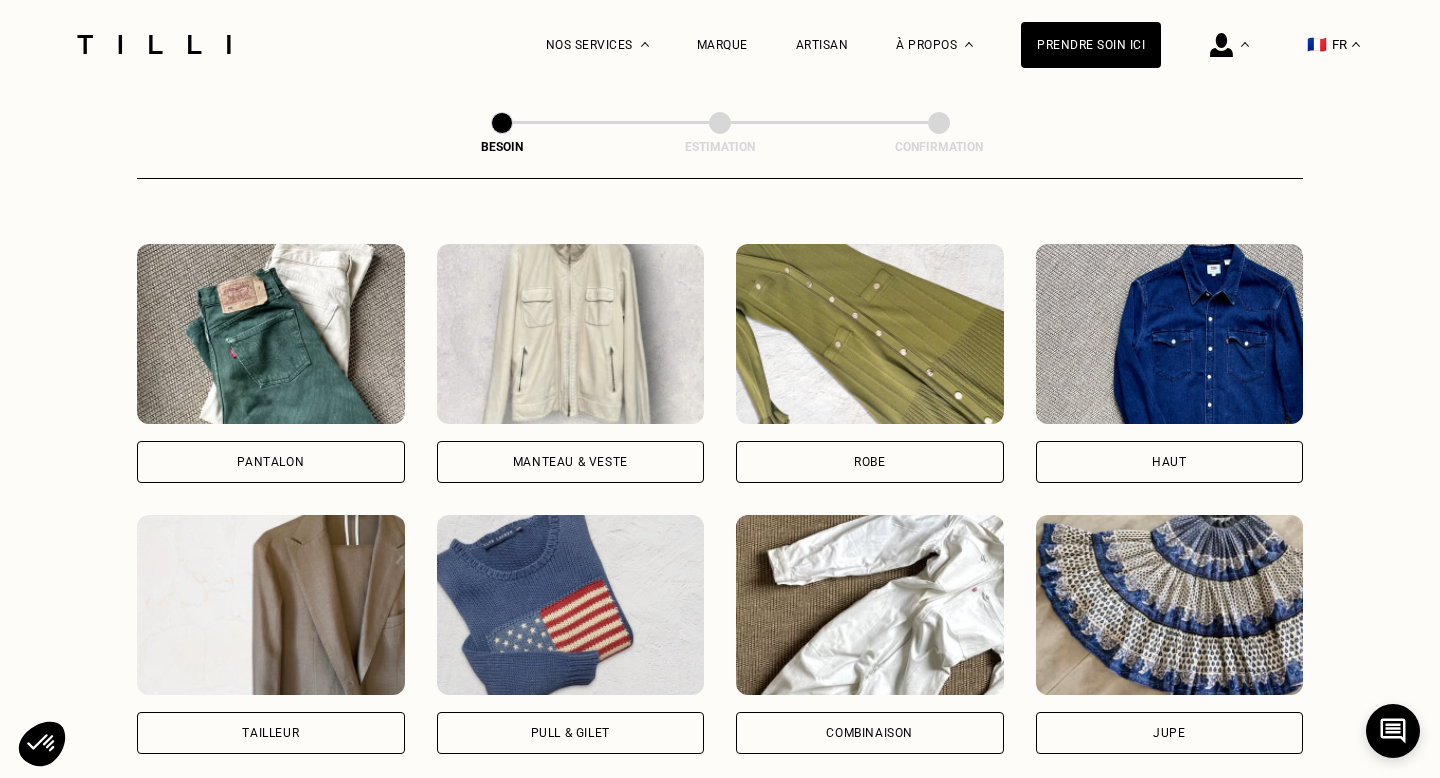 click on "Haut" at bounding box center [1169, 462] 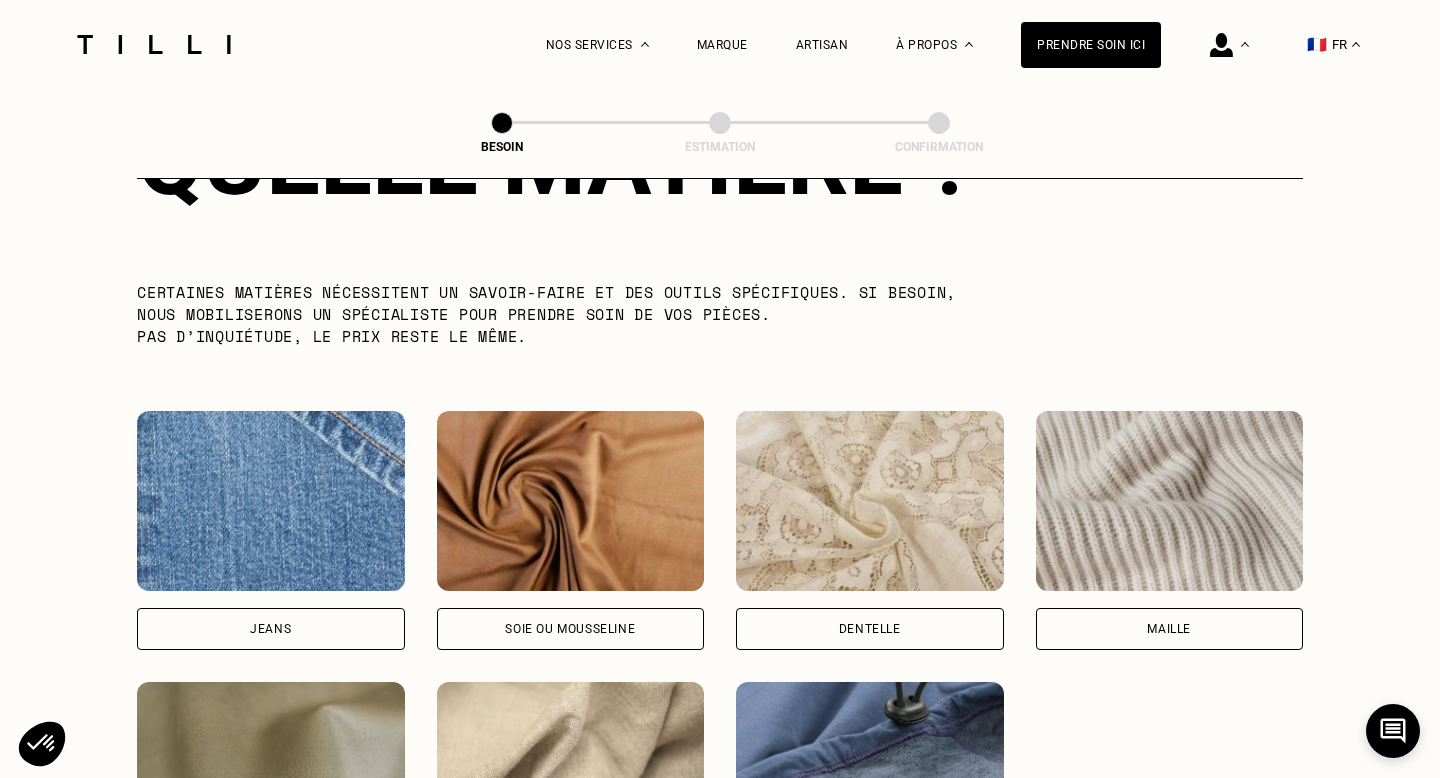 scroll, scrollTop: 2147, scrollLeft: 0, axis: vertical 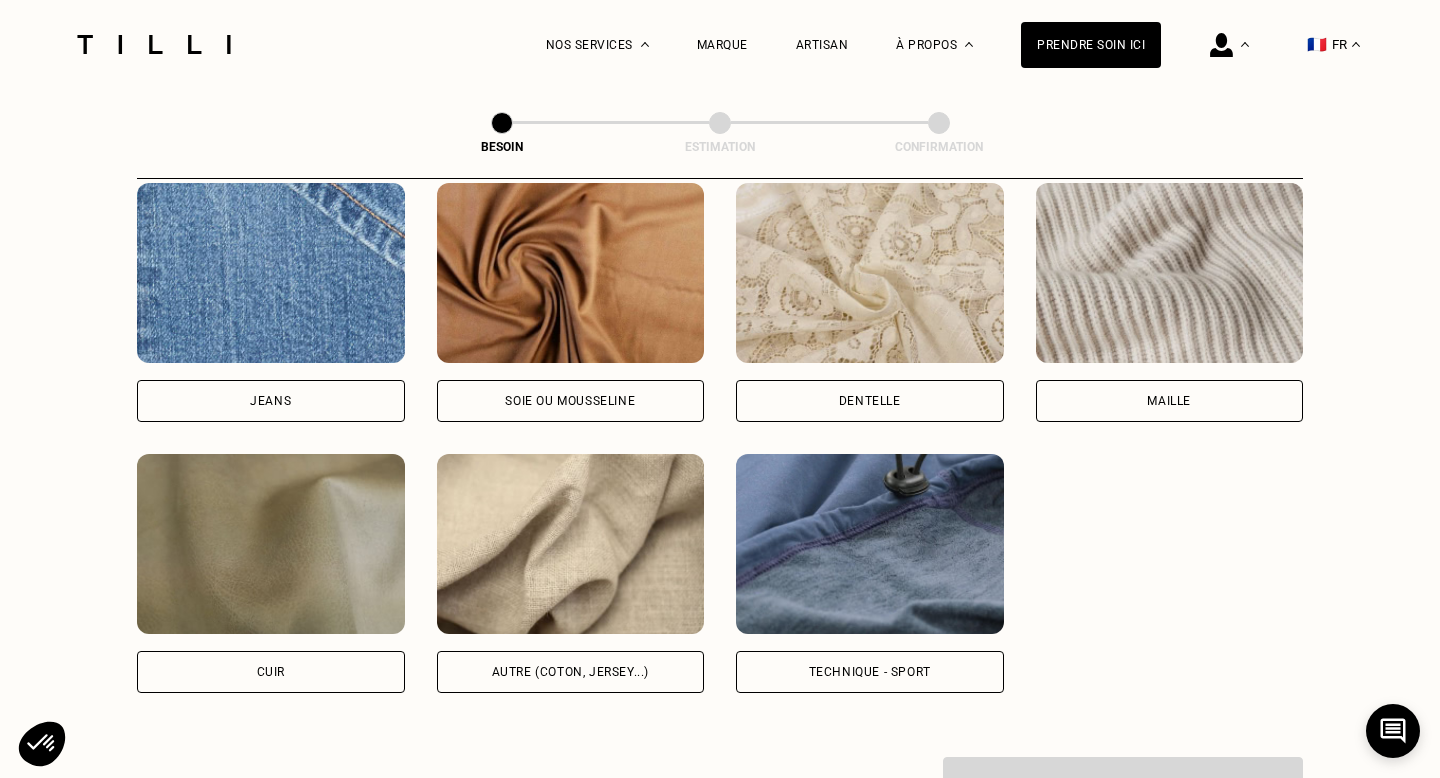 click on "Autre (coton, jersey...)" at bounding box center [571, 672] 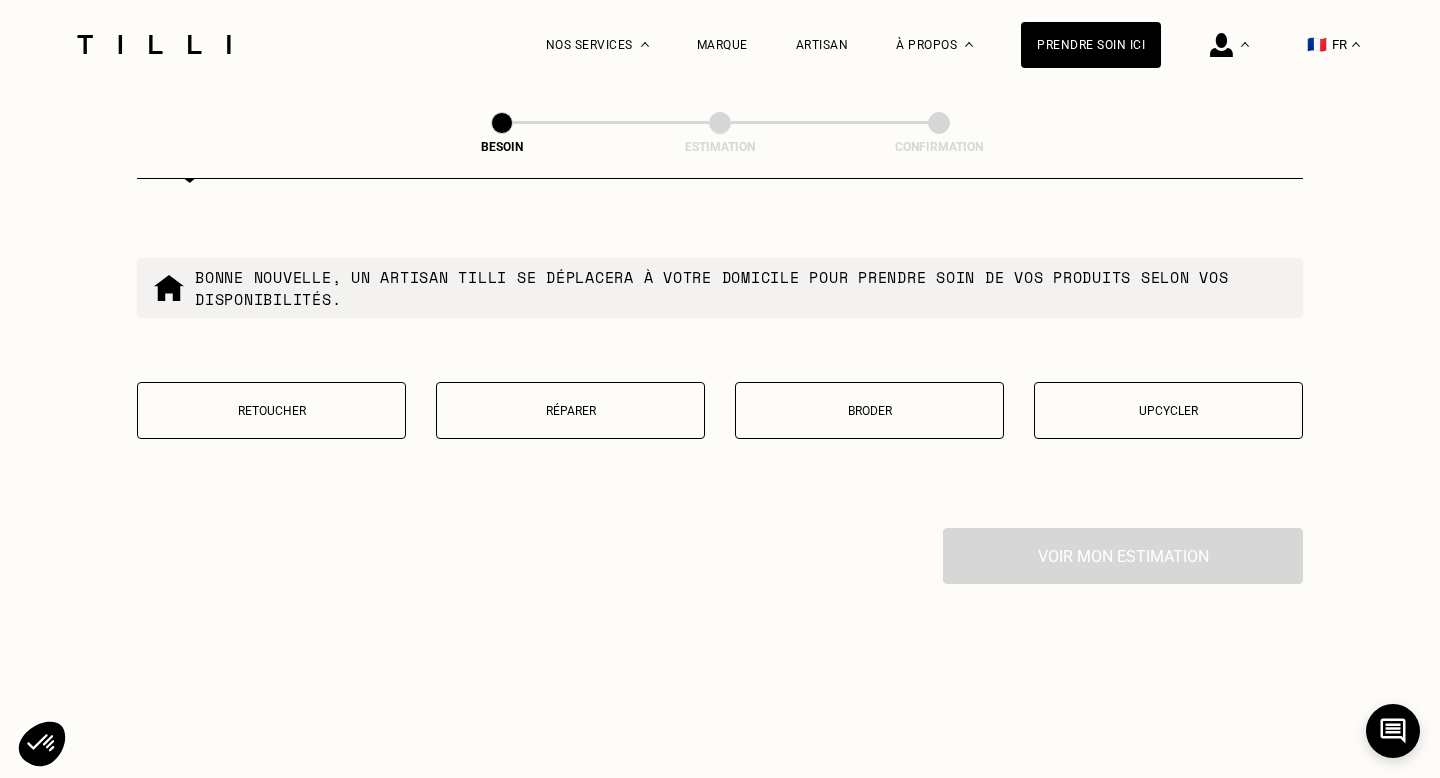 scroll, scrollTop: 3302, scrollLeft: 0, axis: vertical 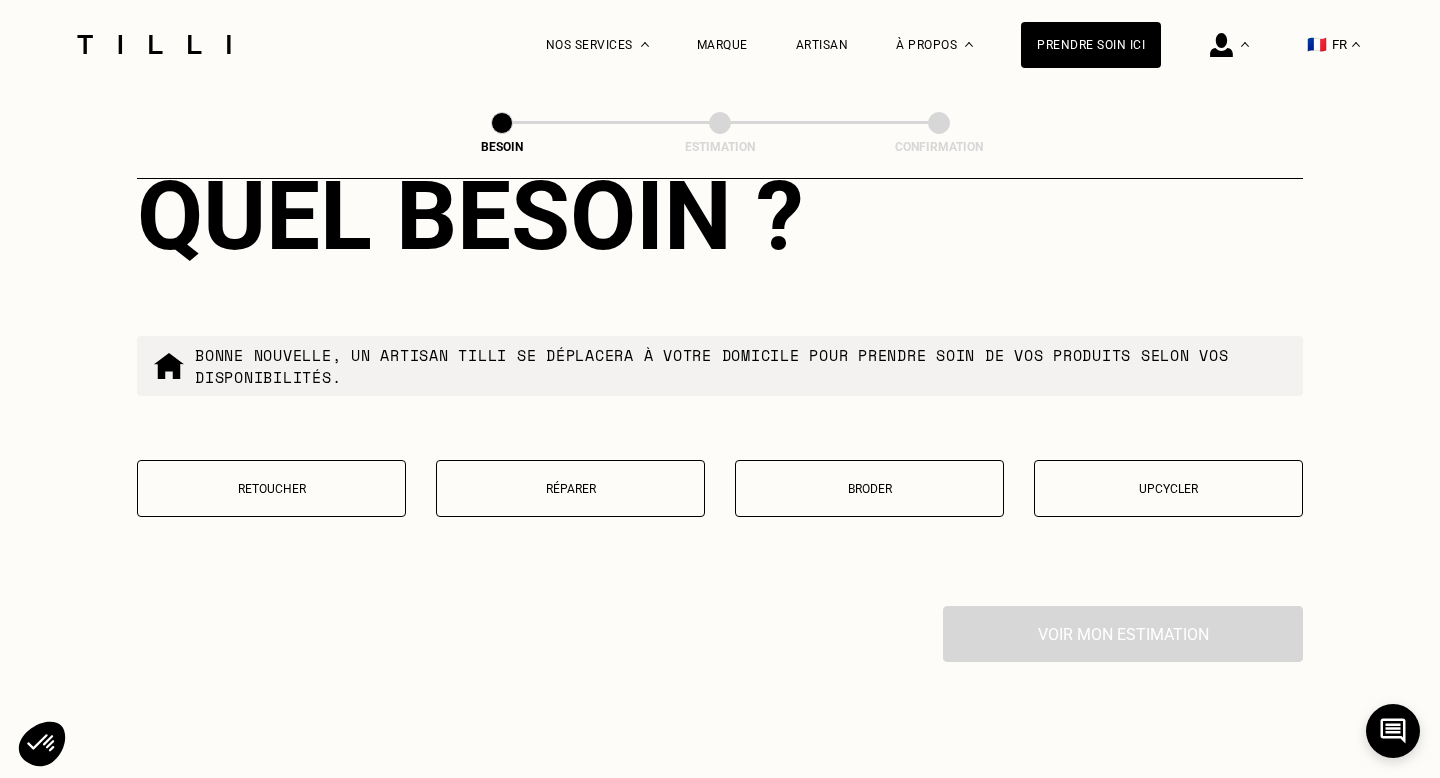 click on "Retoucher" at bounding box center [271, 489] 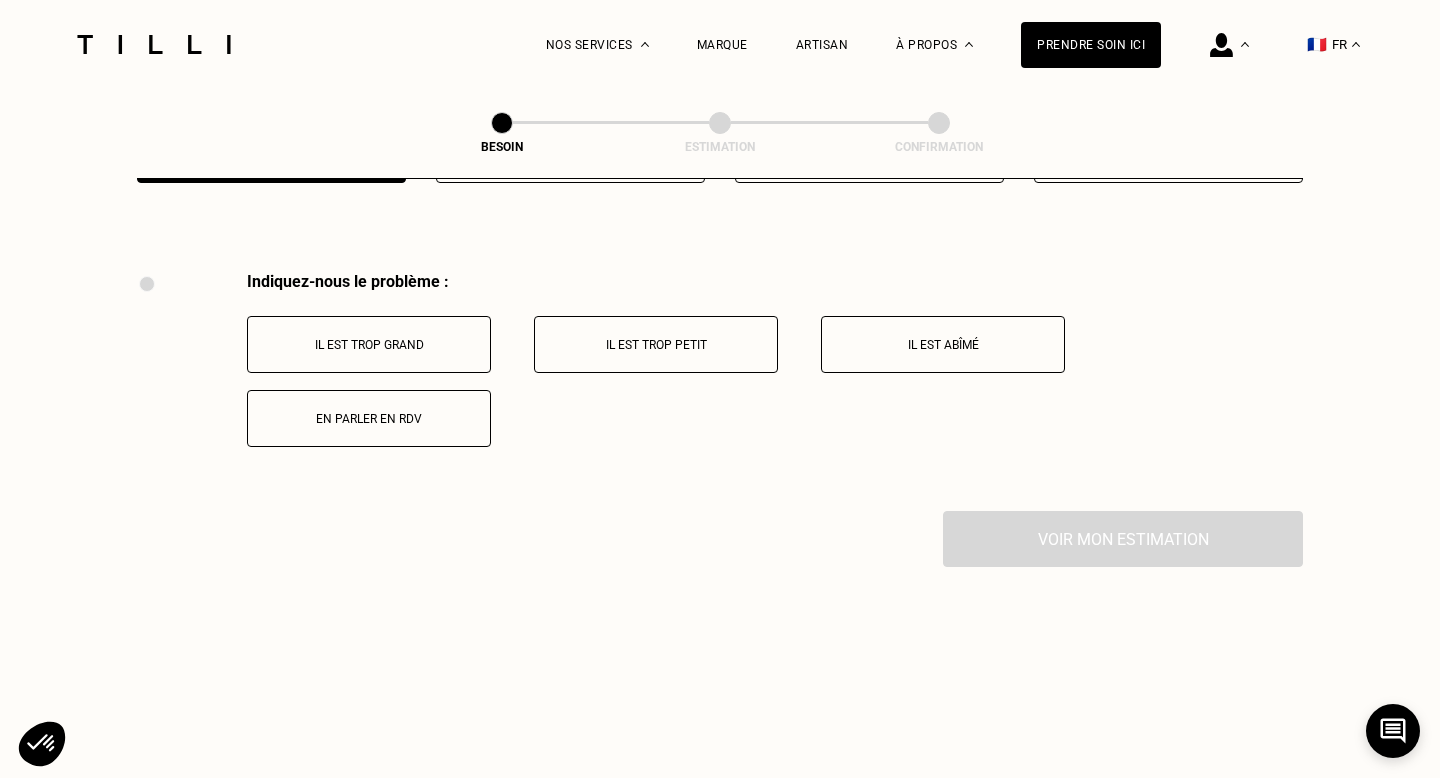 scroll, scrollTop: 3688, scrollLeft: 0, axis: vertical 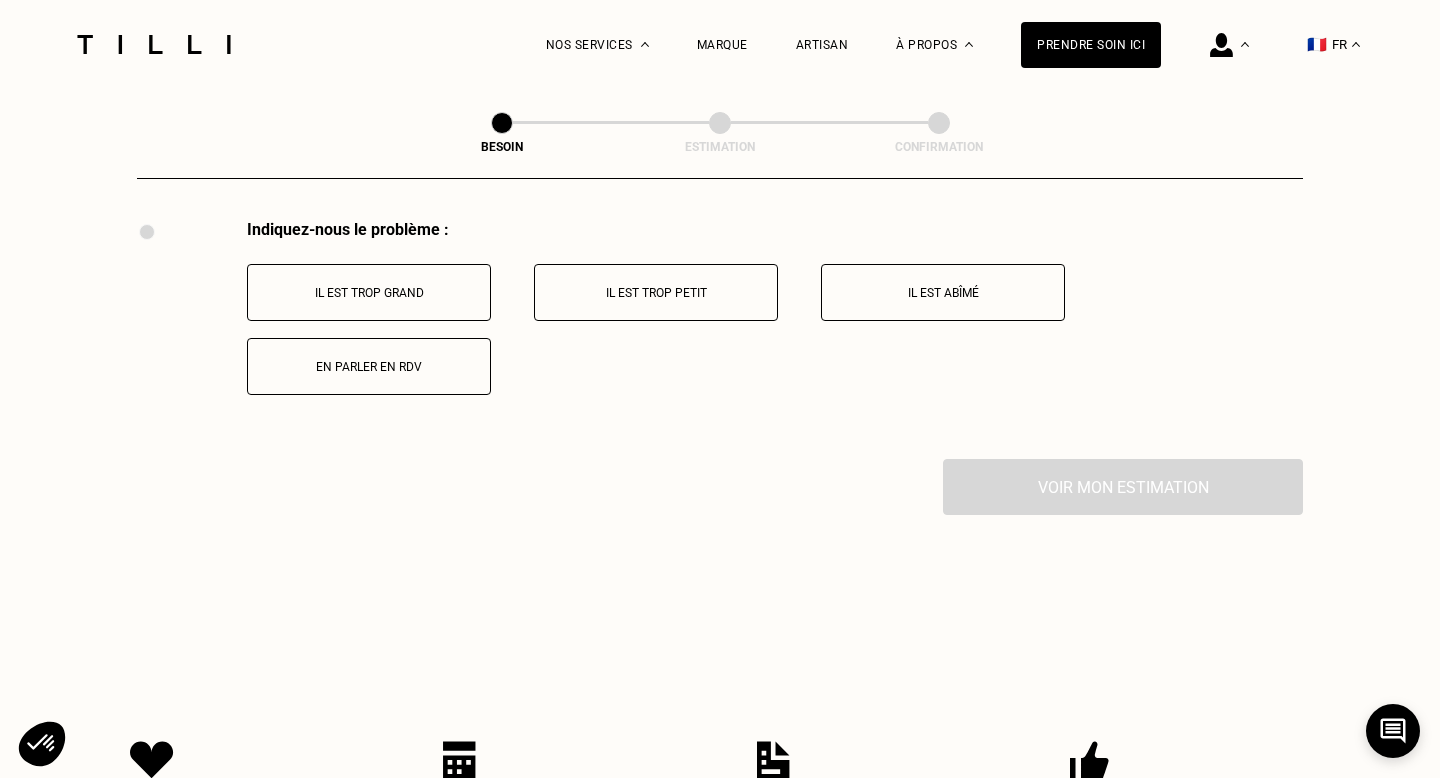 click on "Il est trop grand" at bounding box center (369, 293) 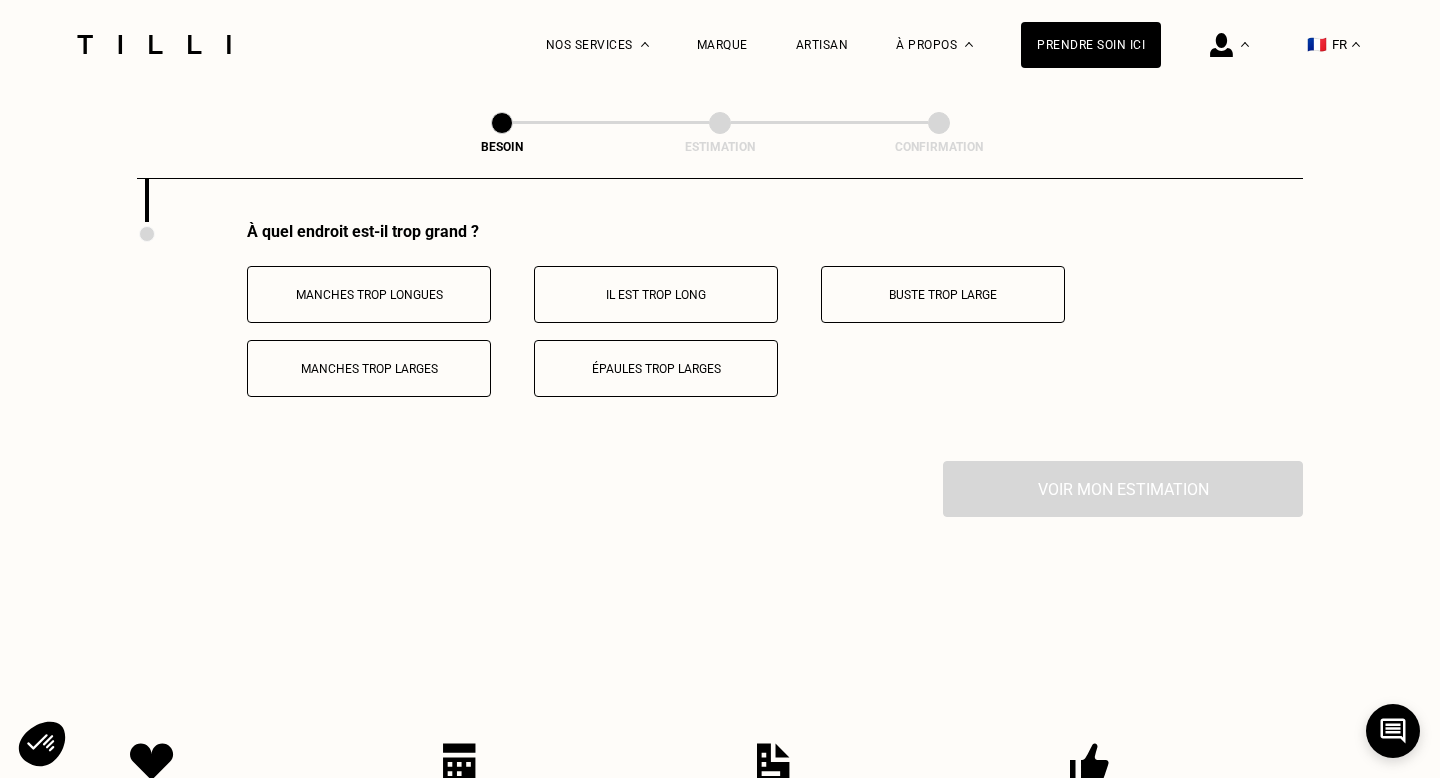 scroll, scrollTop: 3927, scrollLeft: 0, axis: vertical 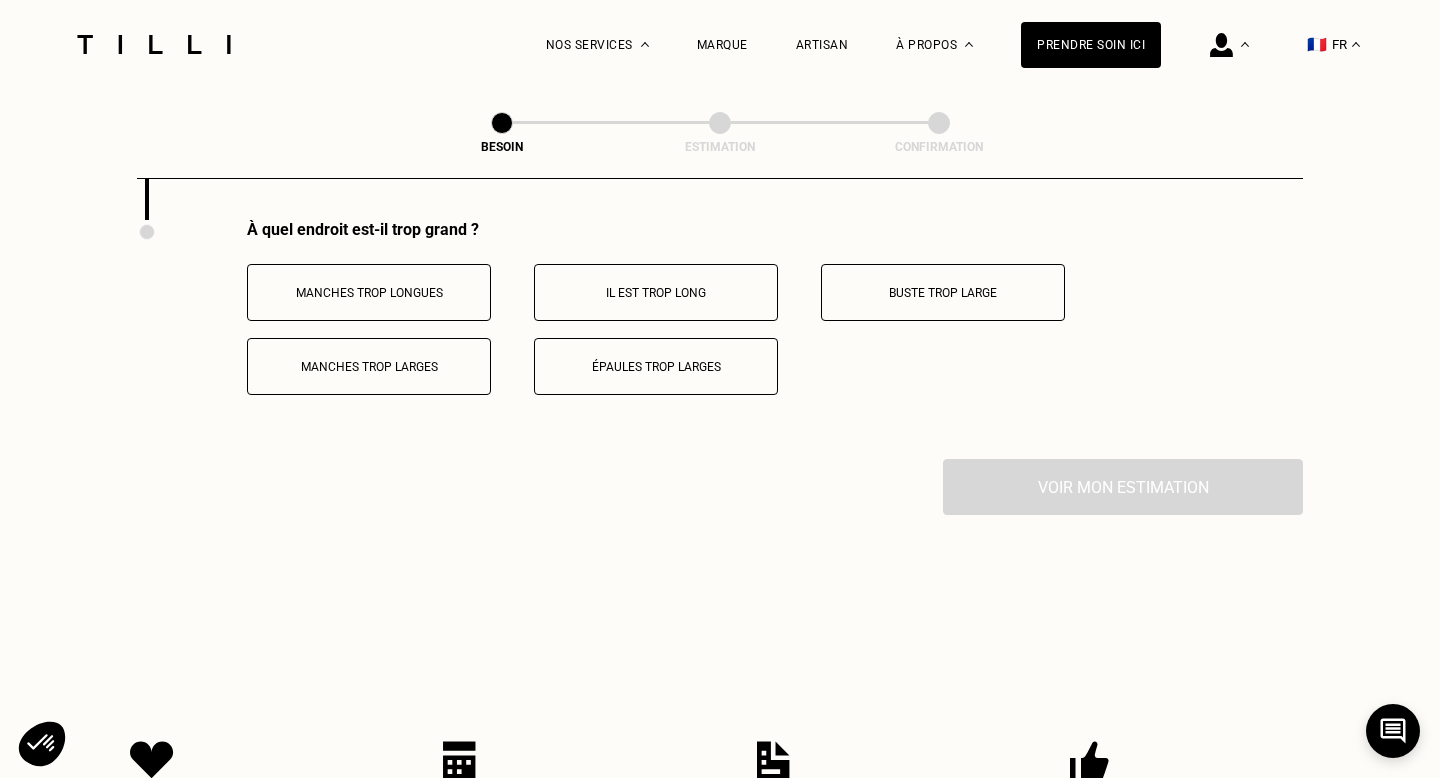 click on "Buste trop large" at bounding box center [943, 293] 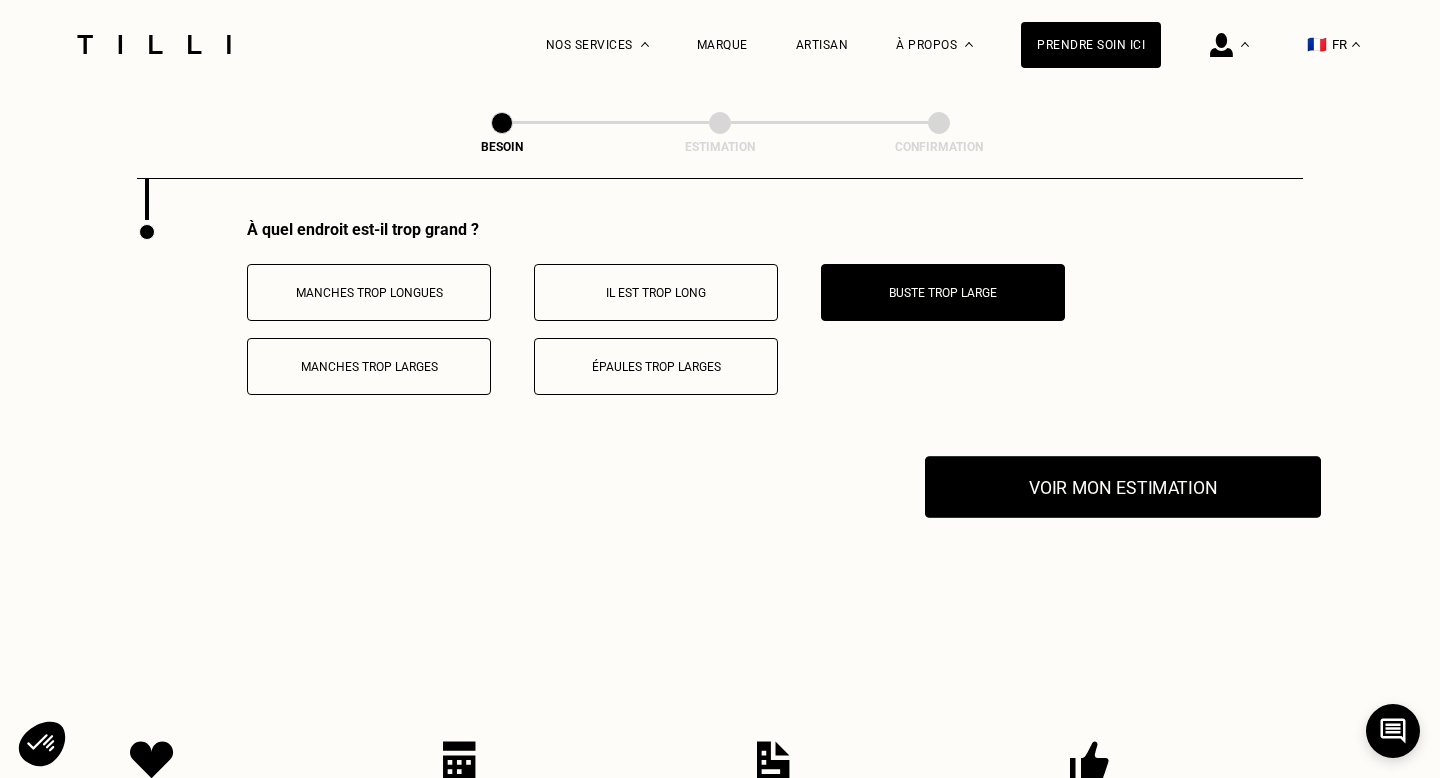 click on "Voir mon estimation" at bounding box center [1123, 487] 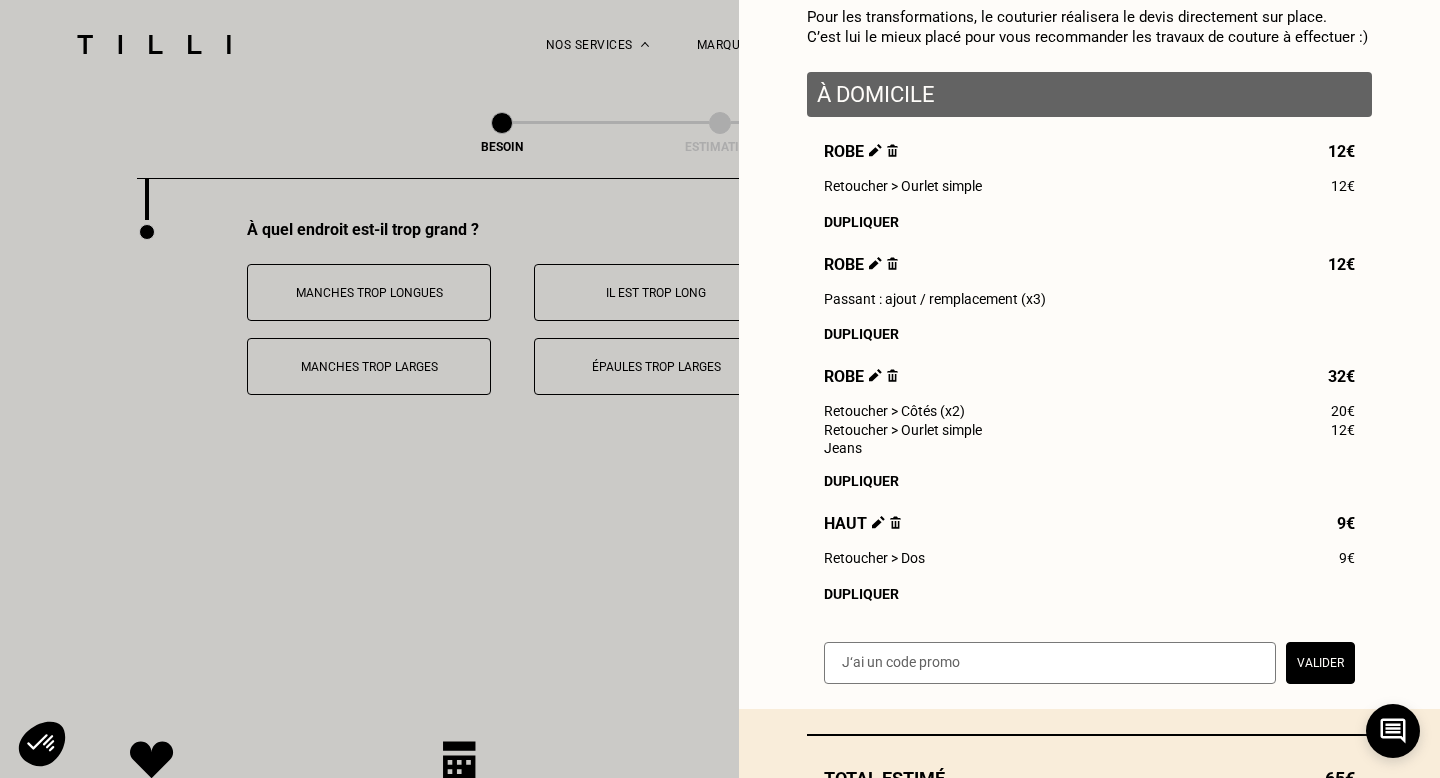 scroll, scrollTop: 249, scrollLeft: 0, axis: vertical 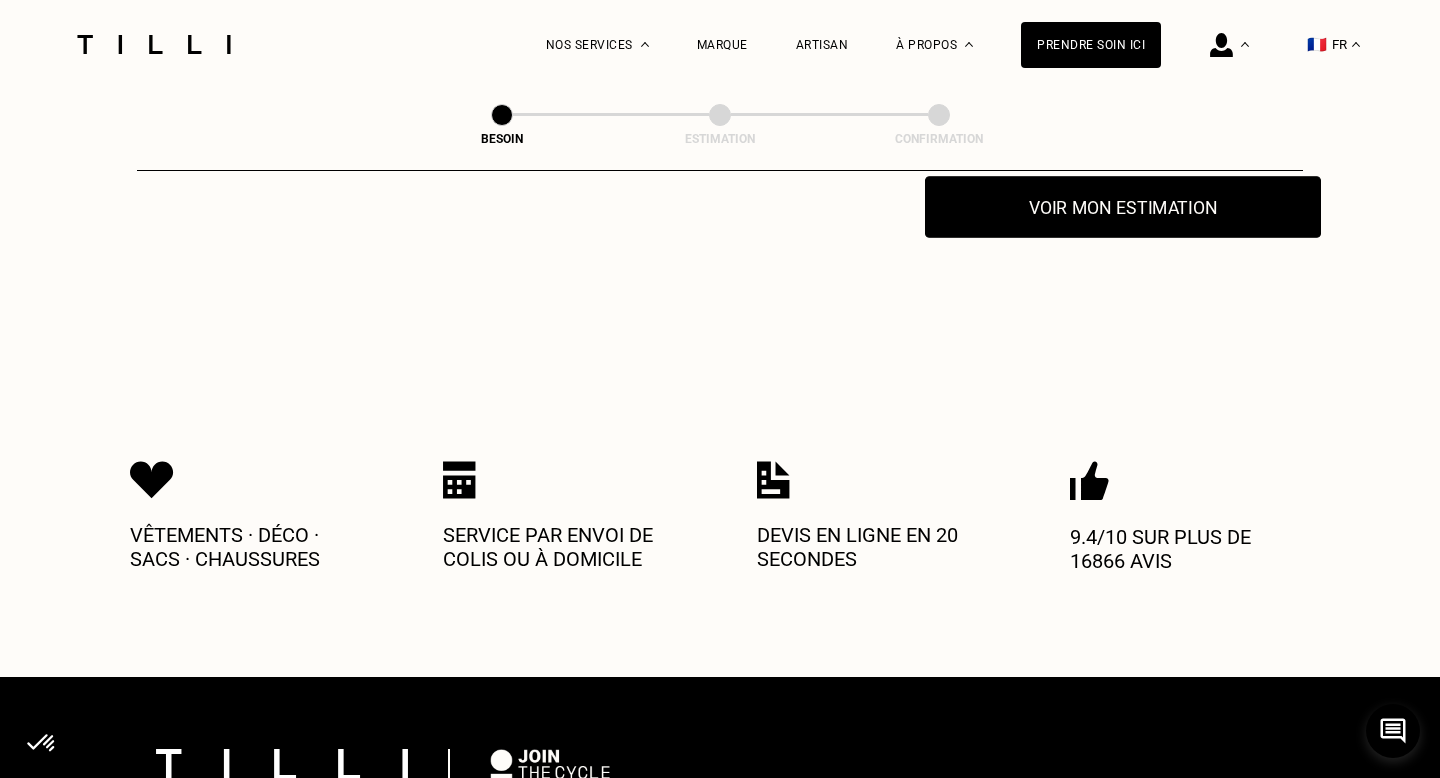 click on "Voir mon estimation" at bounding box center [1123, 207] 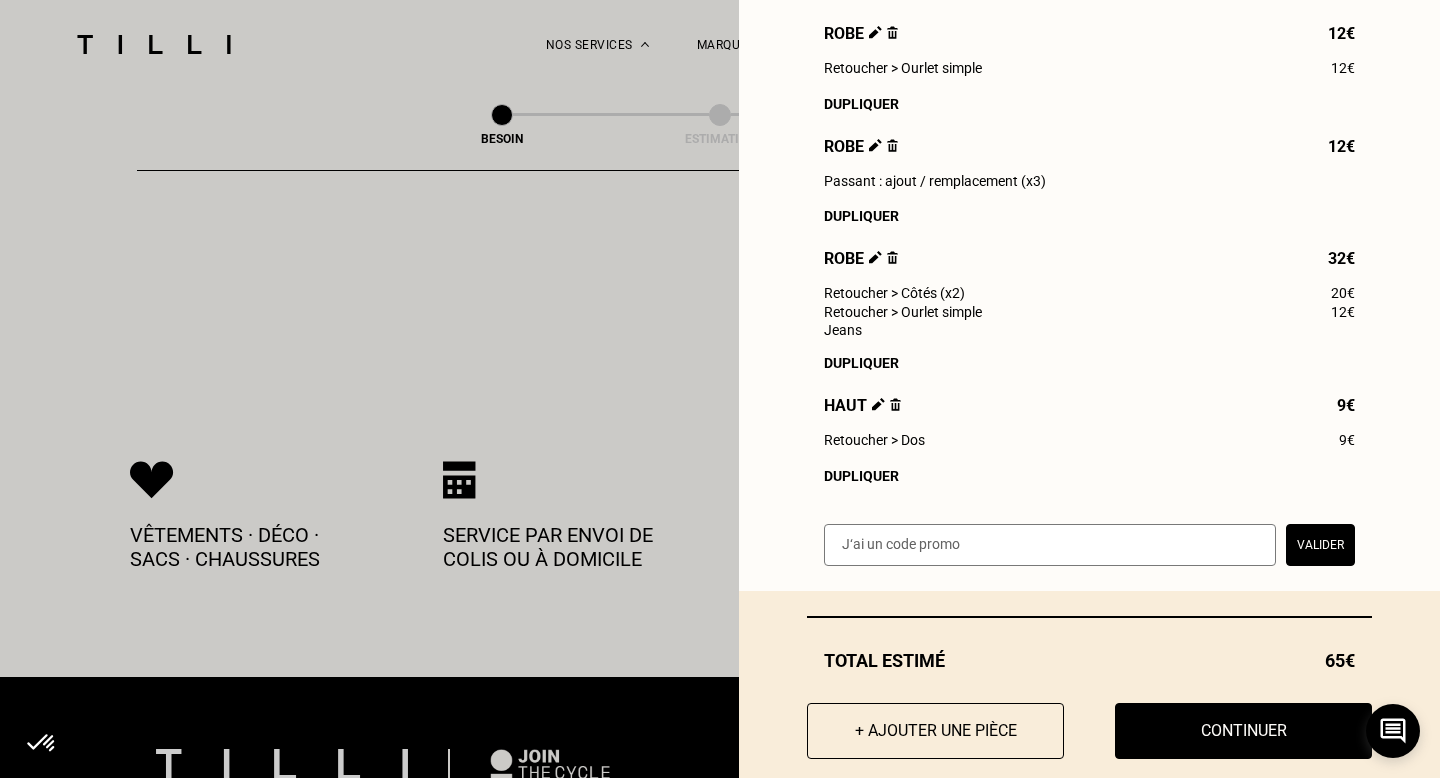 scroll, scrollTop: 415, scrollLeft: 0, axis: vertical 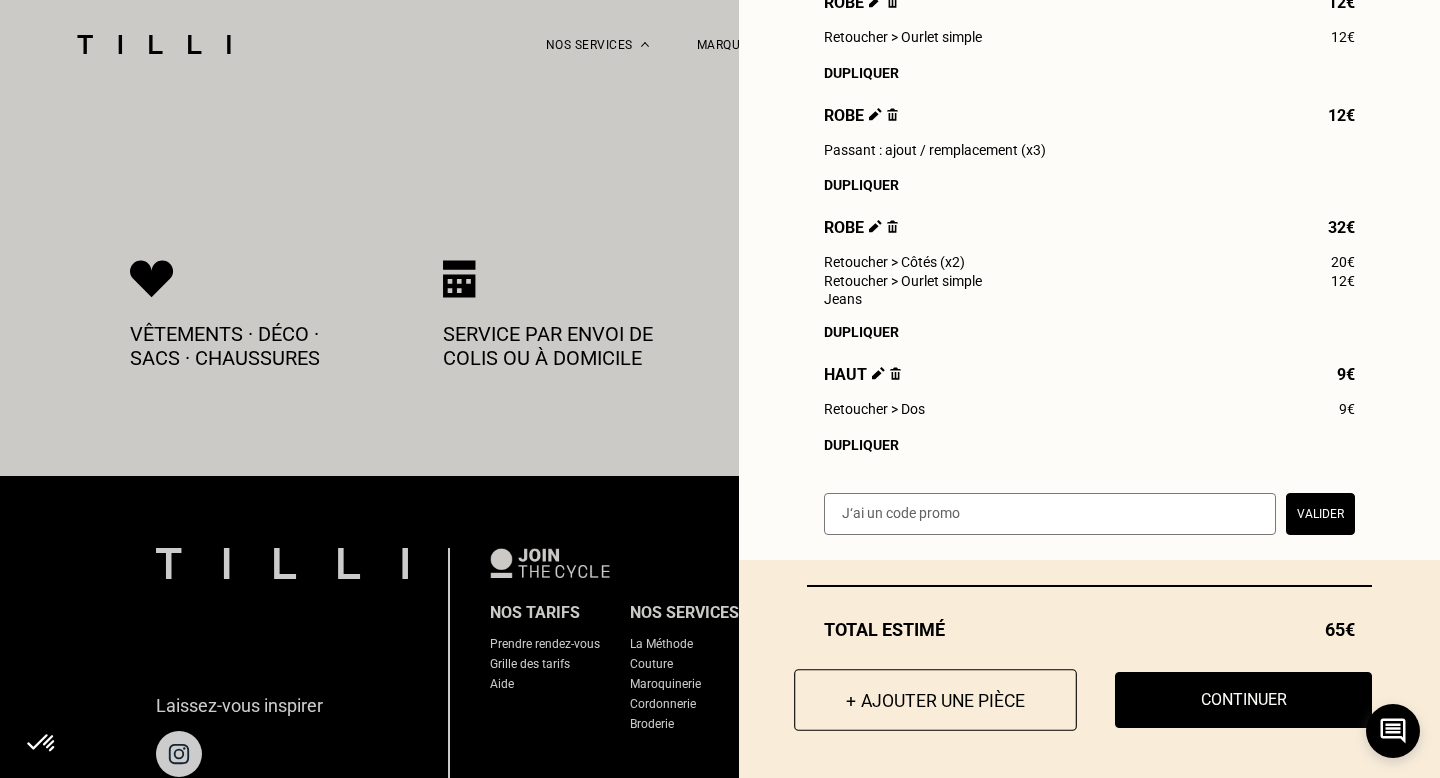 click on "+ Ajouter une pièce" at bounding box center (935, 700) 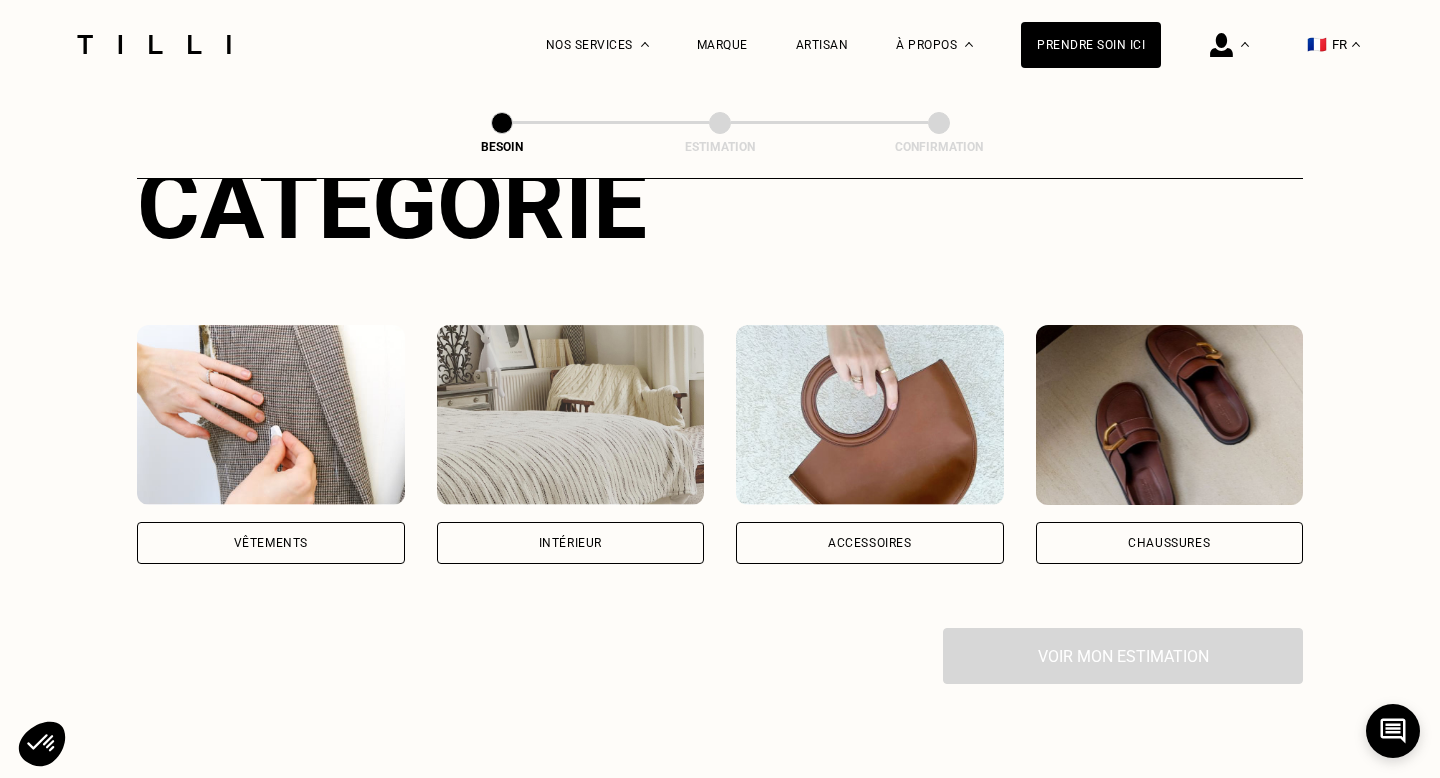 scroll, scrollTop: 389, scrollLeft: 0, axis: vertical 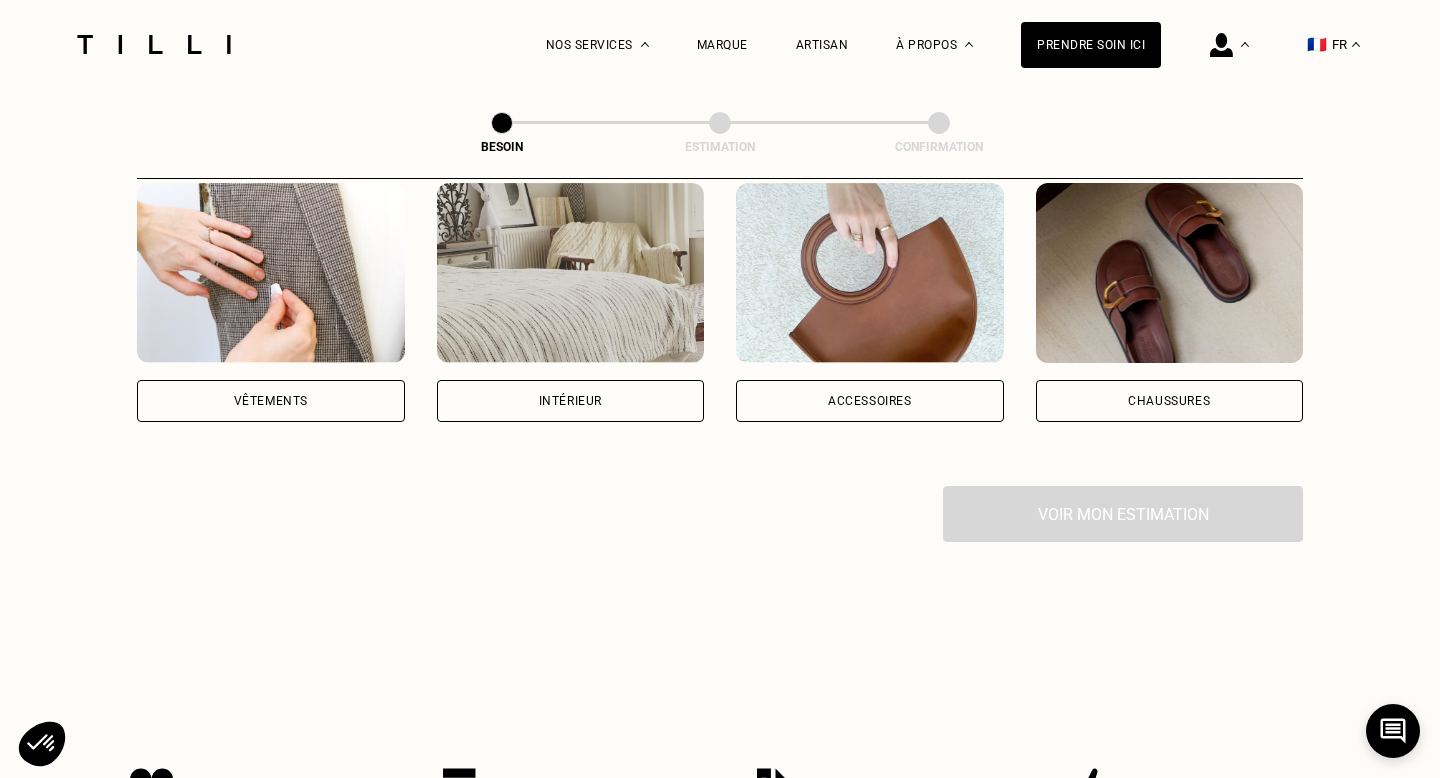 click on "Vêtements" at bounding box center [271, 401] 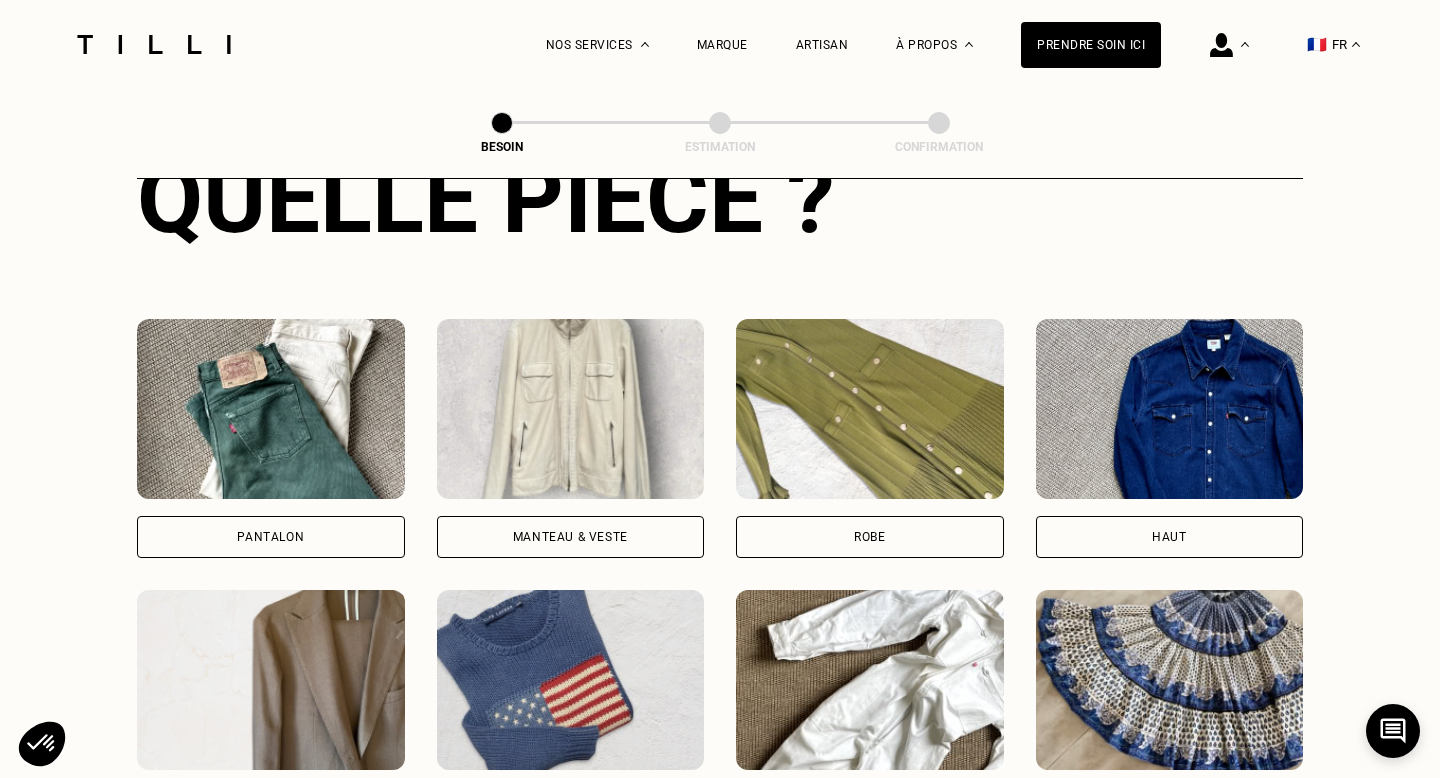 scroll, scrollTop: 874, scrollLeft: 0, axis: vertical 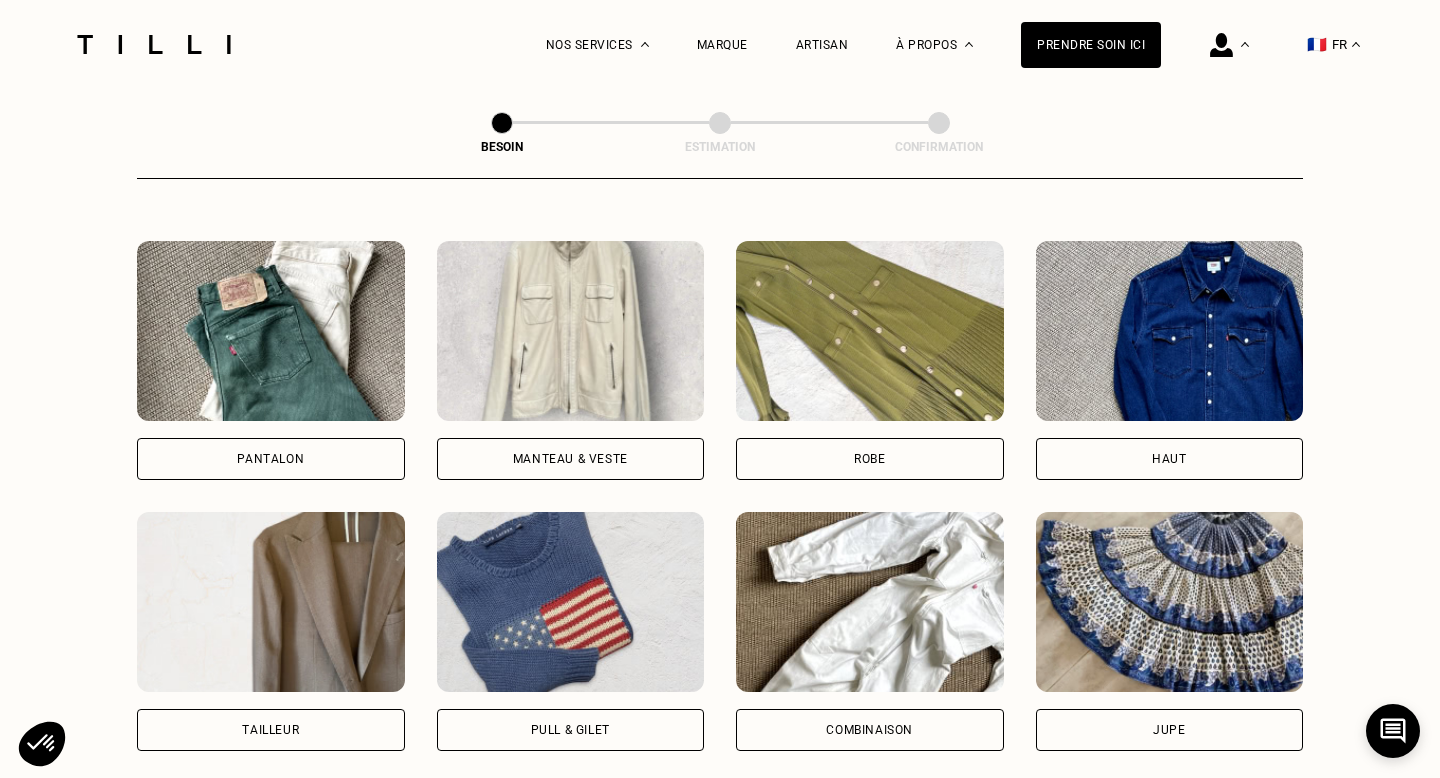 click on "Pantalon" at bounding box center (270, 459) 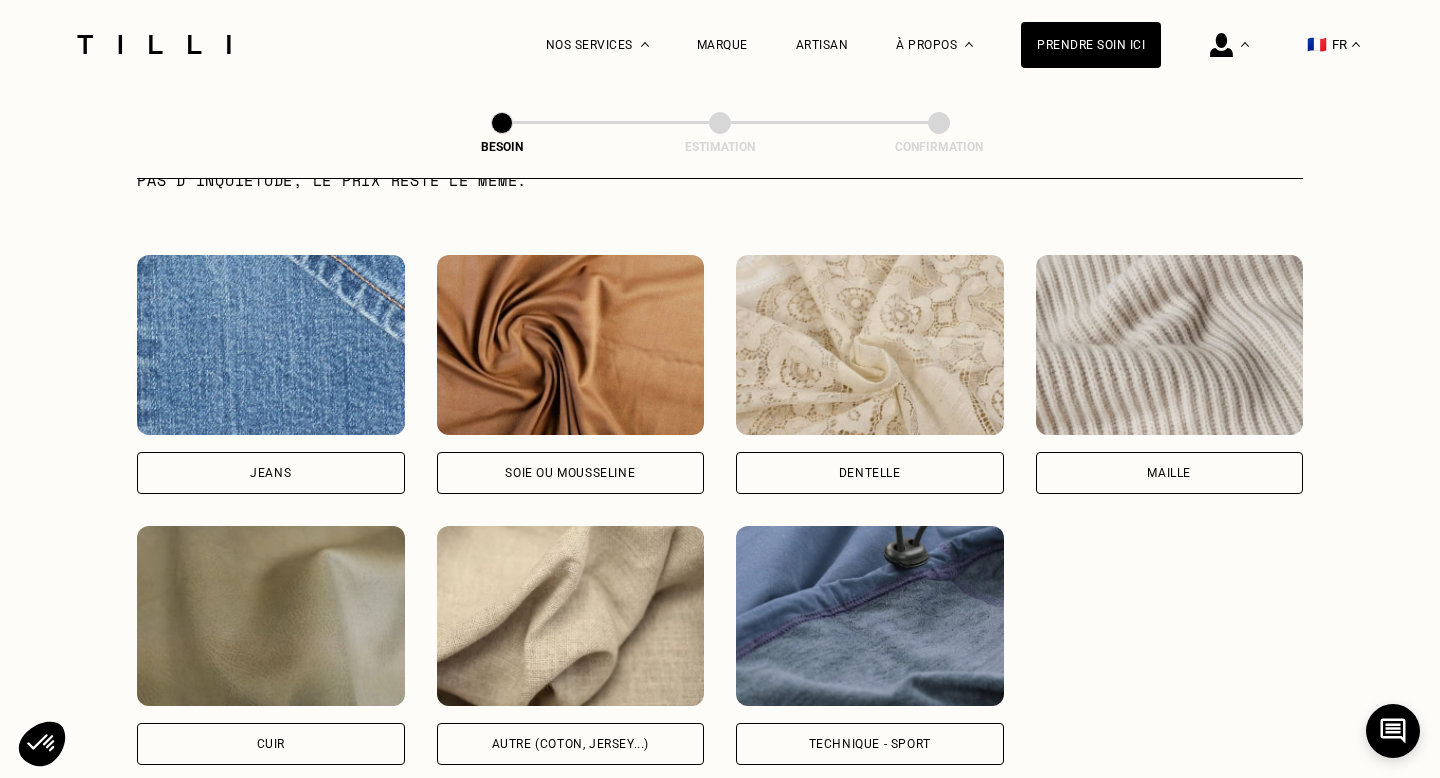 scroll, scrollTop: 2094, scrollLeft: 0, axis: vertical 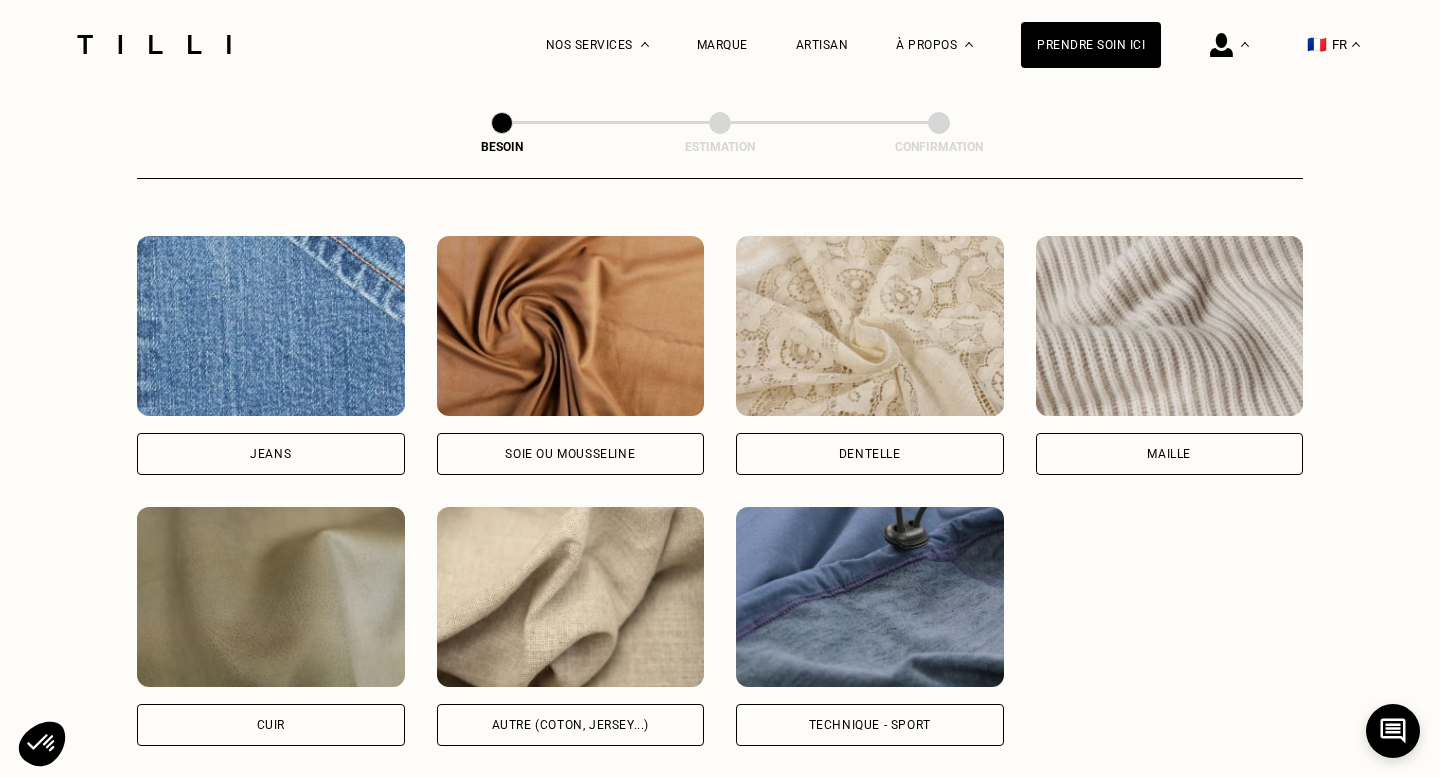 click on "Soie ou mousseline" at bounding box center [570, 454] 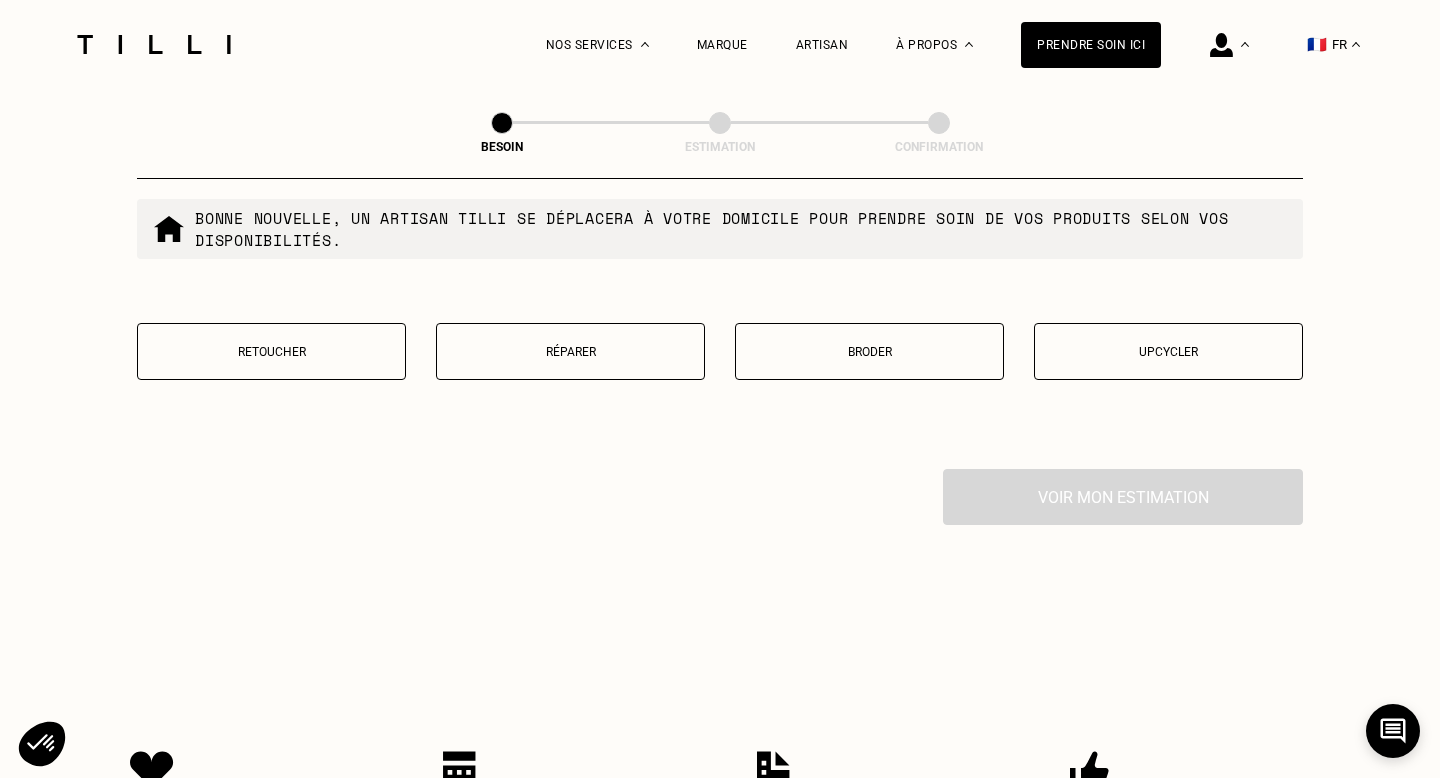 scroll, scrollTop: 3469, scrollLeft: 0, axis: vertical 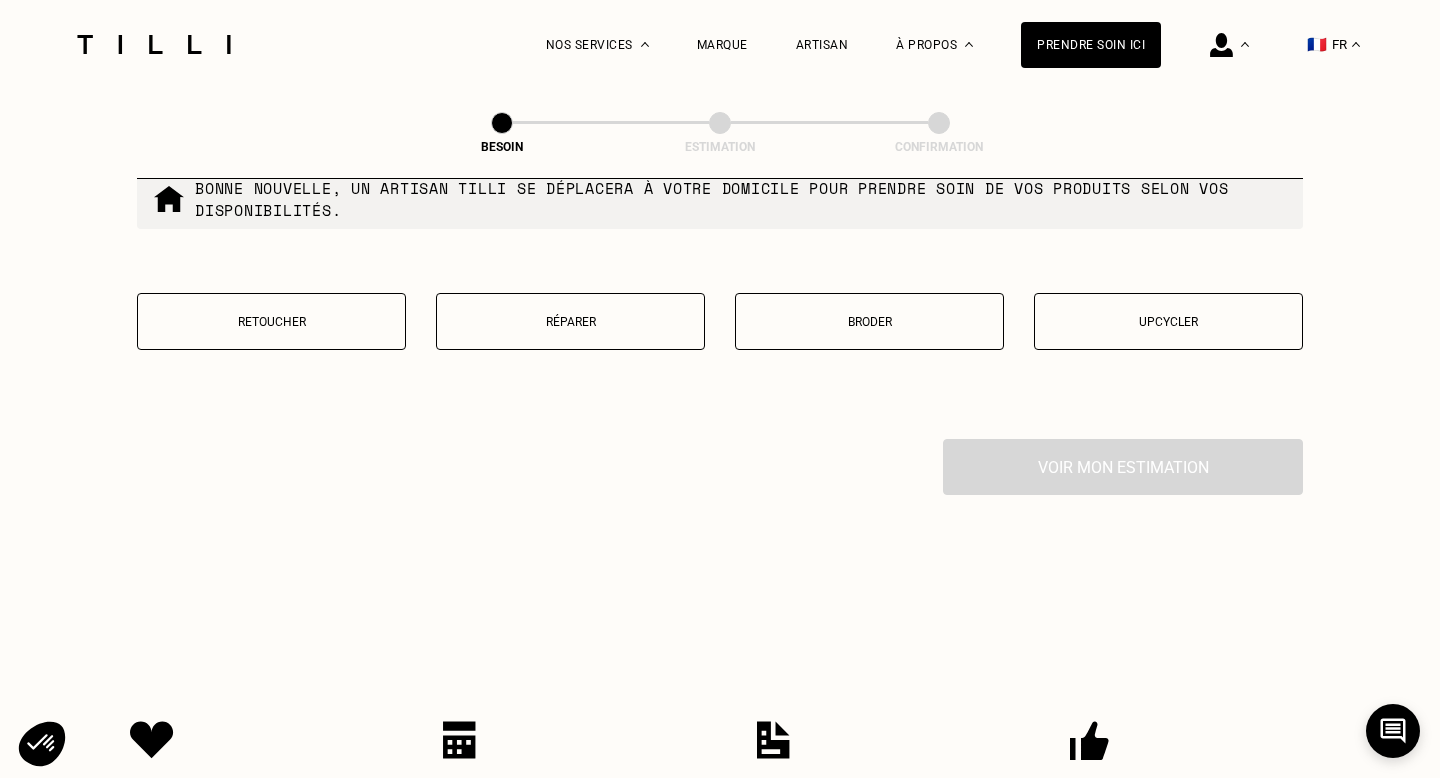 click on "Retoucher" at bounding box center (271, 322) 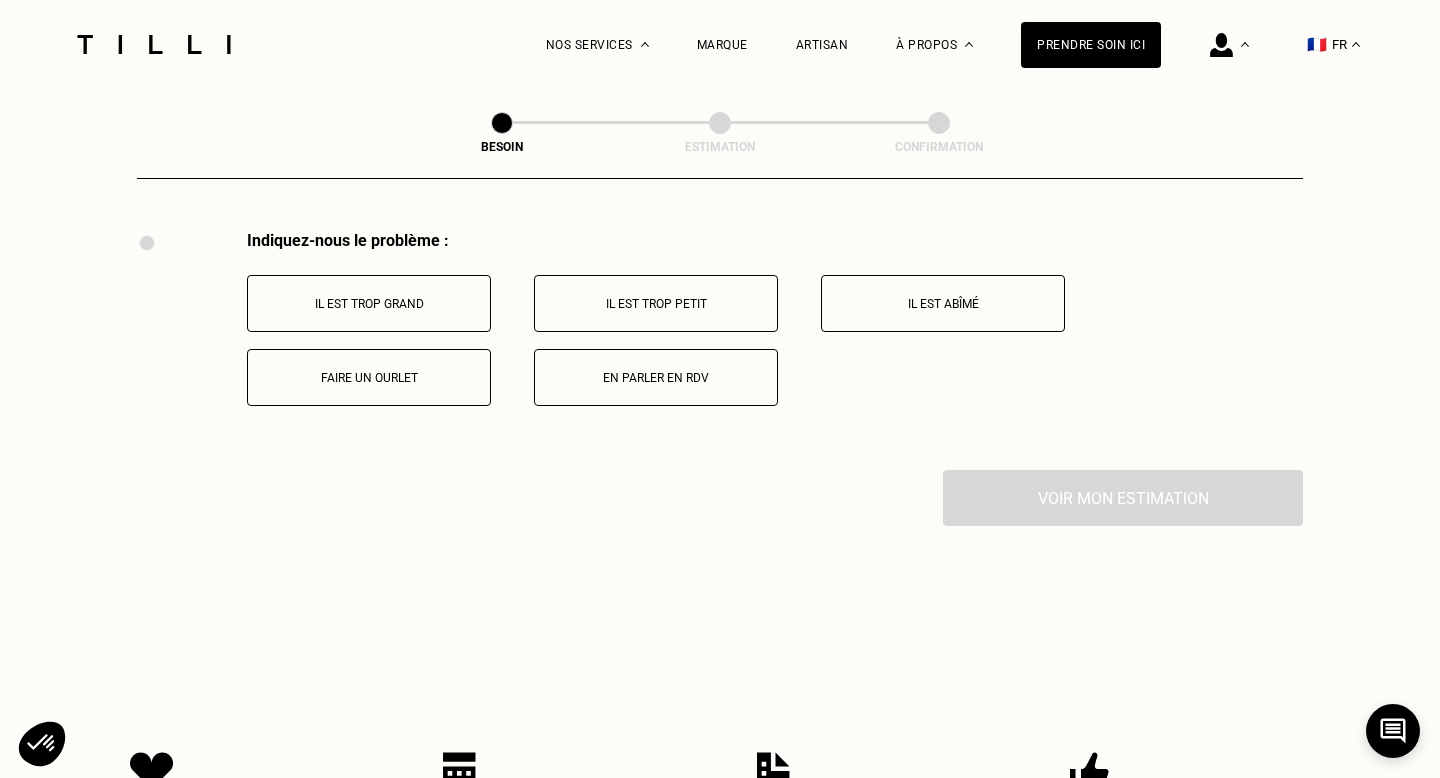 scroll, scrollTop: 3688, scrollLeft: 0, axis: vertical 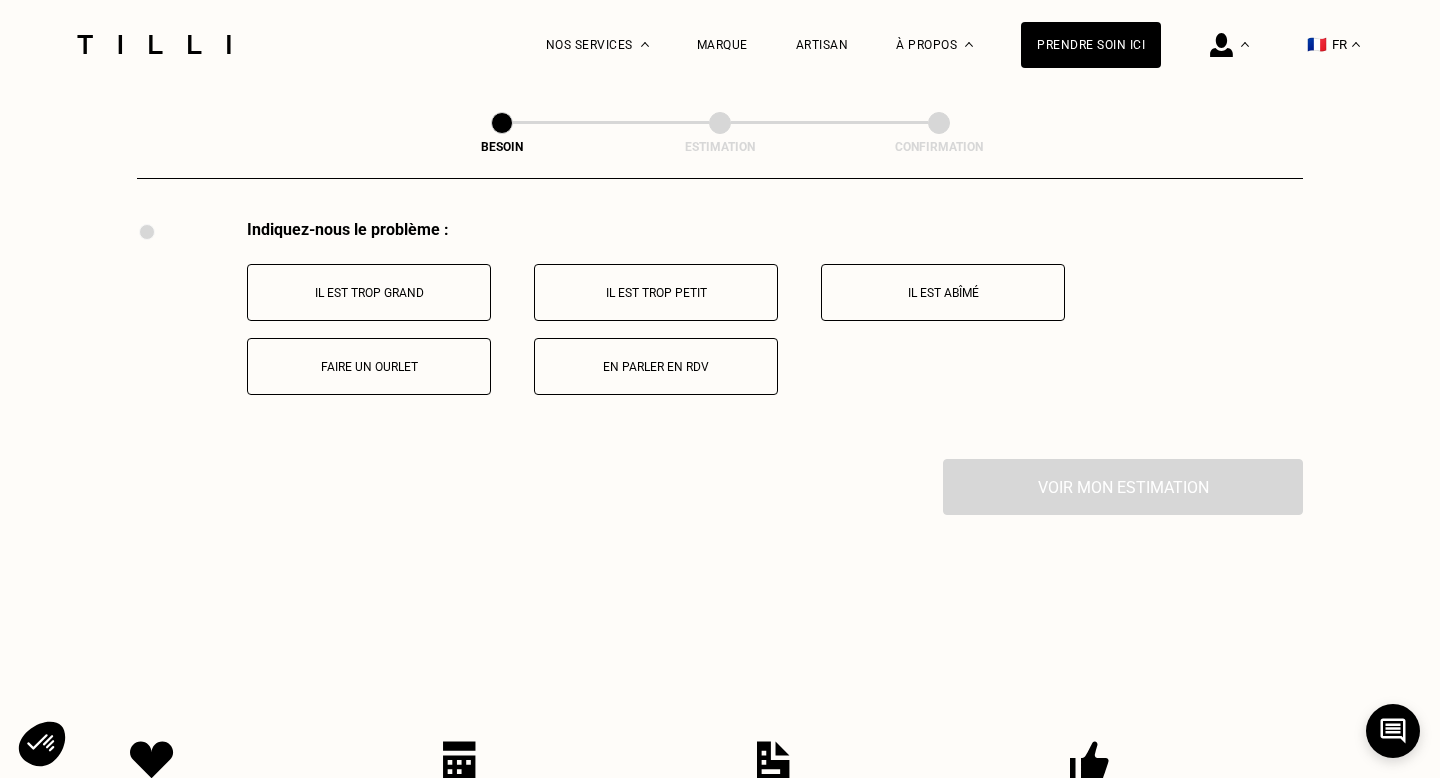 click on "Il est trop grand" at bounding box center (369, 293) 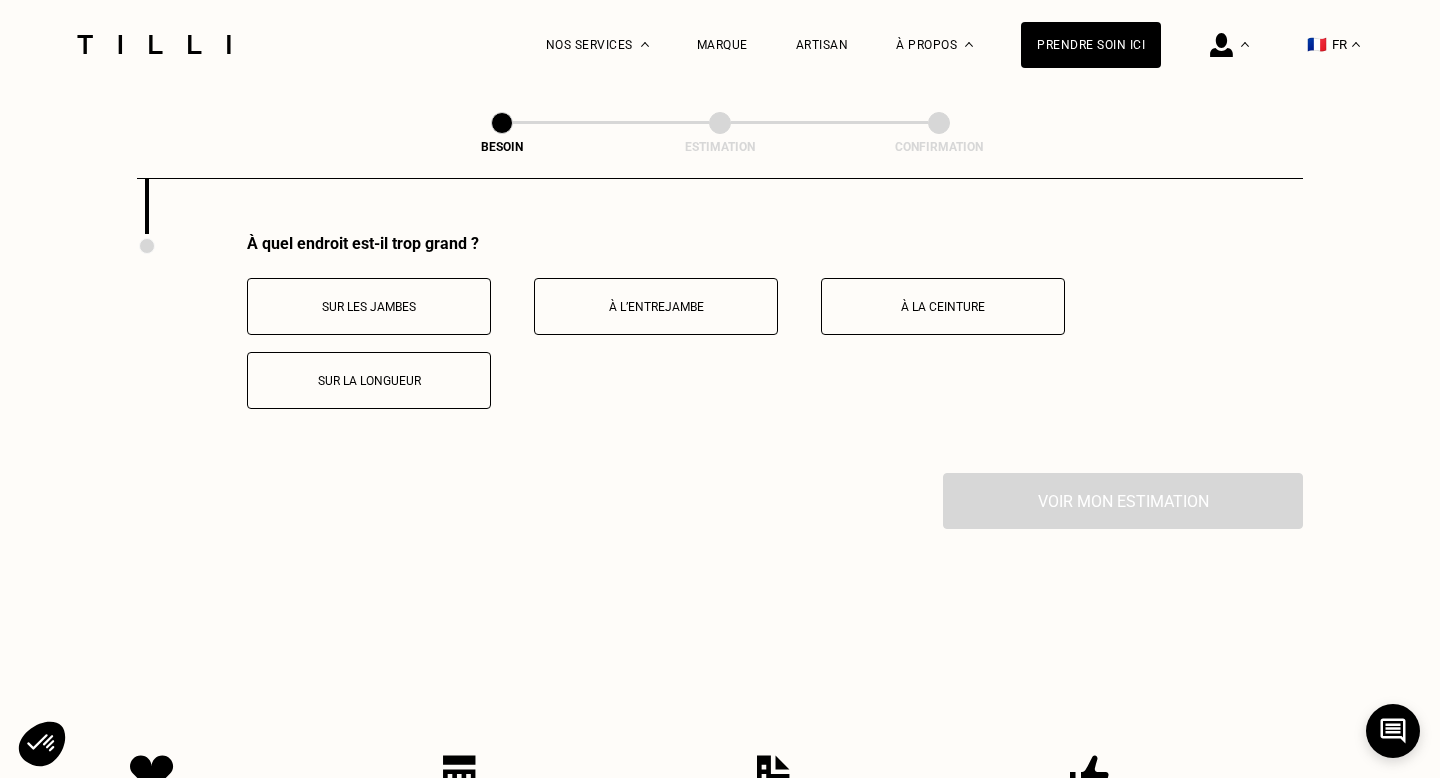 scroll, scrollTop: 3927, scrollLeft: 0, axis: vertical 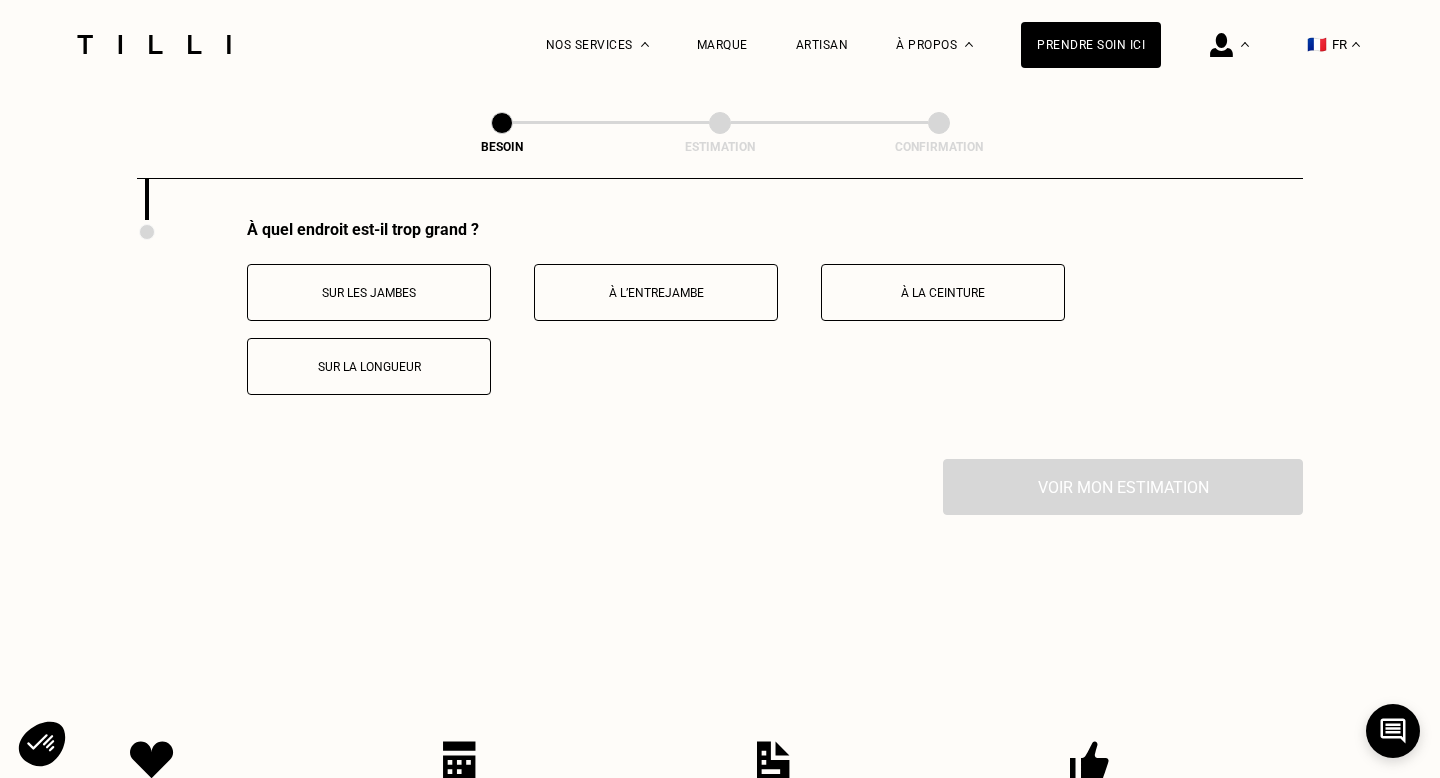click on "Sur les jambes" at bounding box center [369, 292] 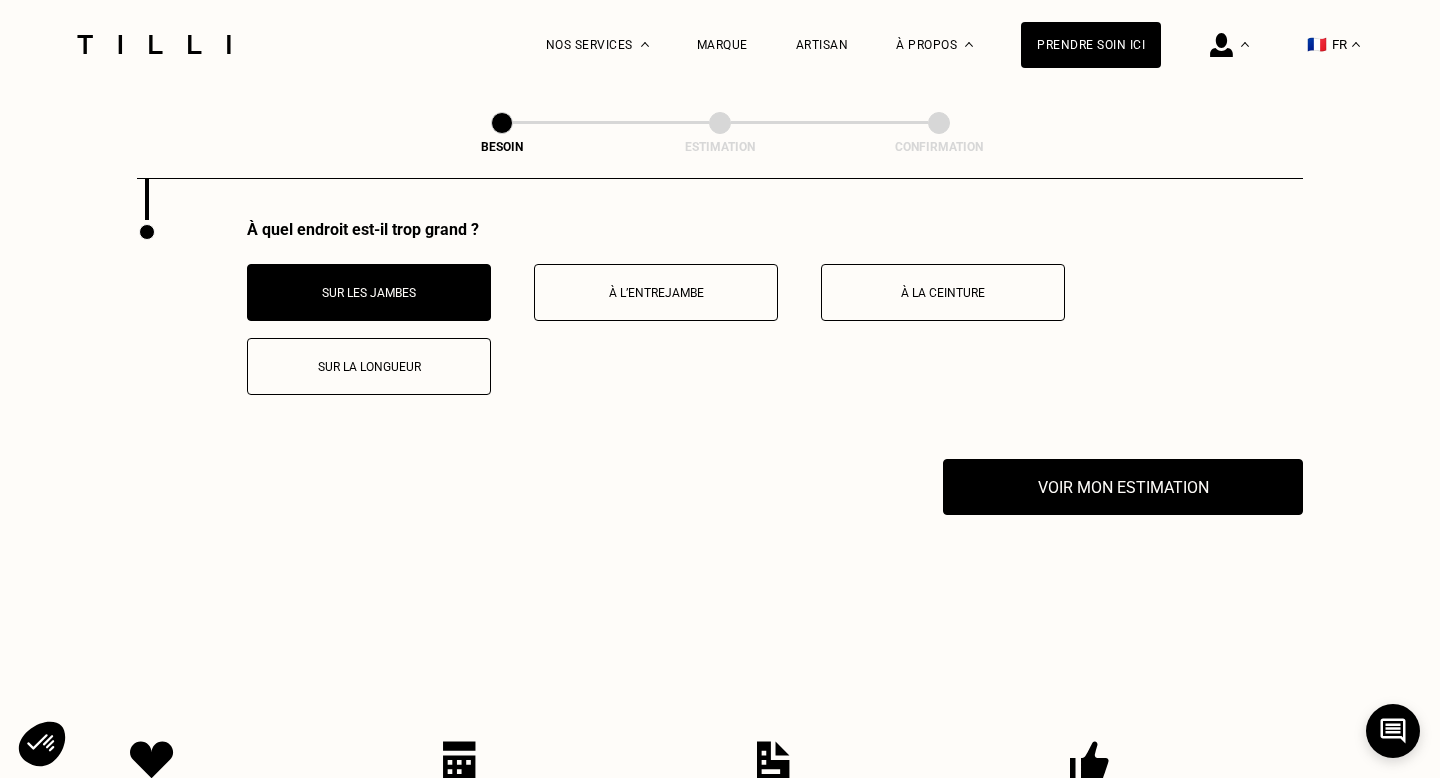 click on "Sur la longueur" at bounding box center [369, 367] 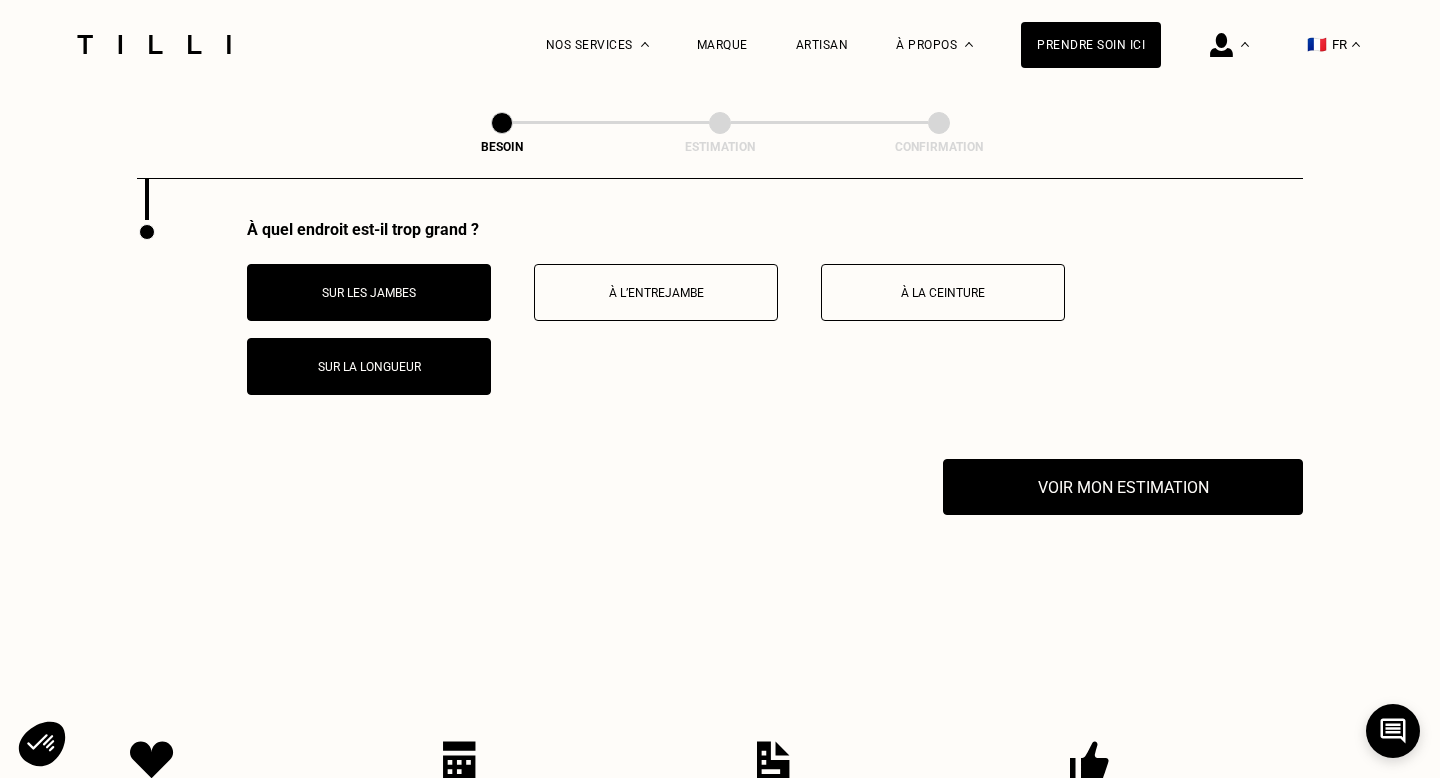 click on "Sur les jambes" at bounding box center [369, 292] 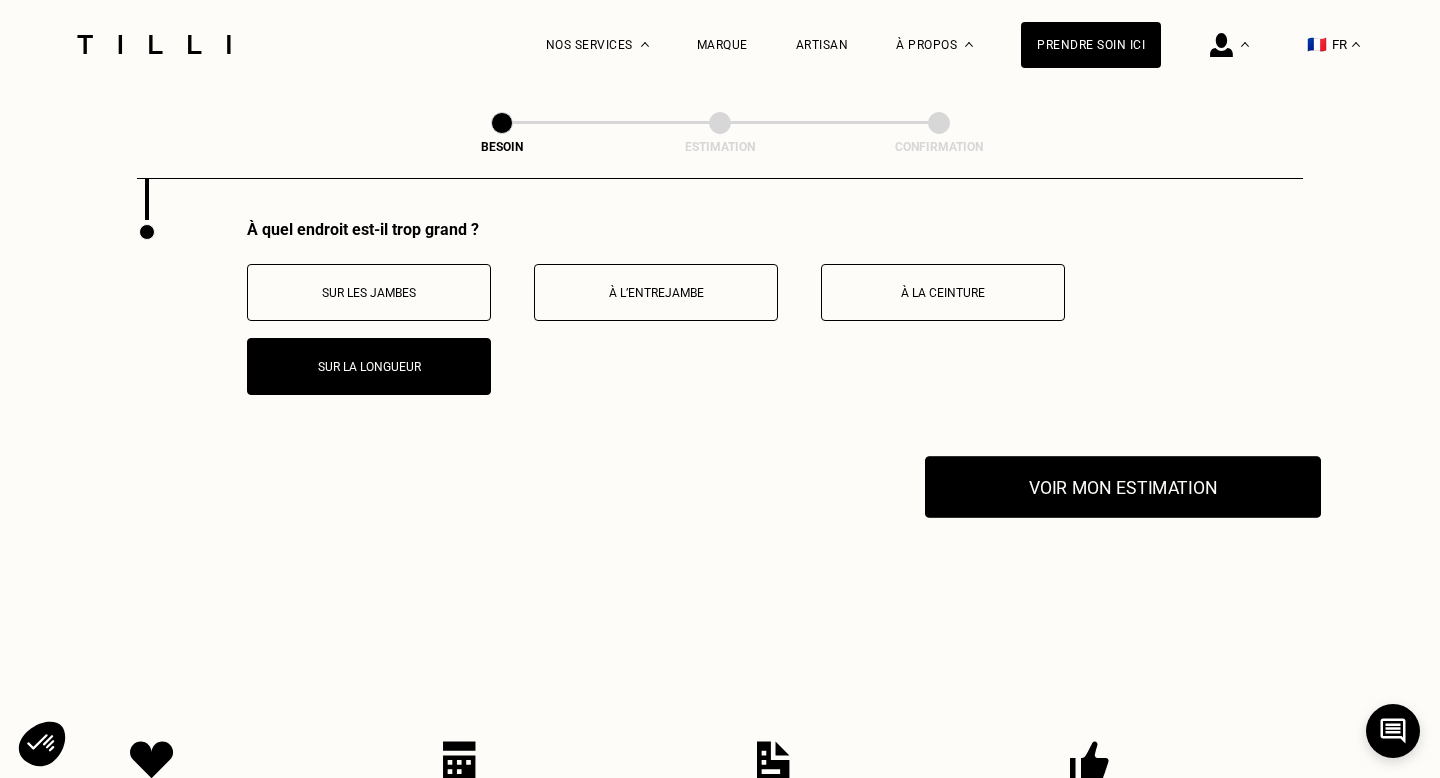 click on "Voir mon estimation" at bounding box center (1123, 487) 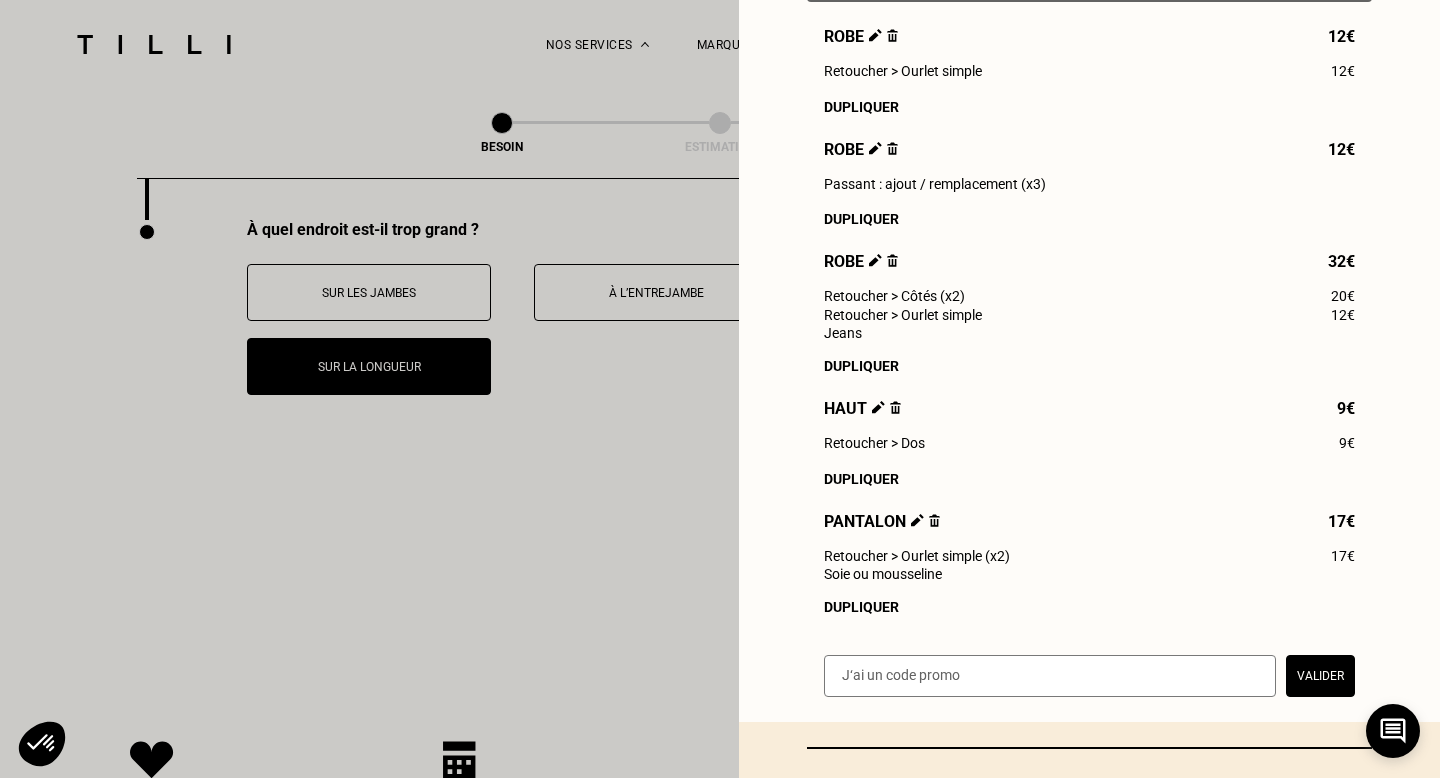 scroll, scrollTop: 545, scrollLeft: 0, axis: vertical 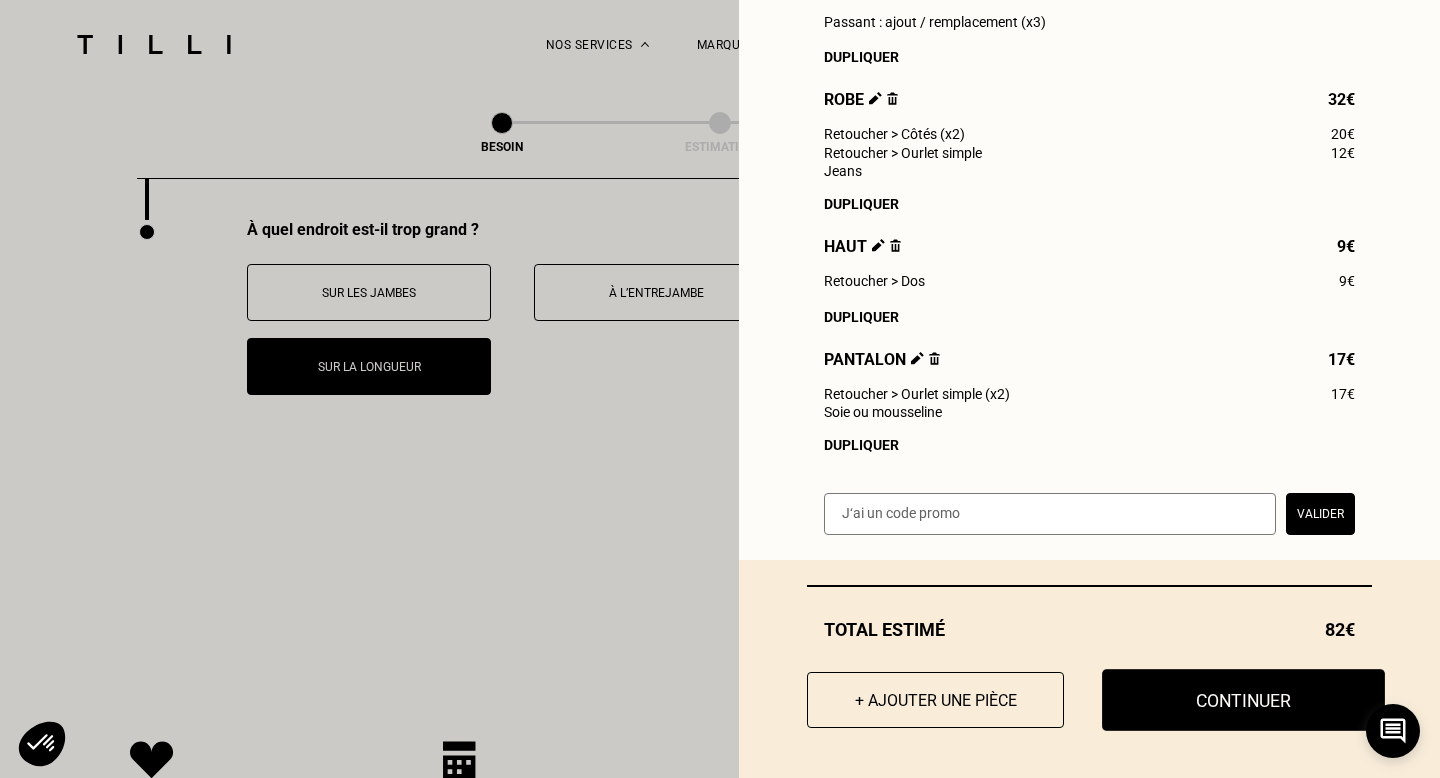 click on "Continuer" at bounding box center [1243, 700] 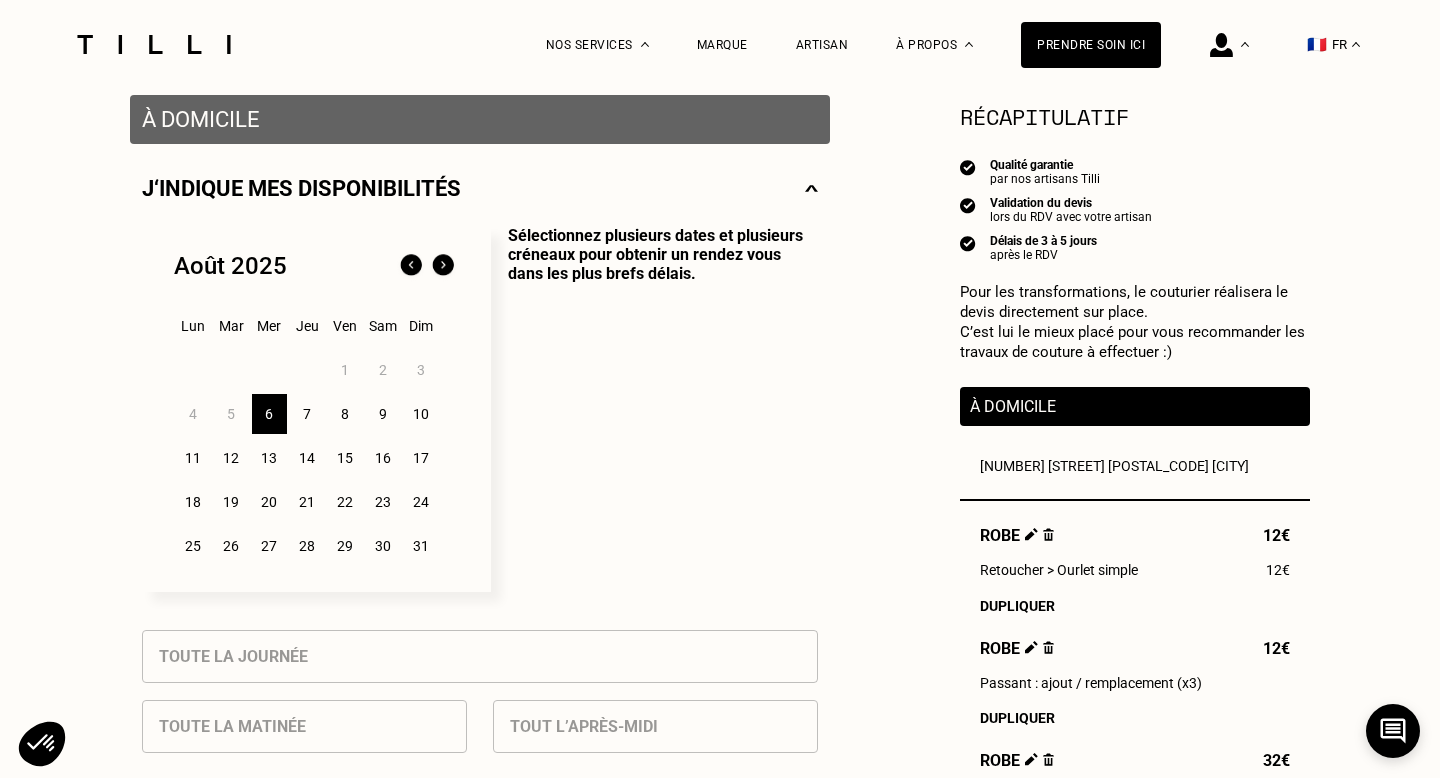 scroll, scrollTop: 465, scrollLeft: 0, axis: vertical 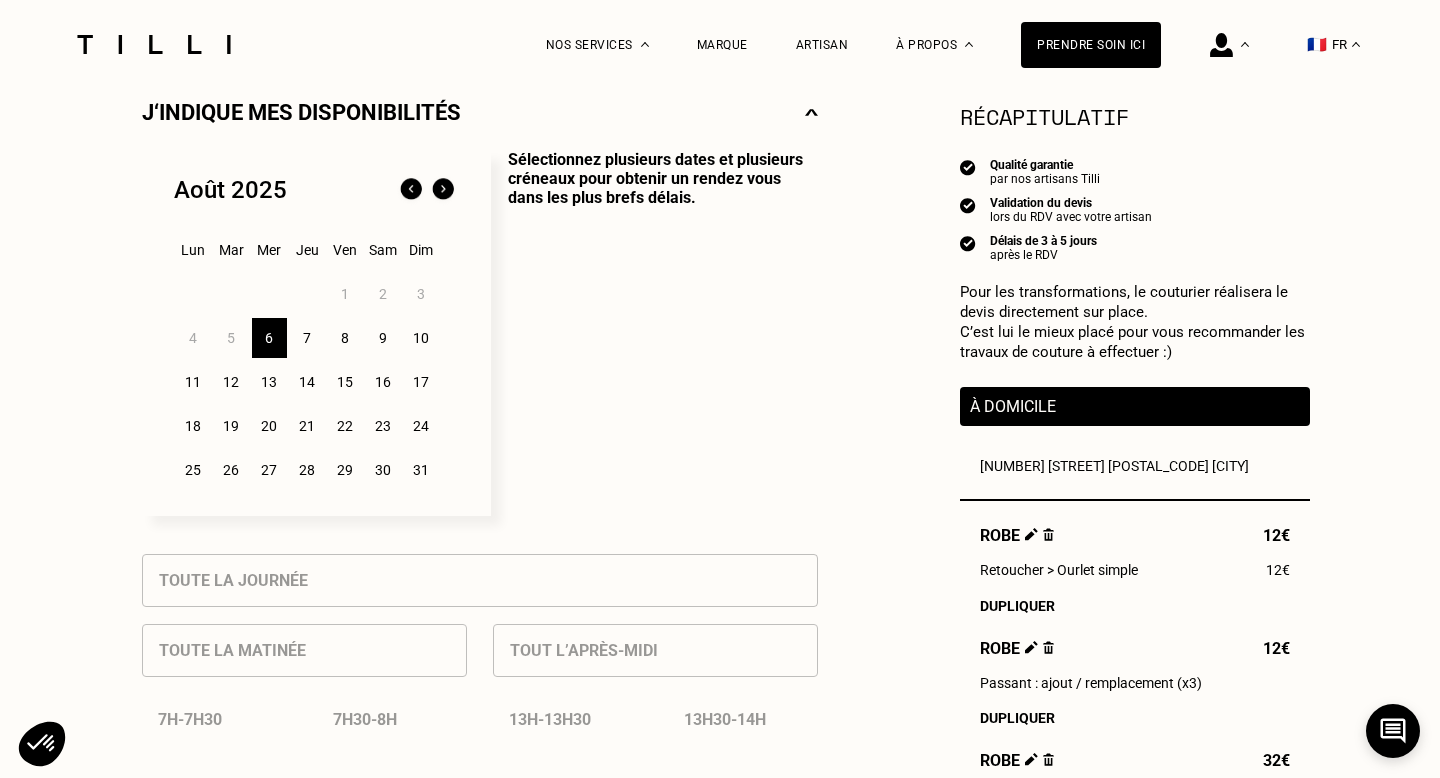 click on "7" at bounding box center [307, 338] 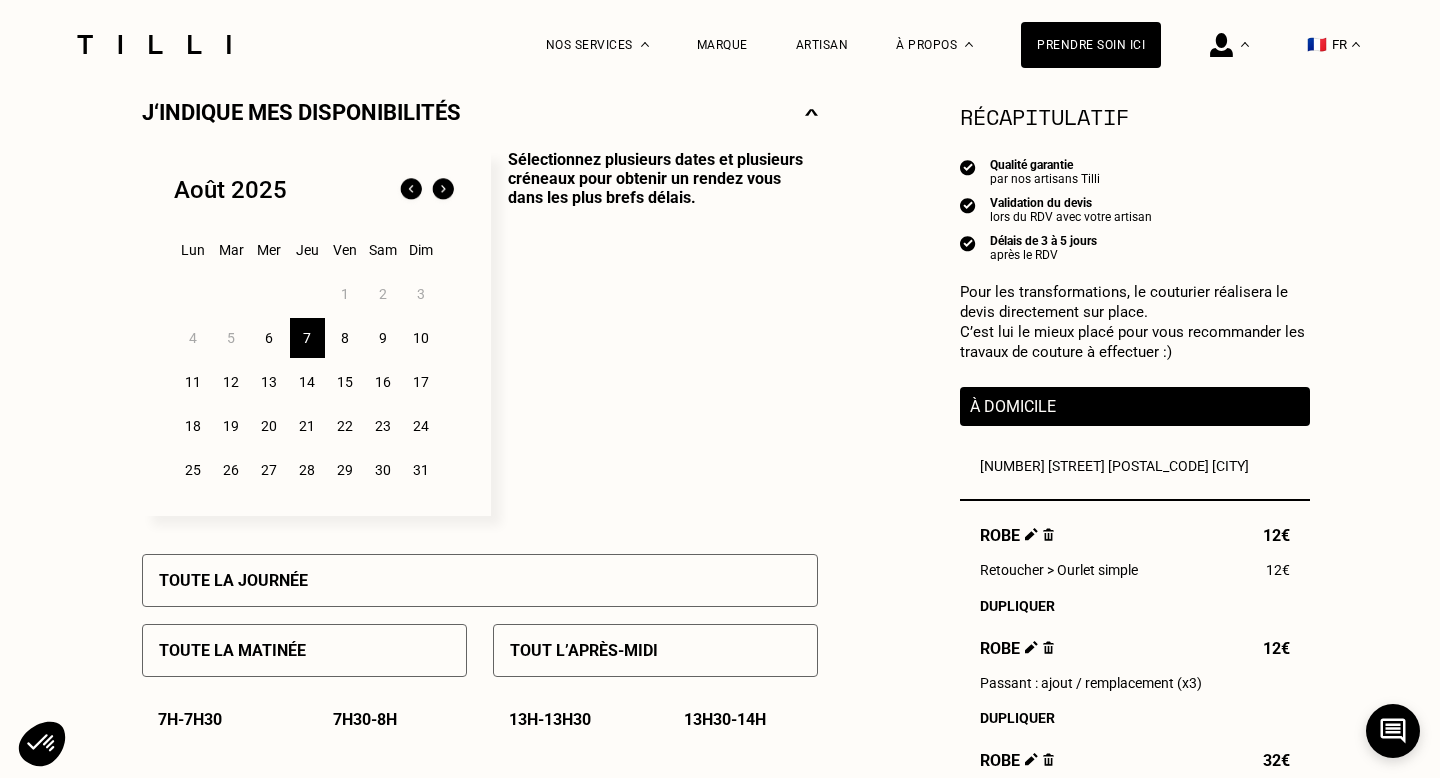 click on "8" at bounding box center (345, 338) 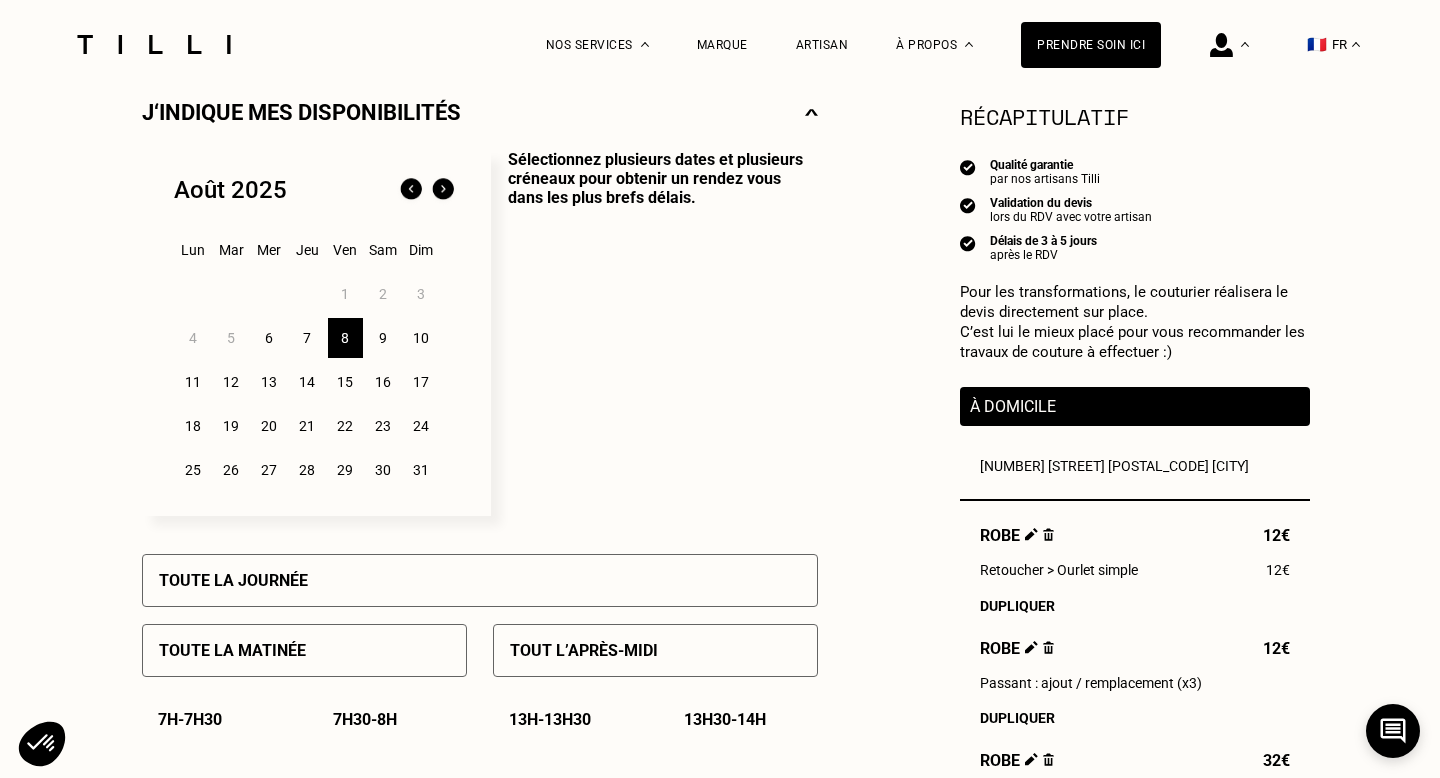 click on "7" at bounding box center (307, 338) 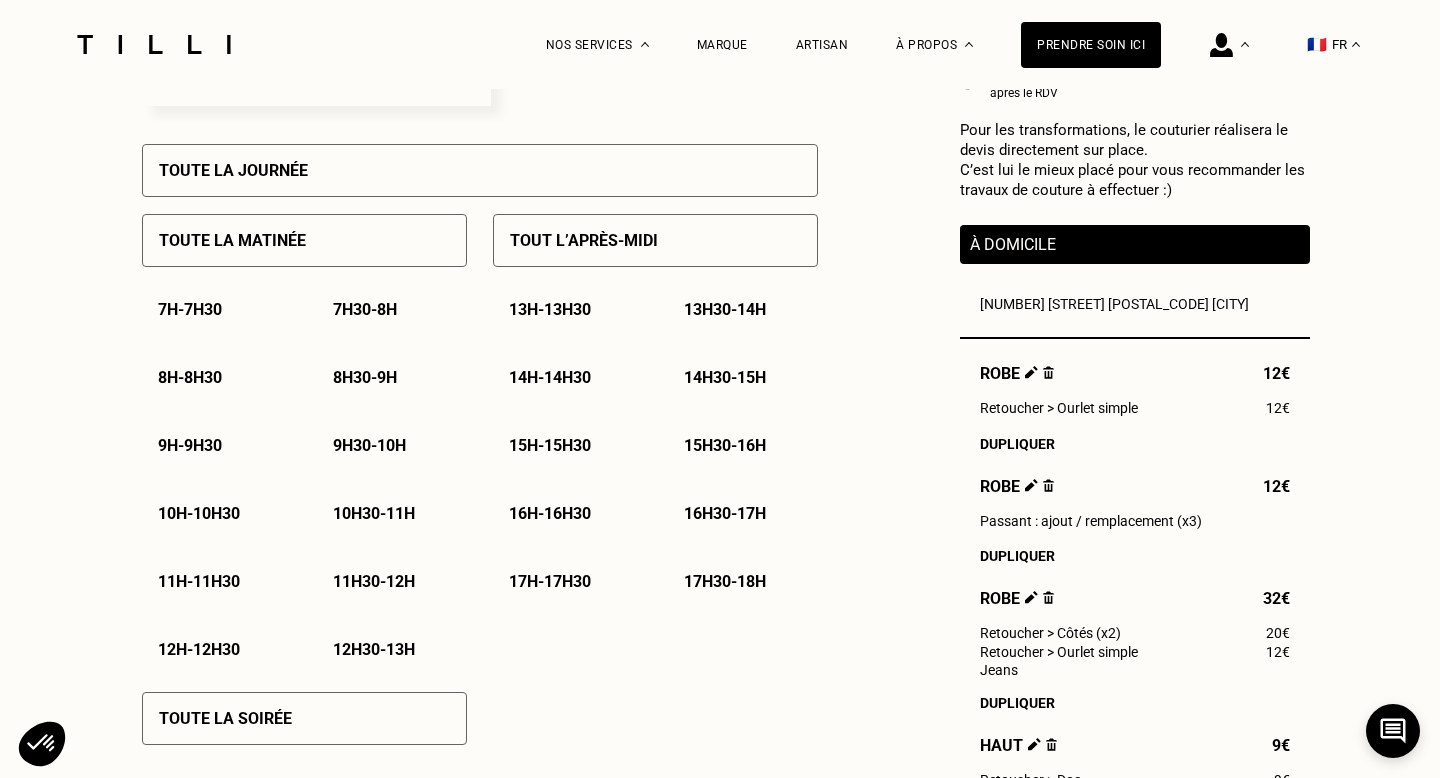 scroll, scrollTop: 954, scrollLeft: 0, axis: vertical 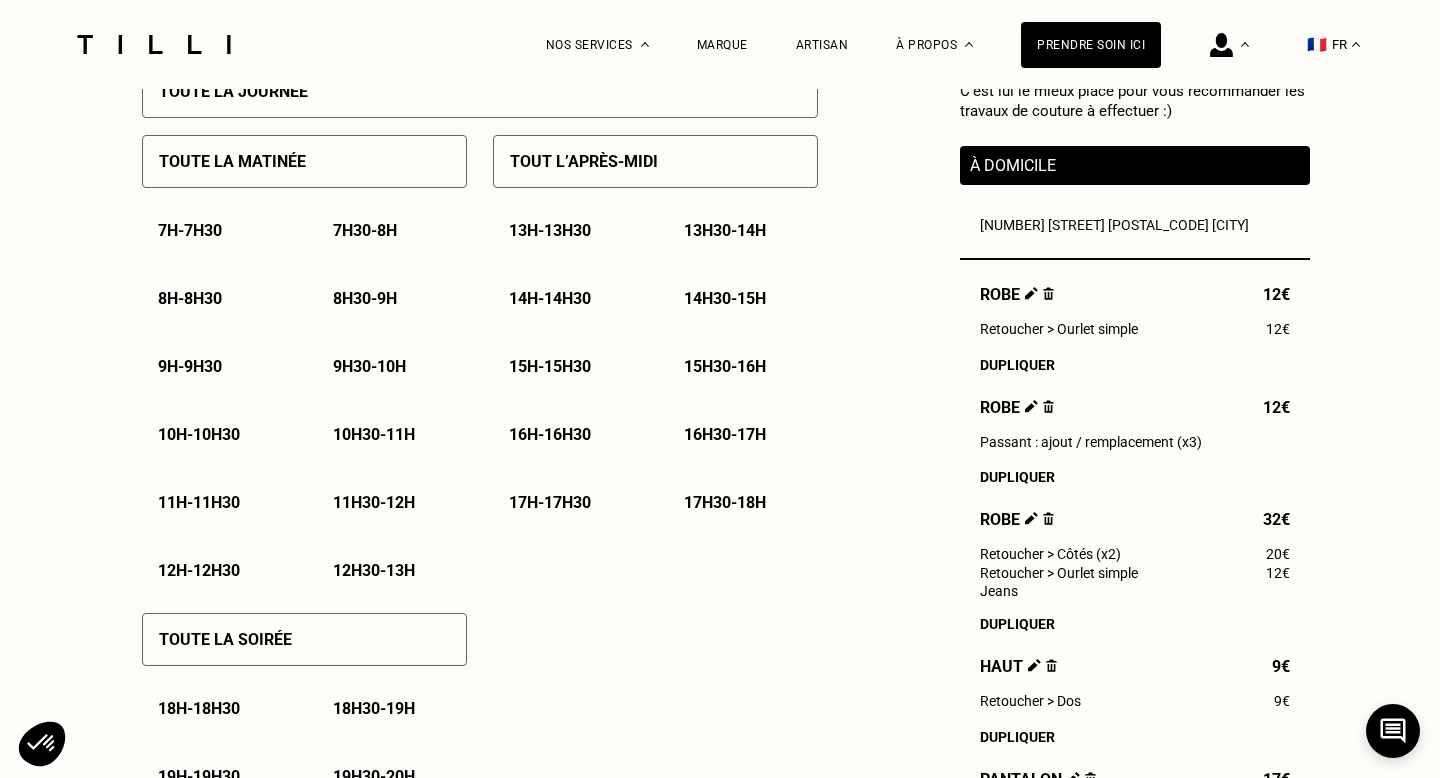 click on "[TIME]  -  [TIME]" at bounding box center [199, 502] 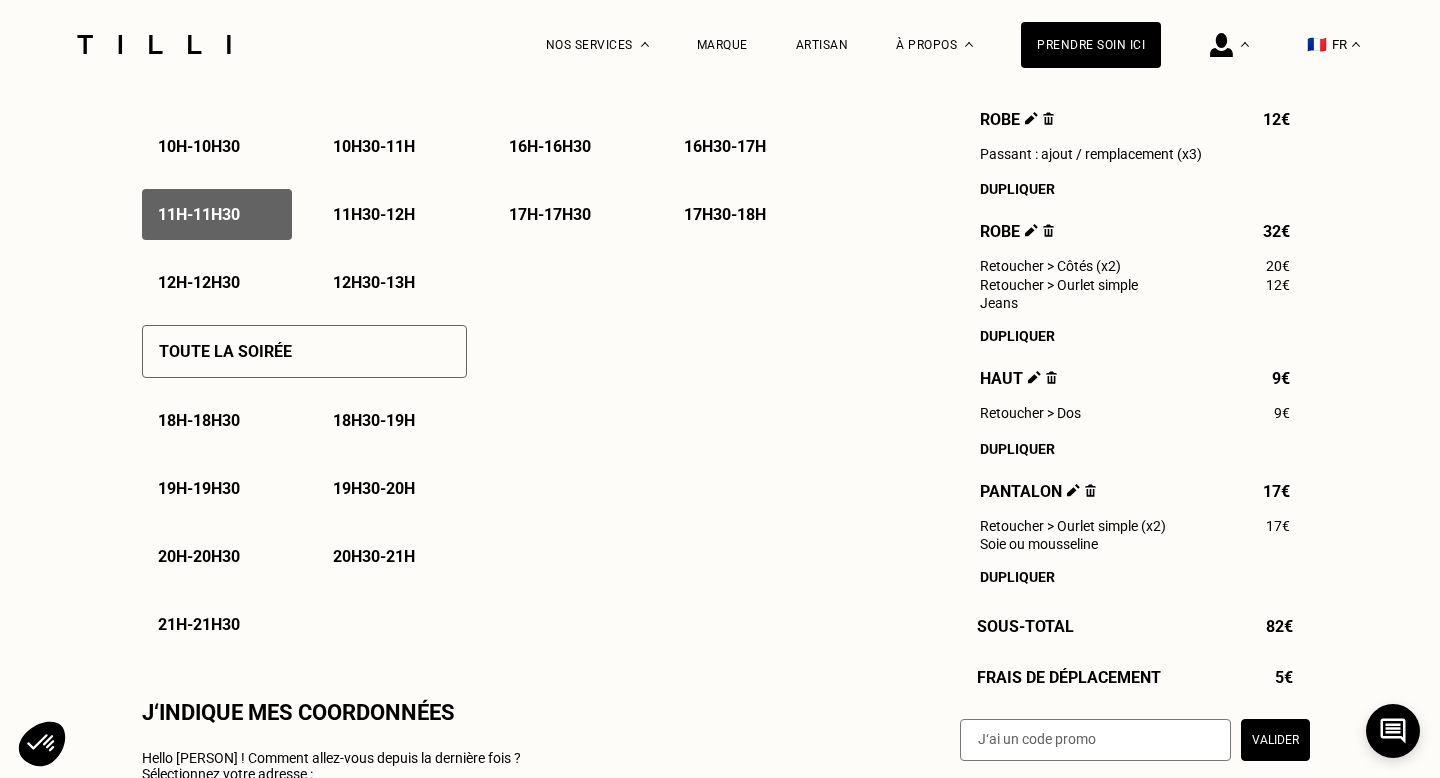 scroll, scrollTop: 1050, scrollLeft: 0, axis: vertical 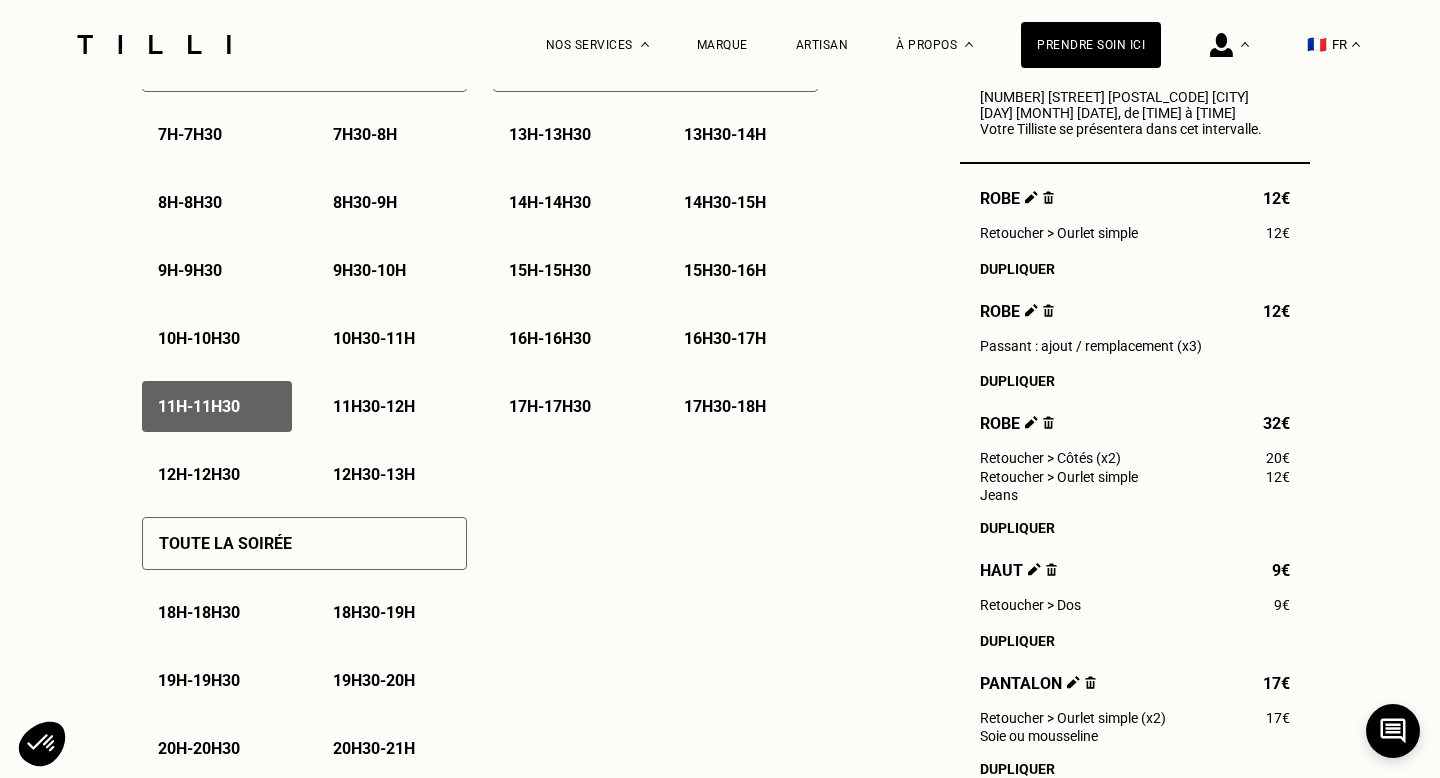 click on "[TIME]  -  [TIME]" at bounding box center [725, 406] 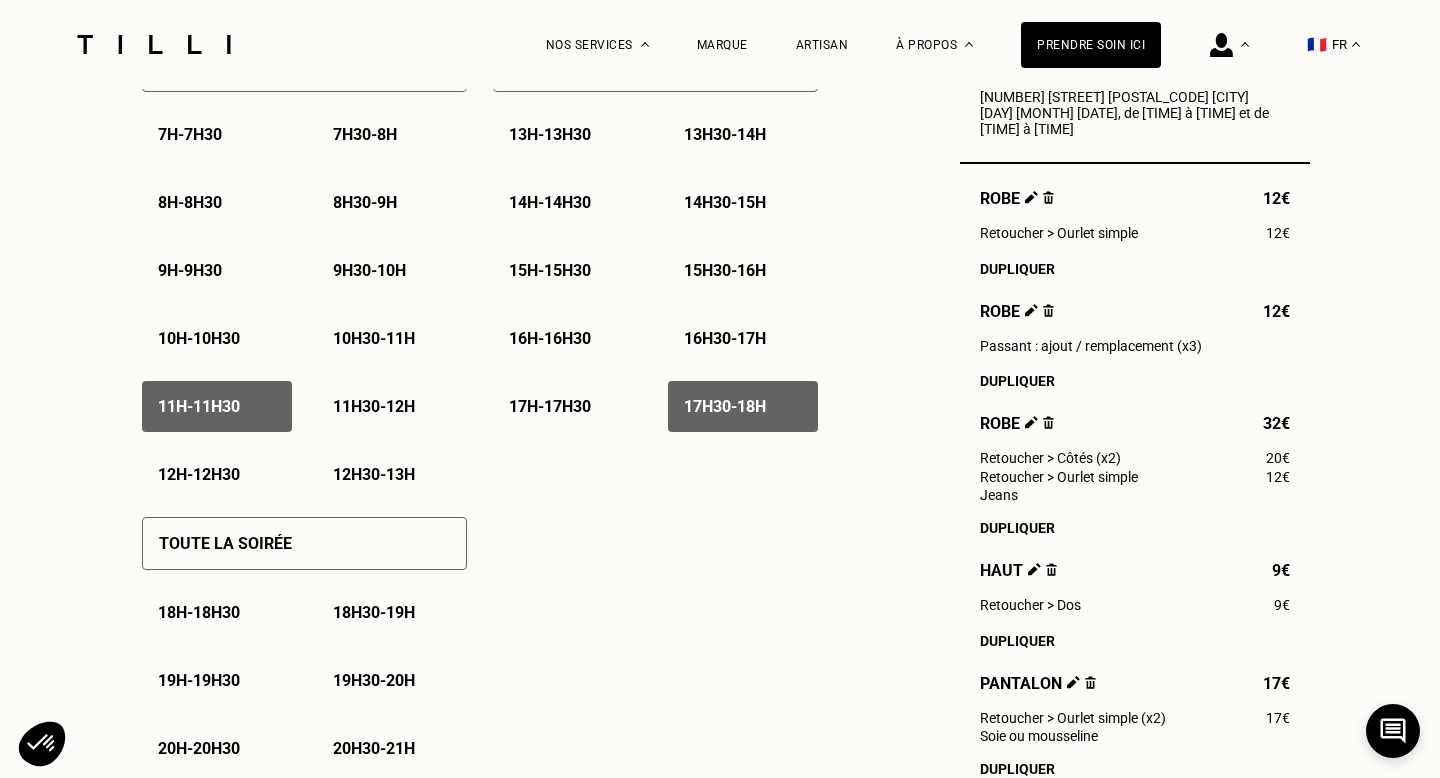click on "[TIME]  -  [TIME]" at bounding box center (199, 474) 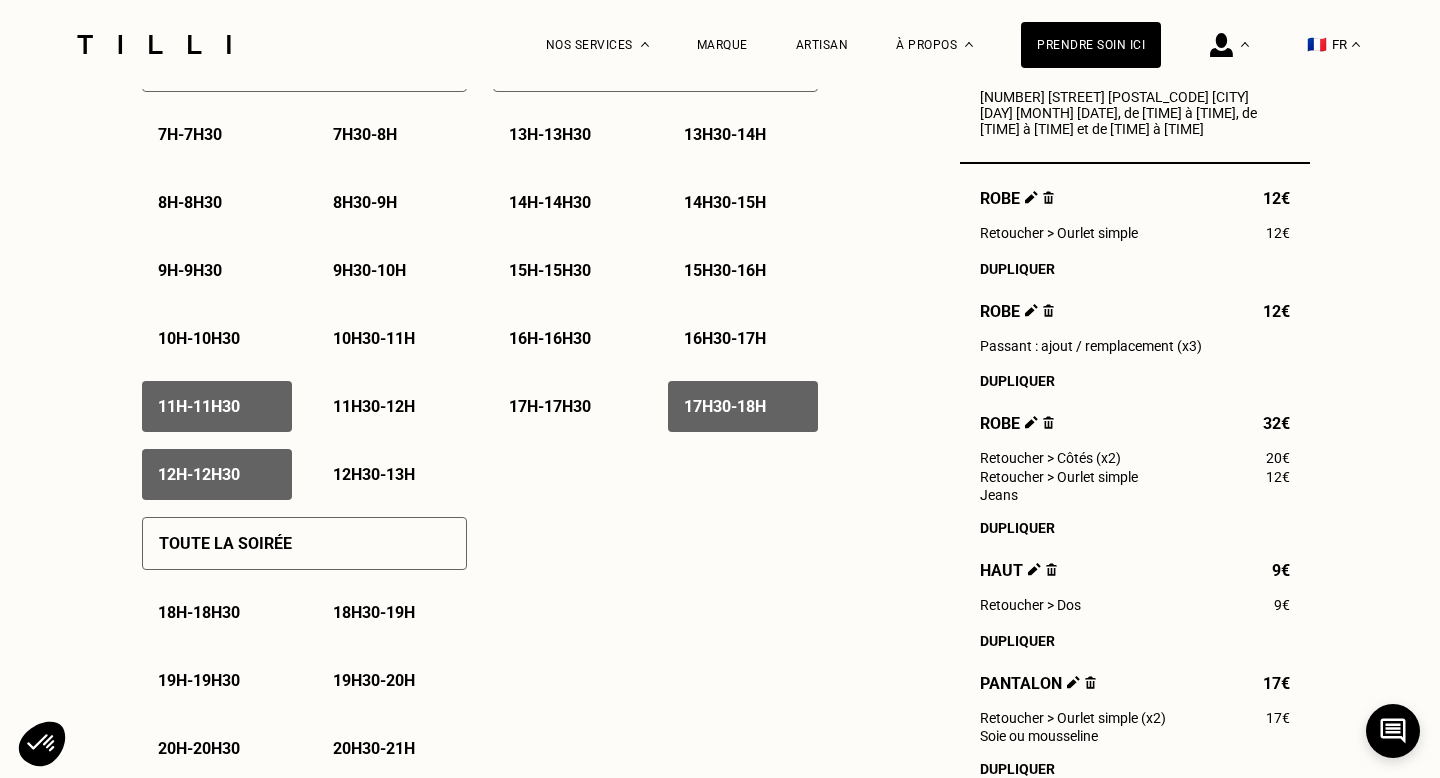 click on "[TIME]  -  [TIME]" at bounding box center (374, 406) 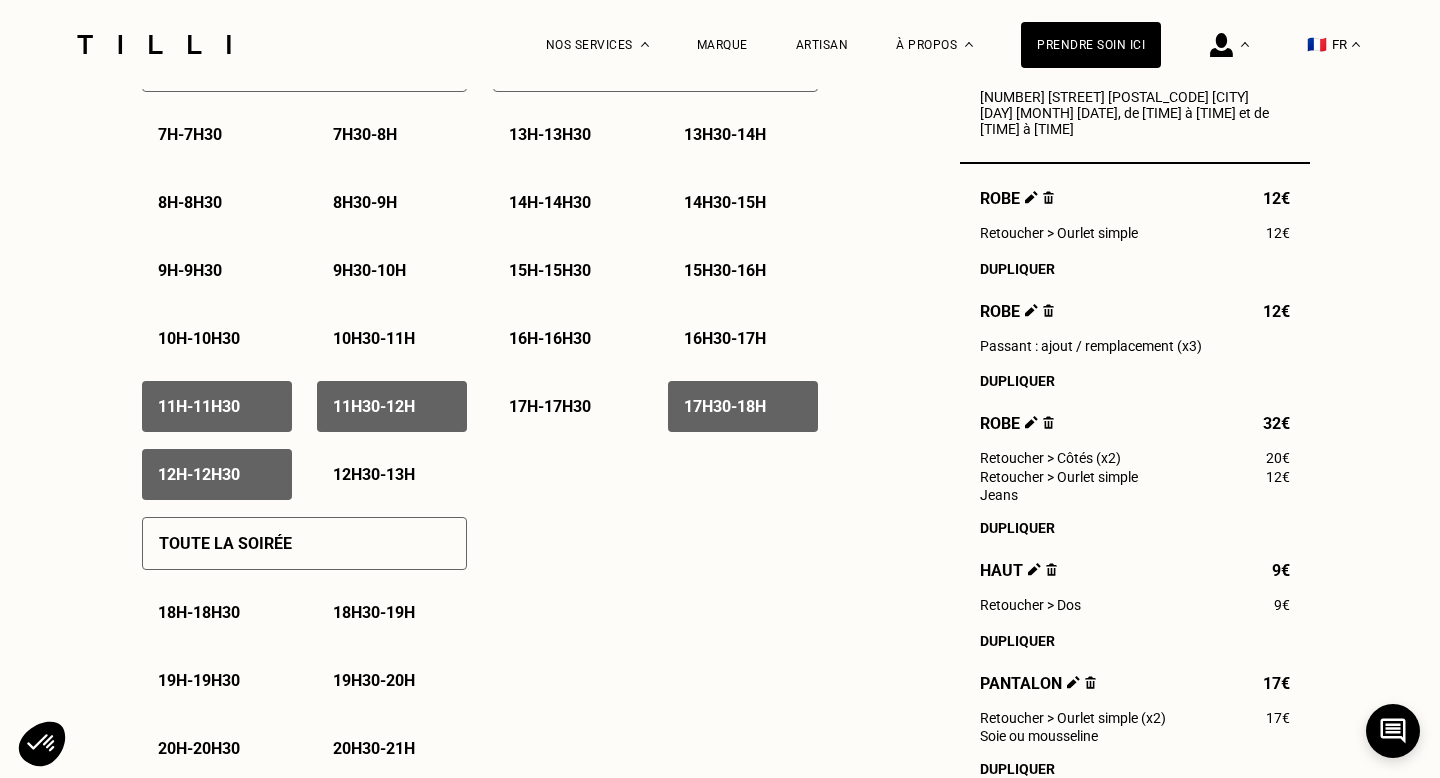 click on "[TIME]  -  [TIME]" at bounding box center (374, 474) 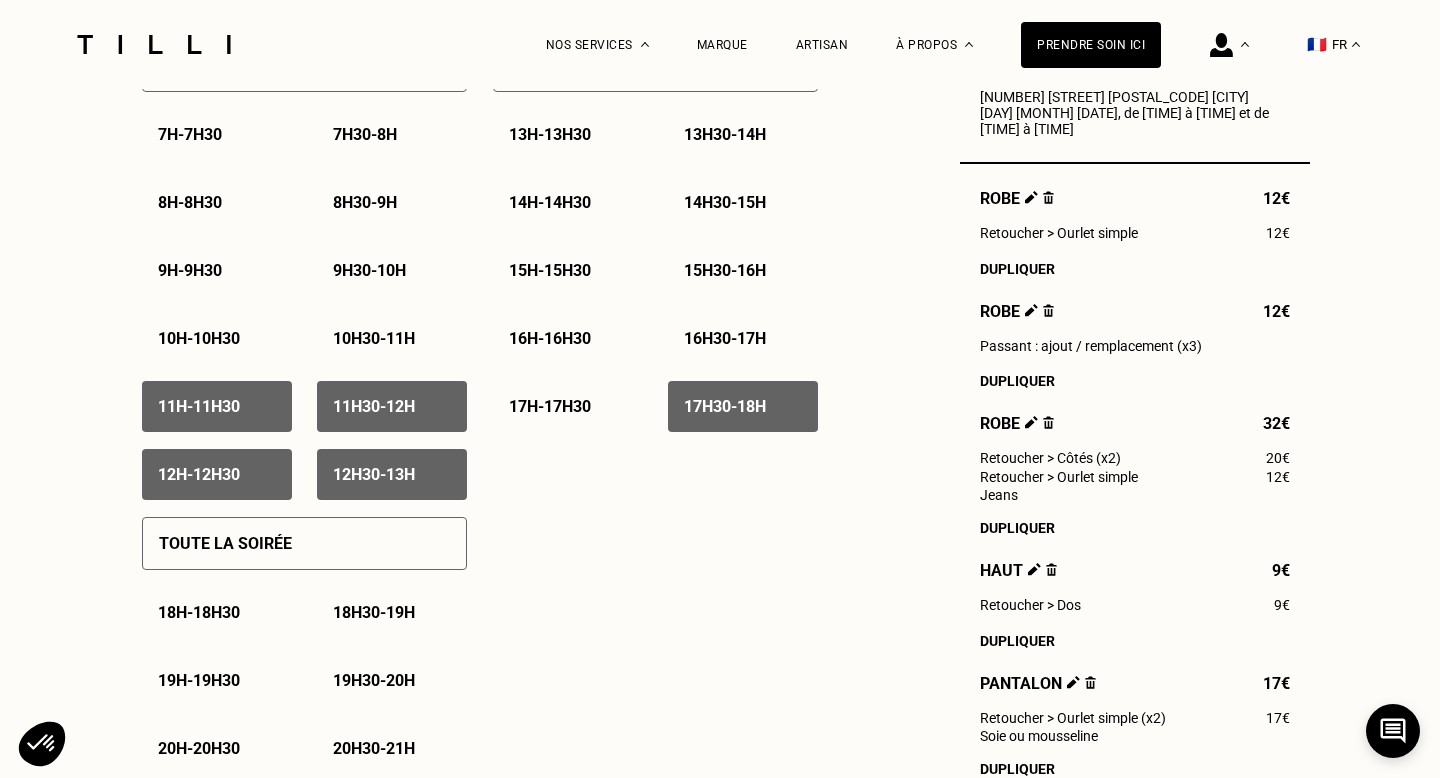 click on "[TIME]  -  [TIME]" at bounding box center (550, 406) 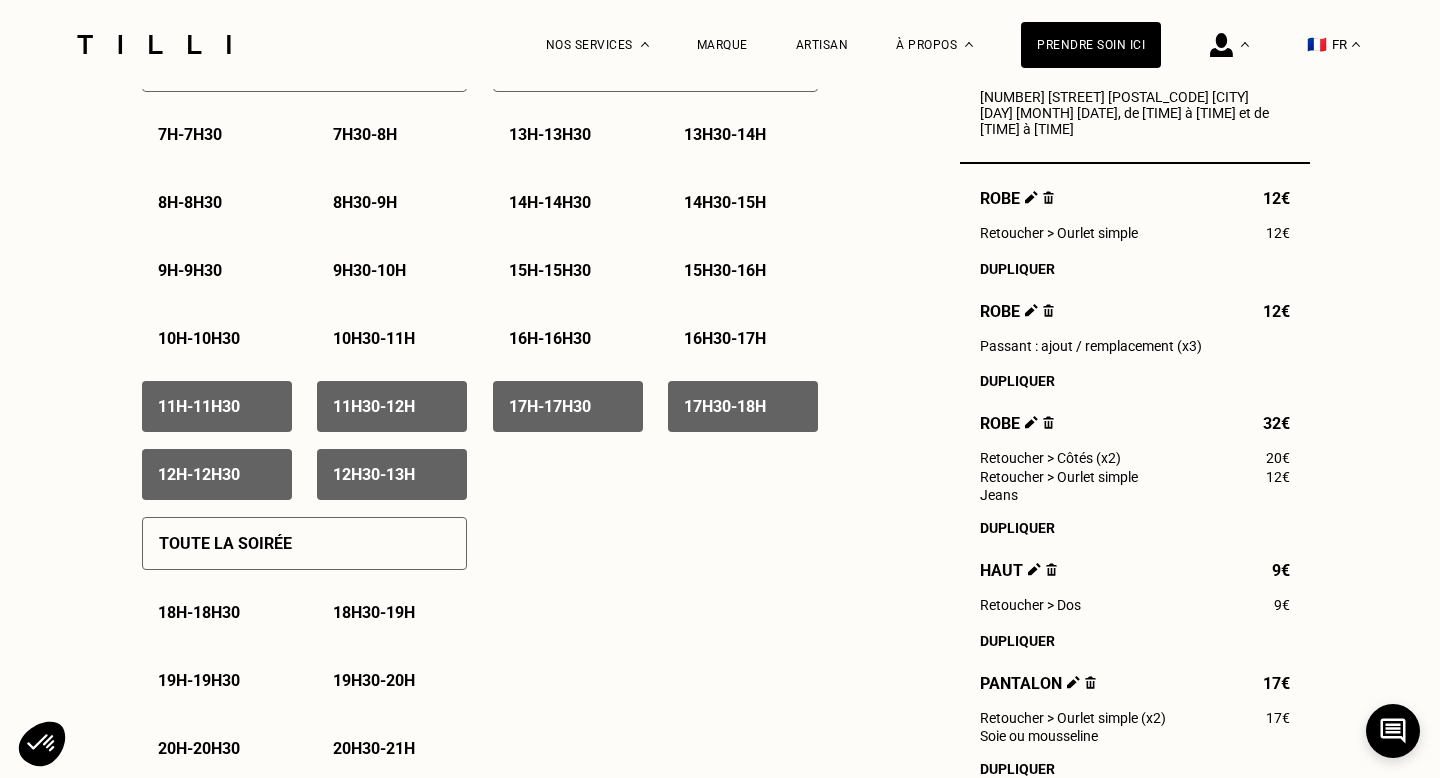 click on "16h  -  16h30" at bounding box center (550, 338) 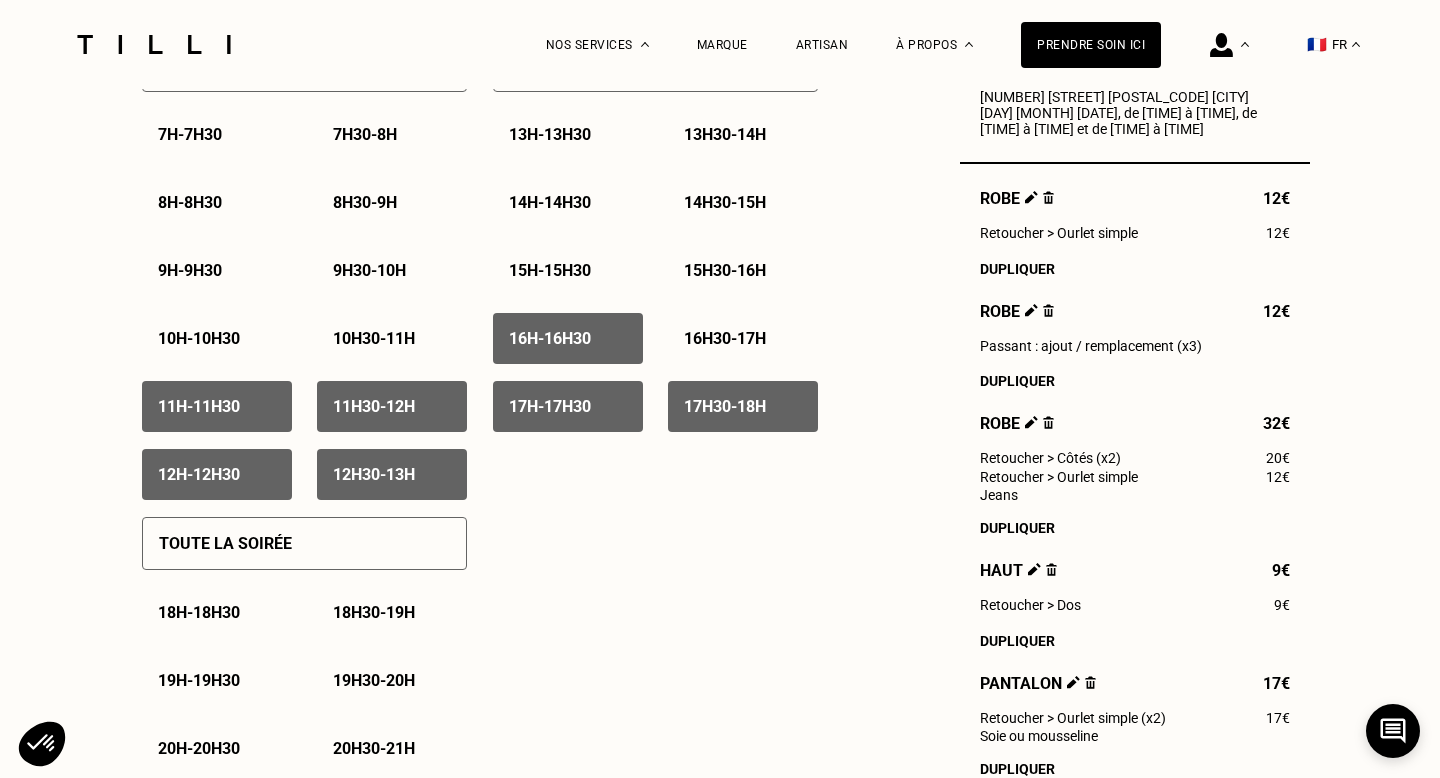 click on "[TIME]  -  [TIME]" at bounding box center [743, 338] 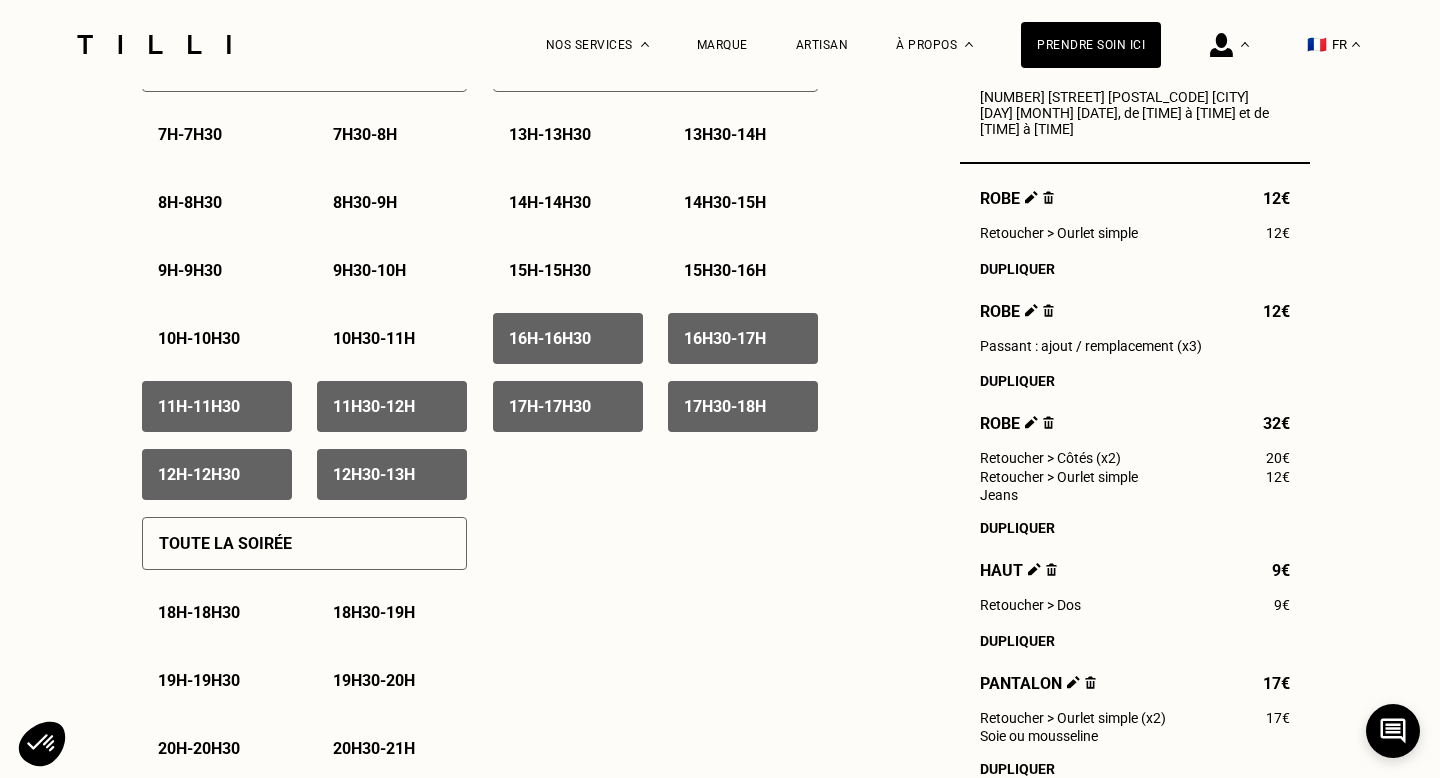 click on "[TIME]  -  [TIME]" at bounding box center (725, 338) 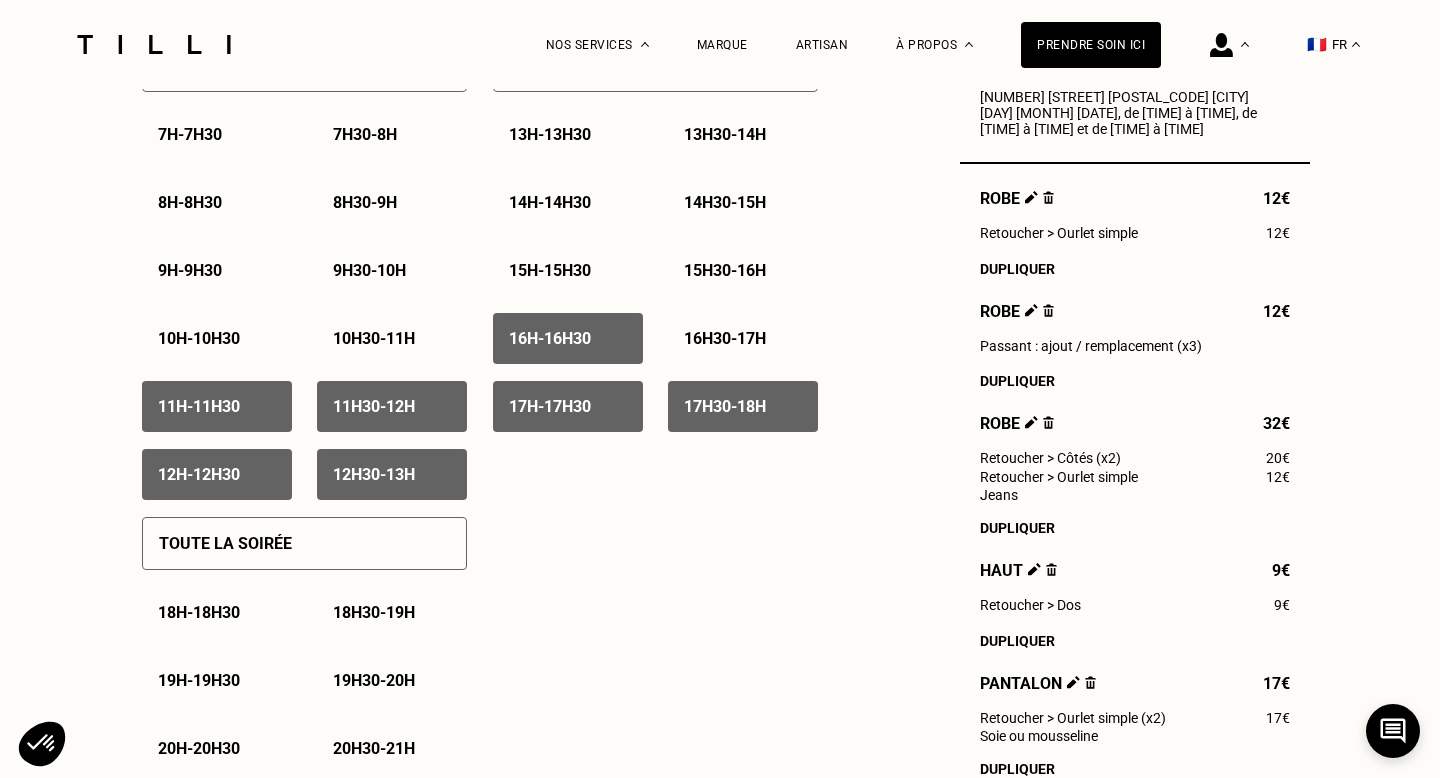 drag, startPoint x: 722, startPoint y: 406, endPoint x: 611, endPoint y: 401, distance: 111.11256 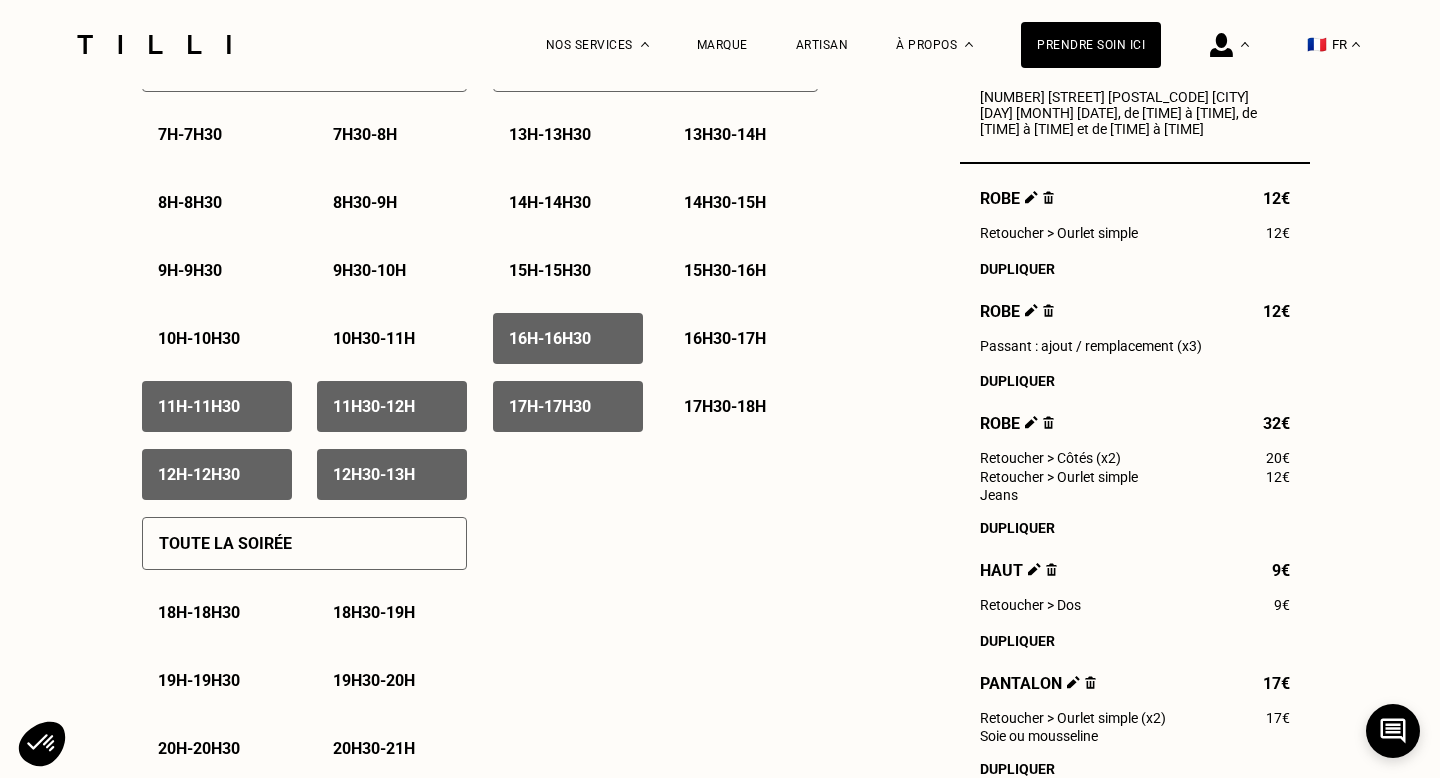 drag, startPoint x: 611, startPoint y: 401, endPoint x: 673, endPoint y: 358, distance: 75.45197 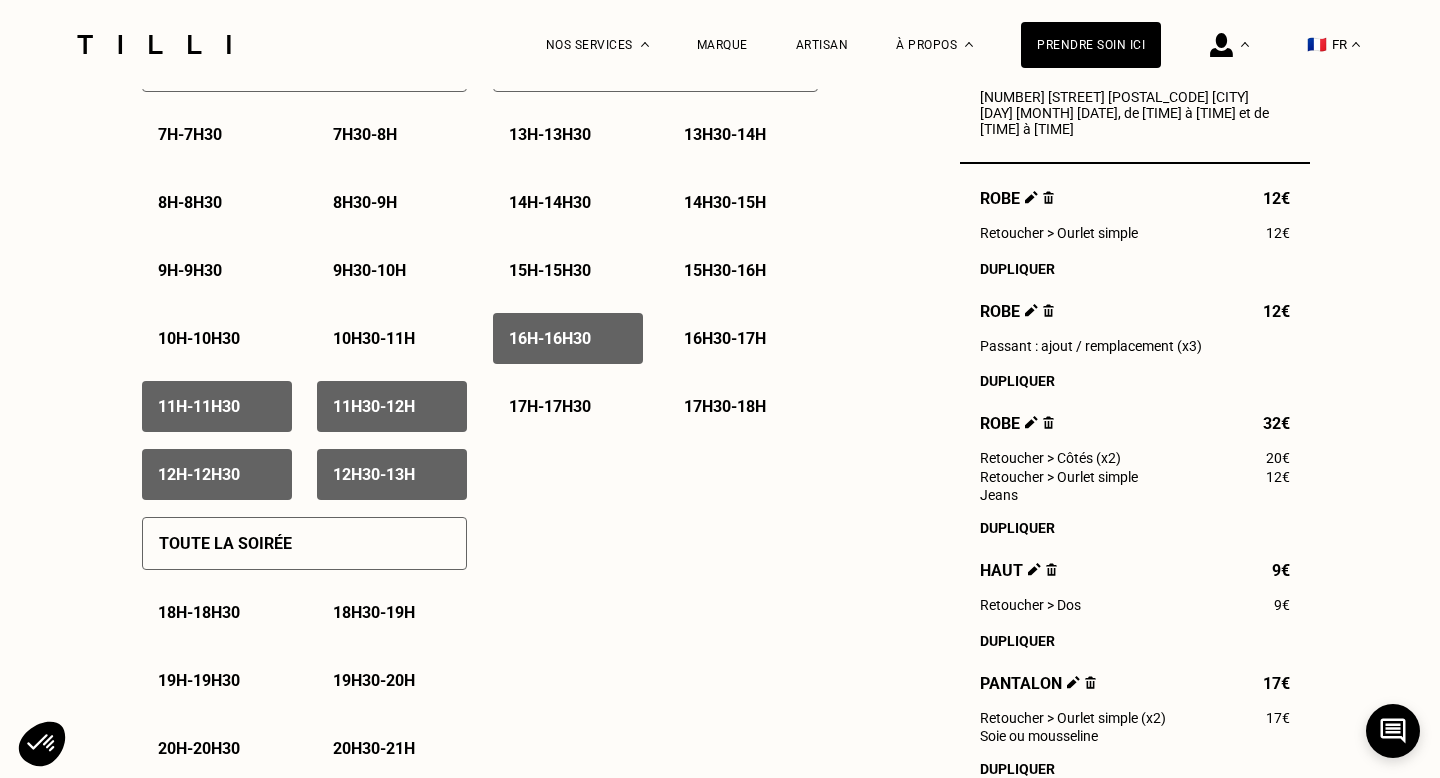 click on "[TIME]  -  [TIME]" at bounding box center [743, 338] 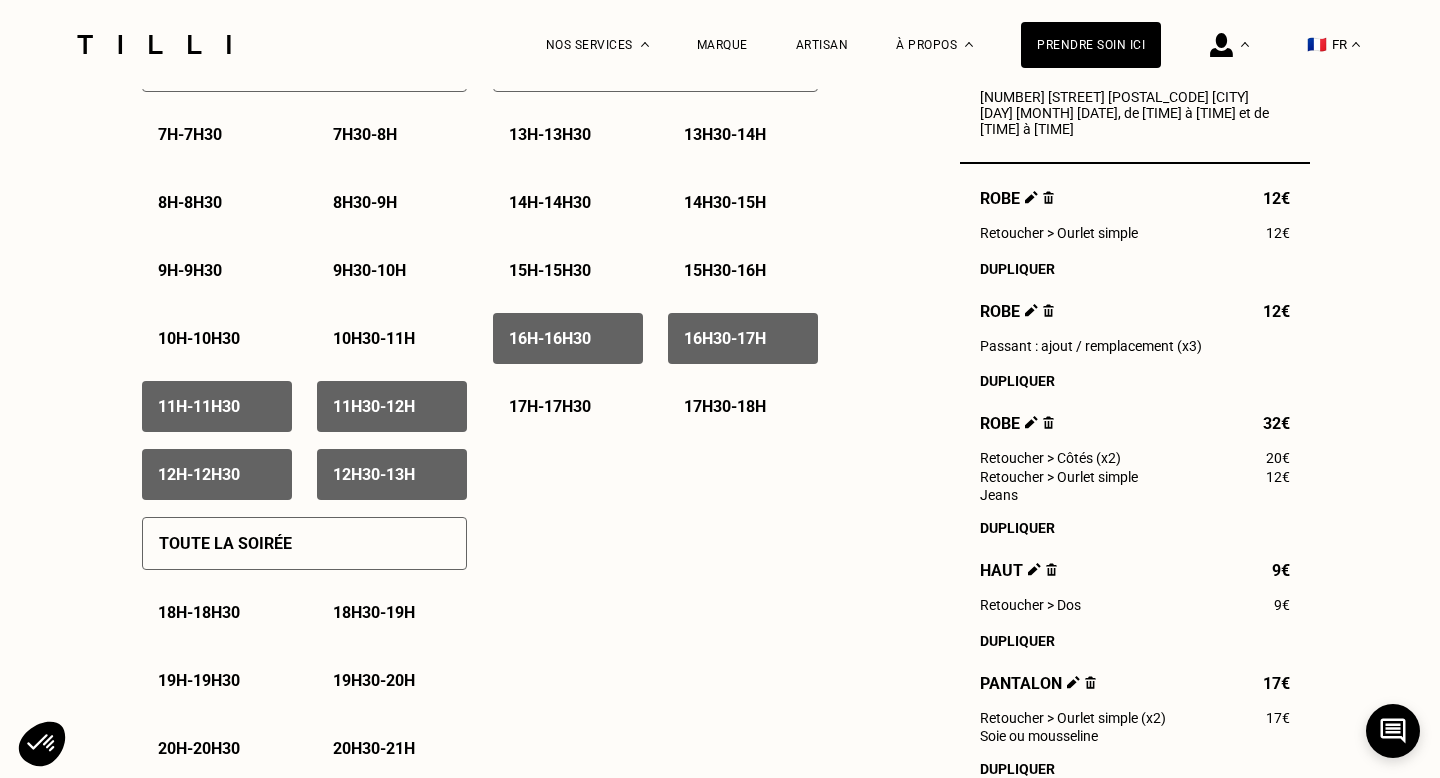 click on "[TIME]  -  [TIME]" at bounding box center [743, 270] 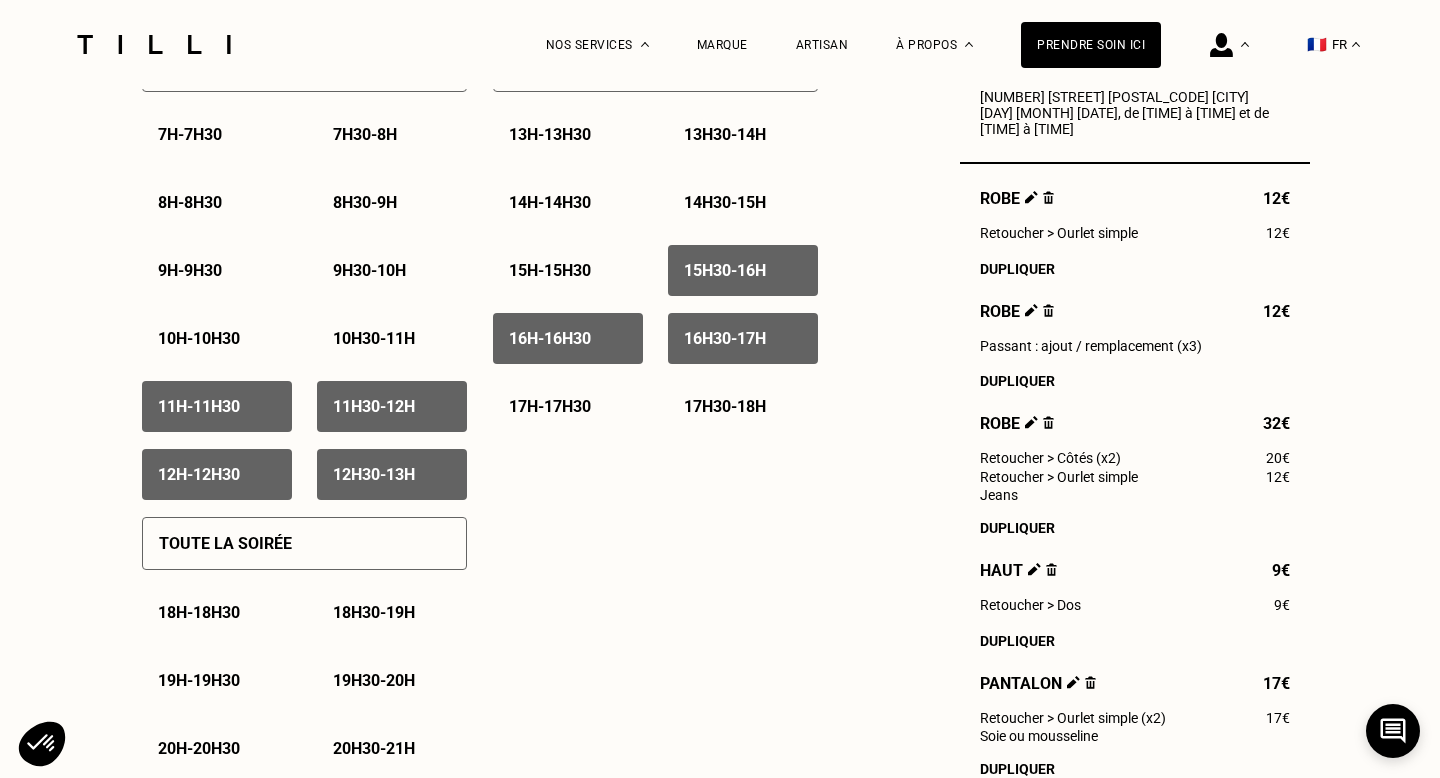 click on "[TIME]  -  [TIME]" at bounding box center (568, 270) 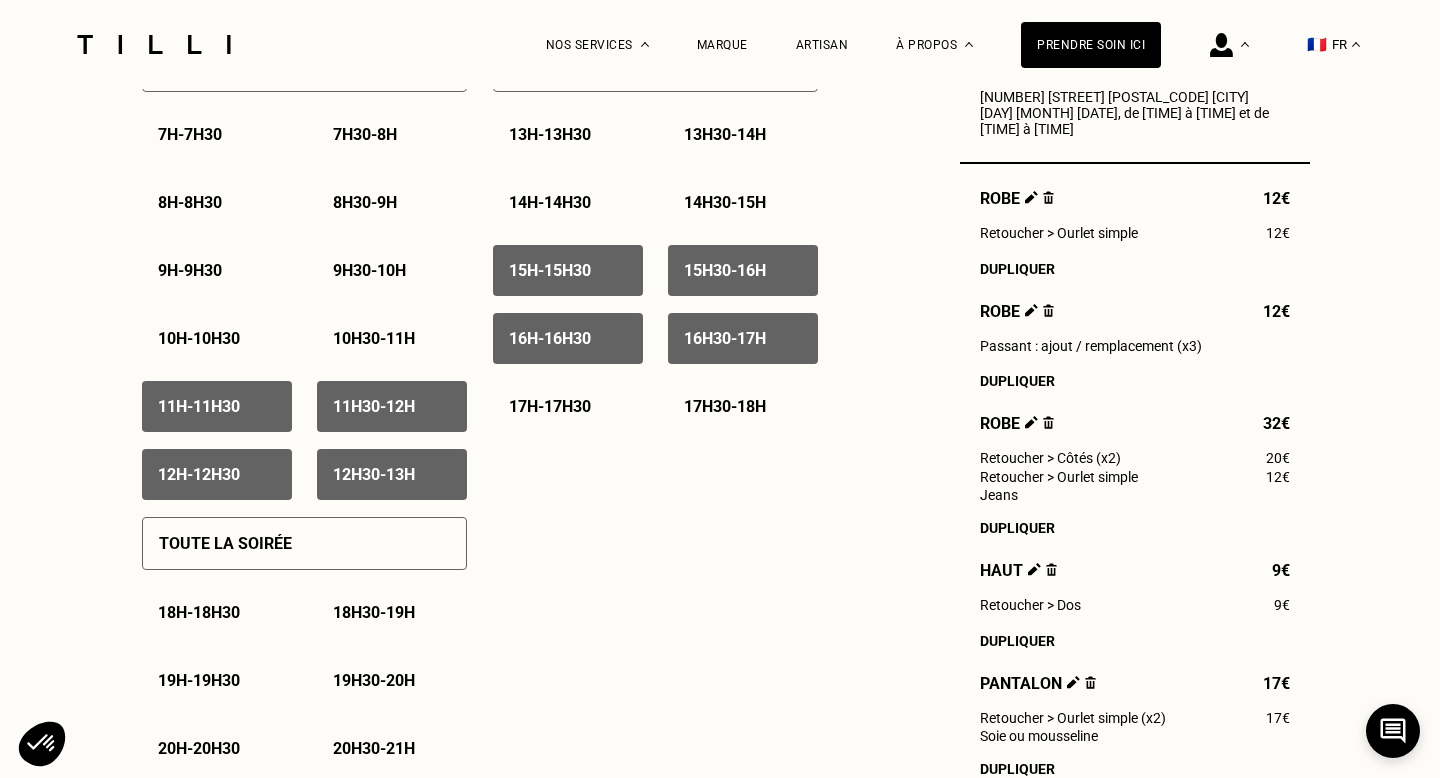 drag, startPoint x: 601, startPoint y: 189, endPoint x: 722, endPoint y: 190, distance: 121.004135 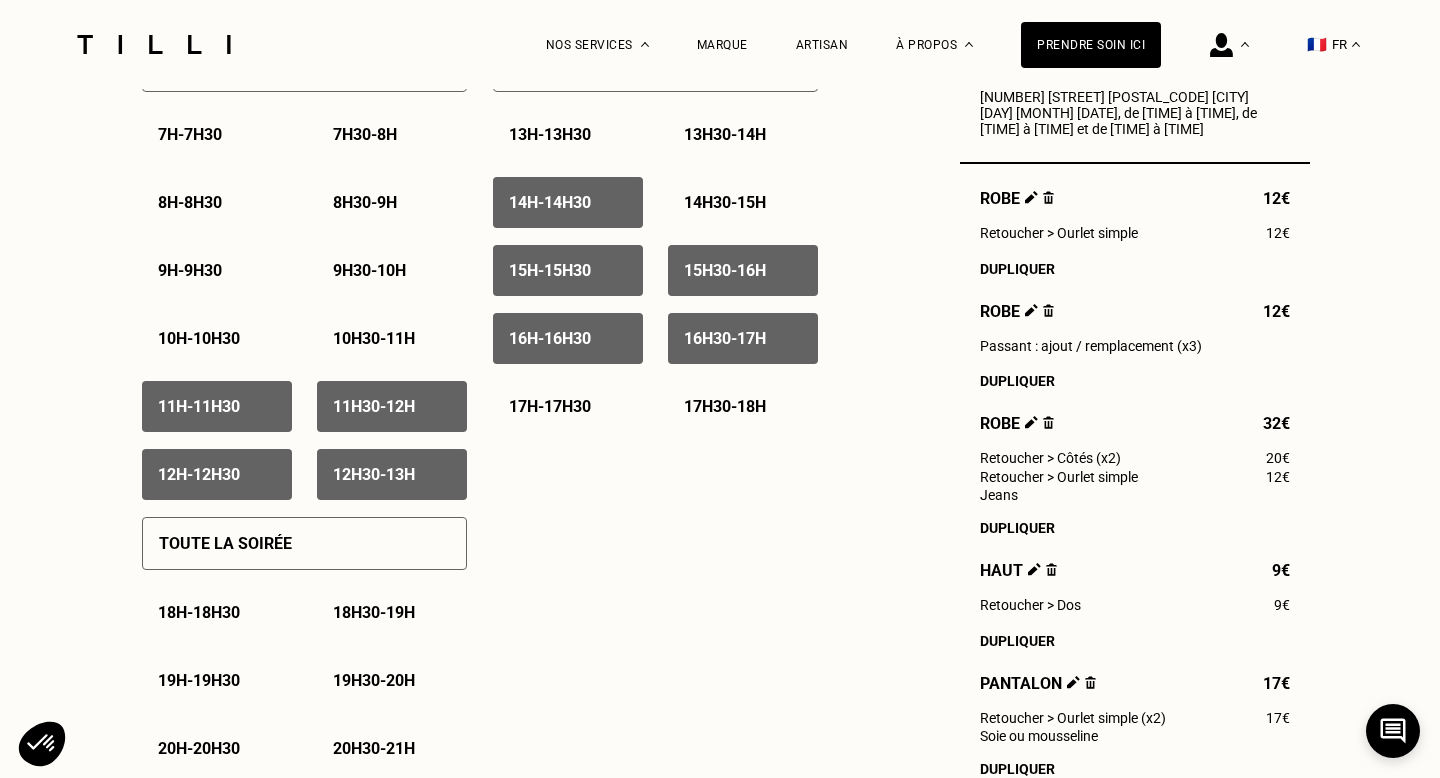click on "[TIME]  -  [TIME]" at bounding box center (743, 202) 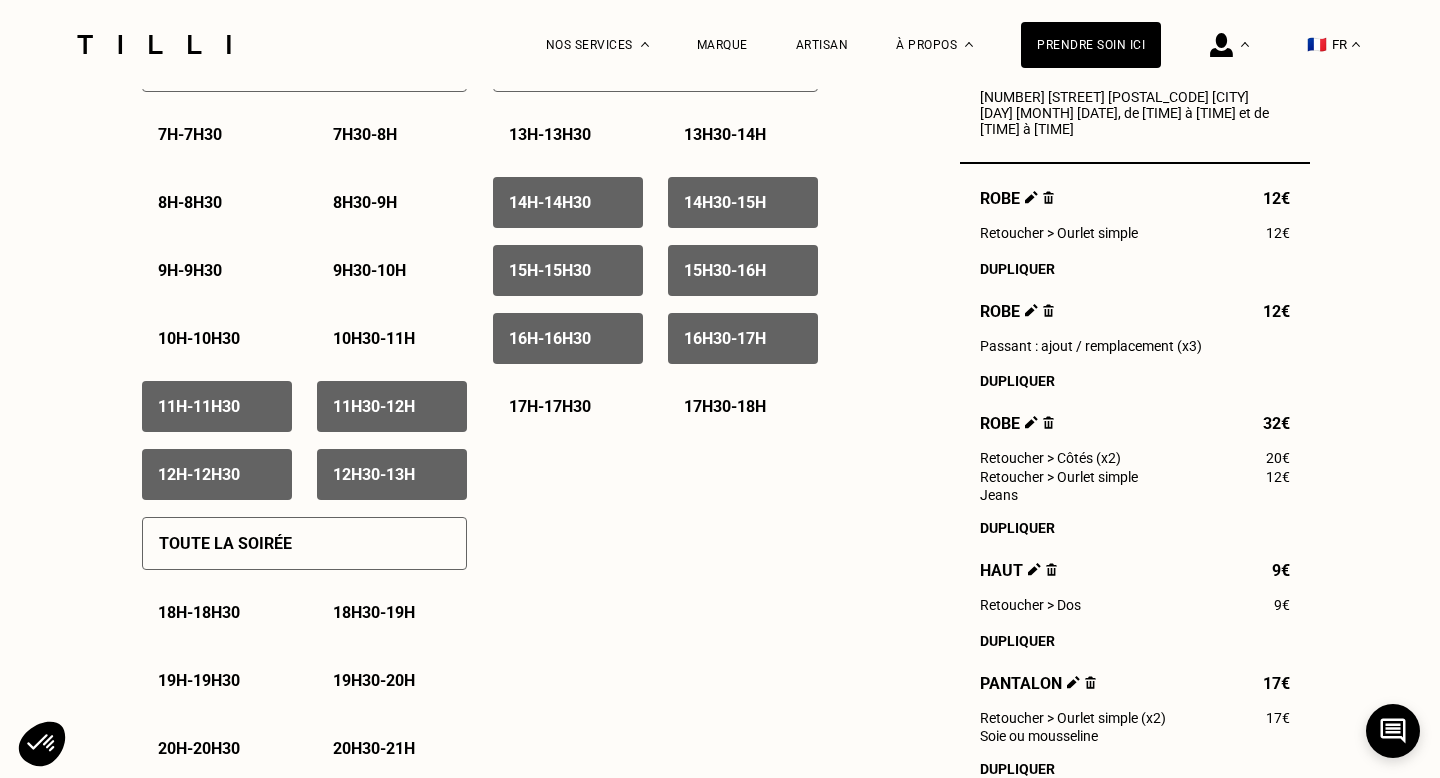 click on "[TIME]  -  [TIME]" at bounding box center [743, 134] 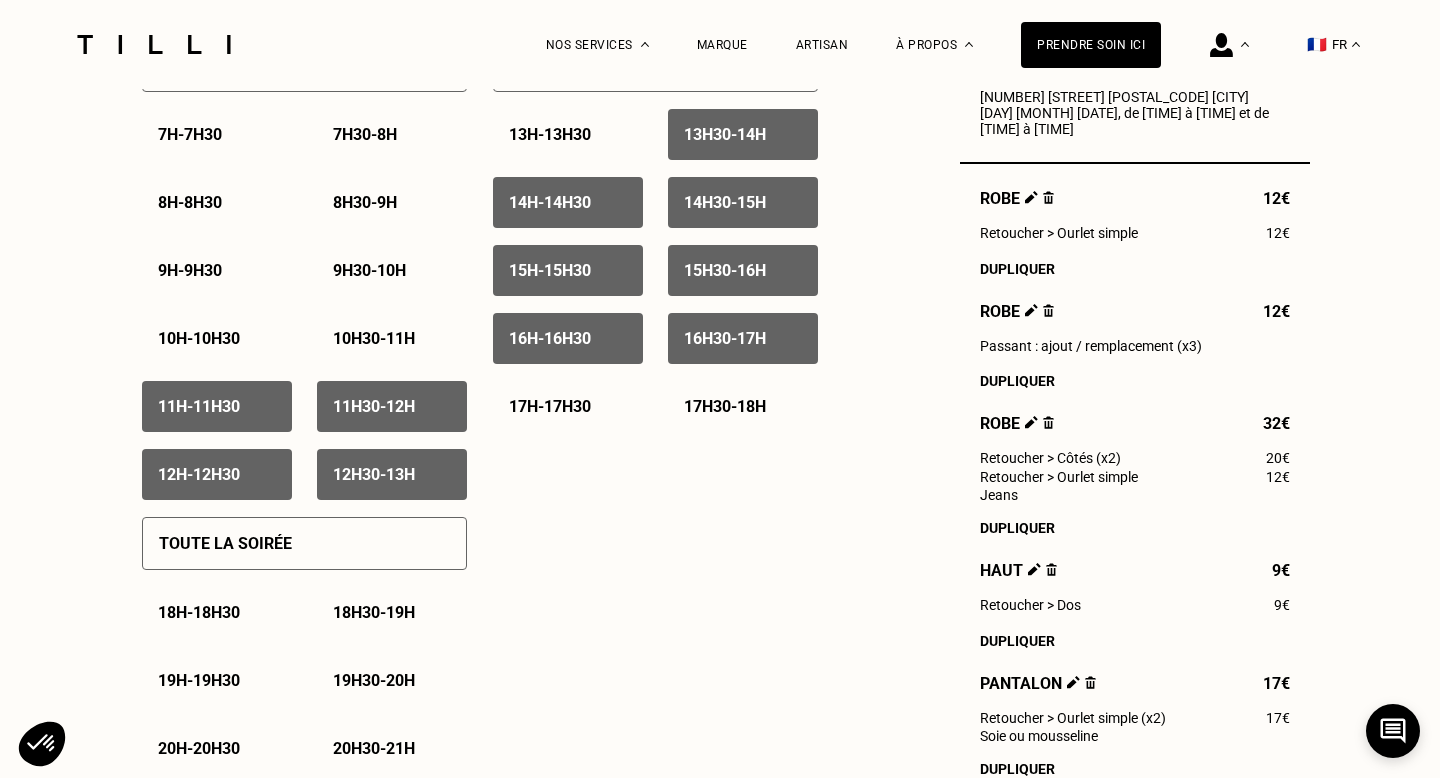 click on "[TIME]  -  [TIME]" at bounding box center [568, 134] 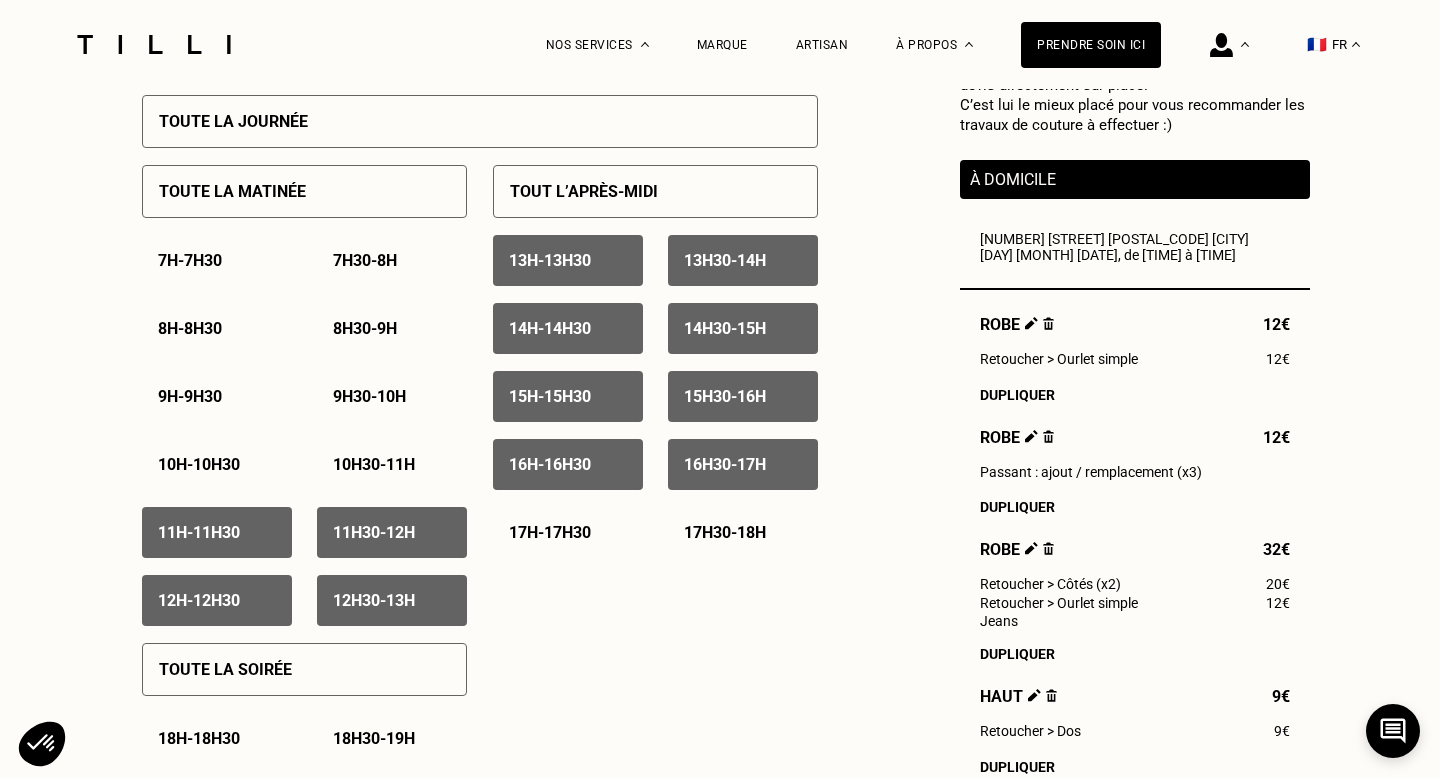 scroll, scrollTop: 267, scrollLeft: 0, axis: vertical 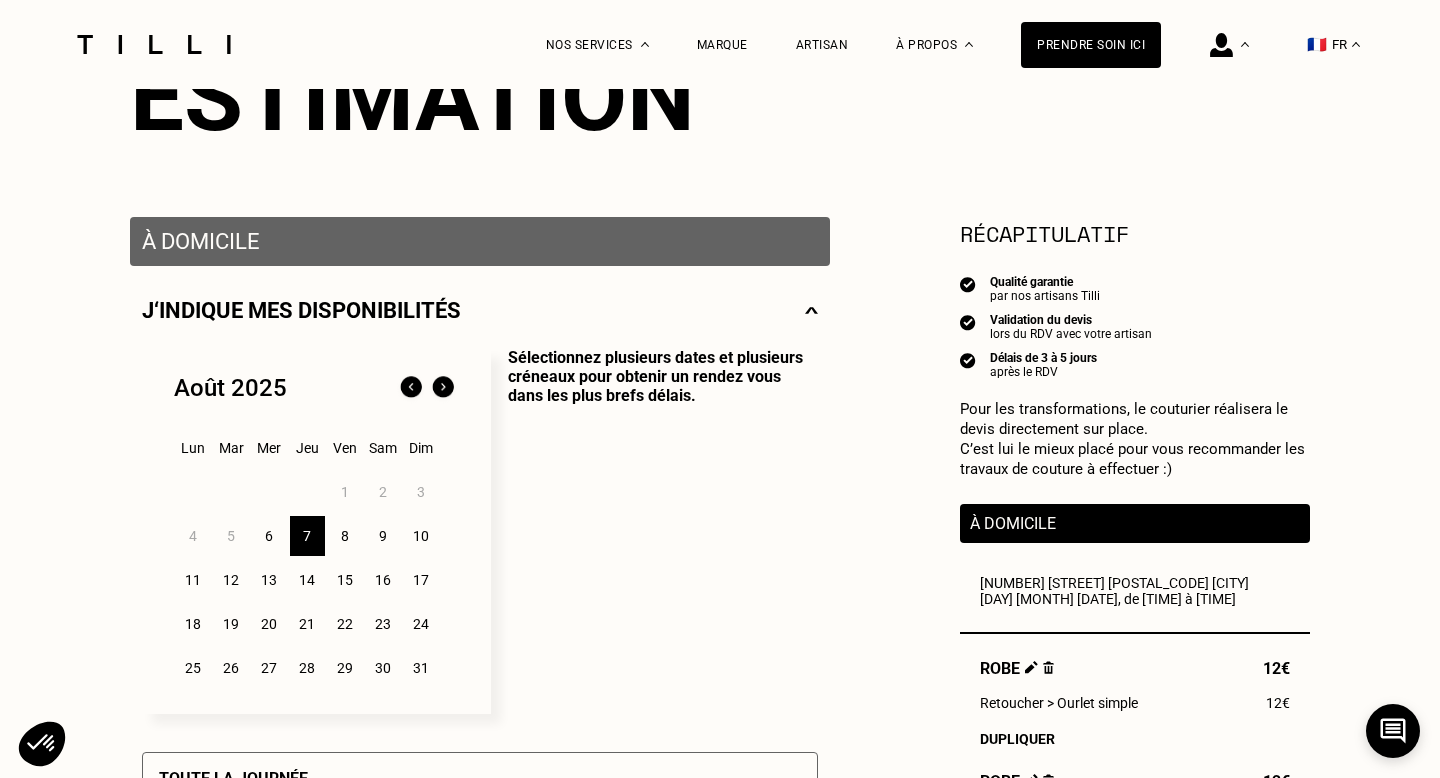 click on "8" at bounding box center [345, 536] 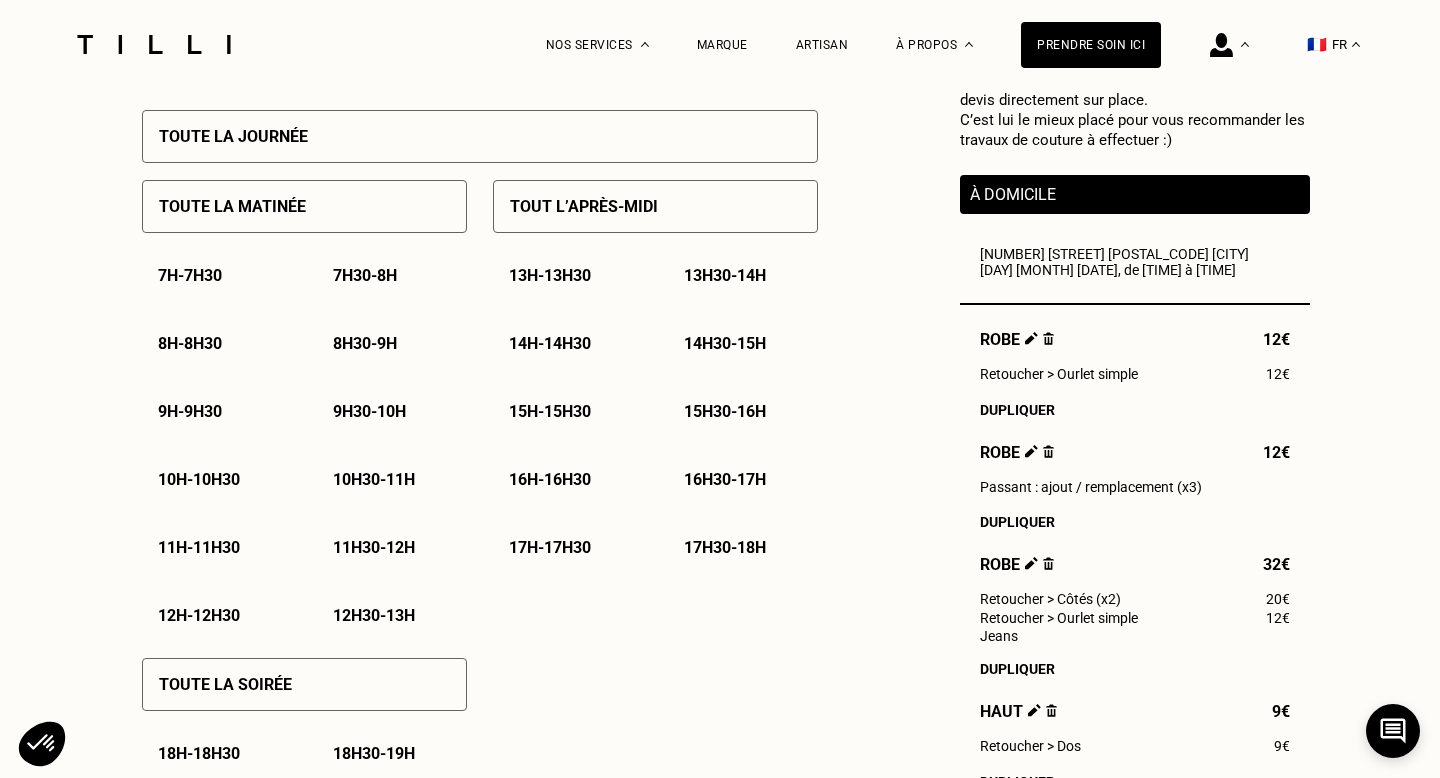 scroll, scrollTop: 955, scrollLeft: 0, axis: vertical 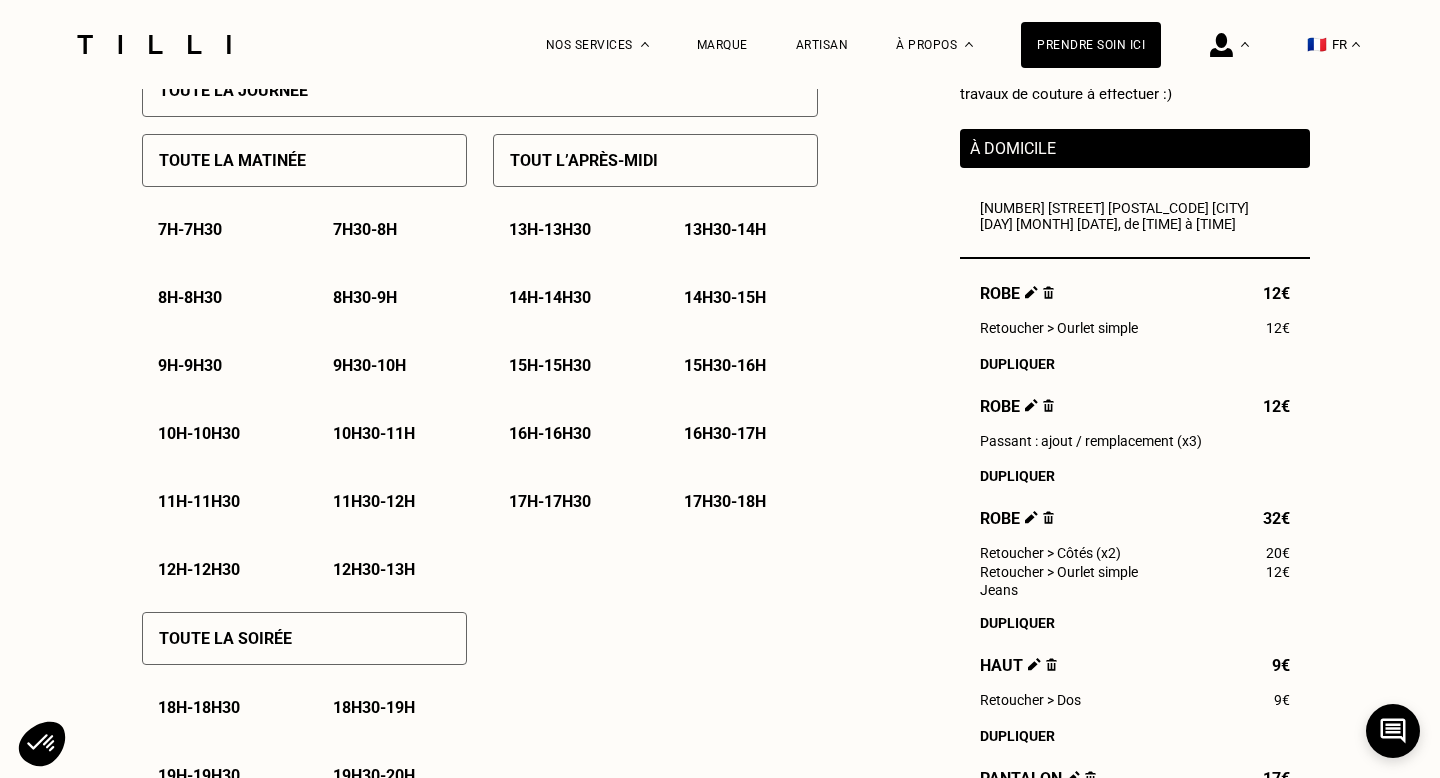 click on "[TIME]  -  [TIME]" at bounding box center [199, 501] 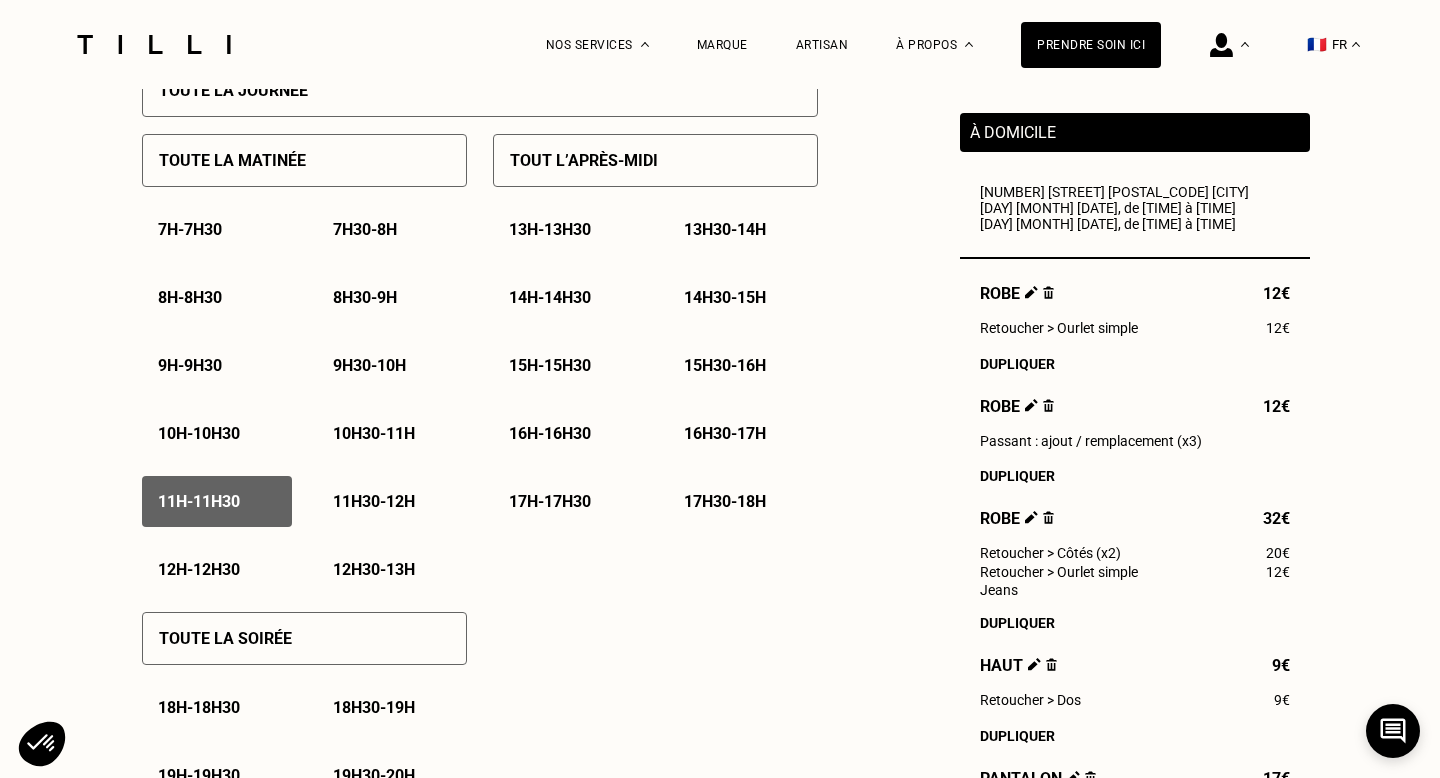 click on "[TIME]  -  [TIME]" at bounding box center (374, 501) 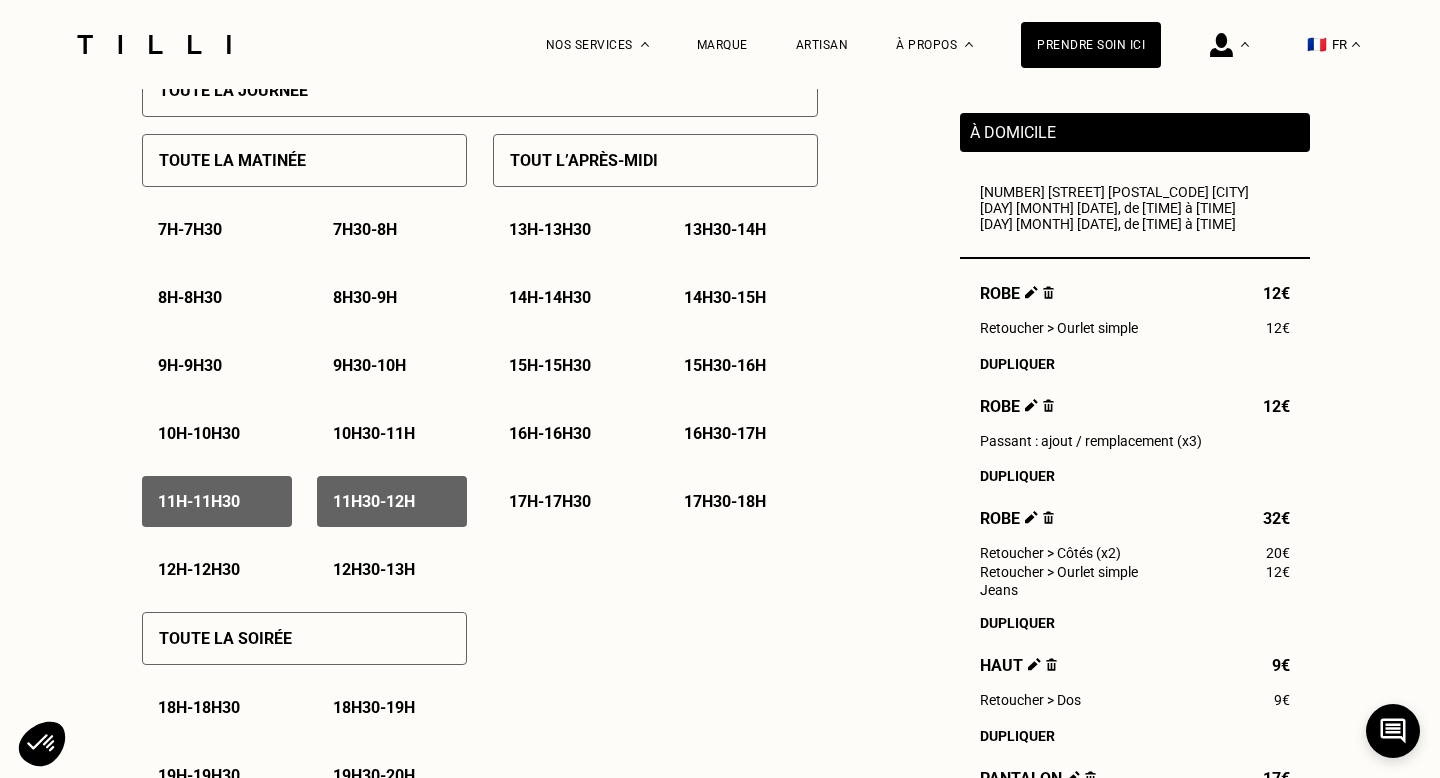 click on "Toute la soirée [TIME] - [TIME] [TIME] - [TIME] [TIME] - [TIME] [TIME] - [TIME] [TIME] - [TIME] [TIME] - [TIME]" at bounding box center (304, 766) 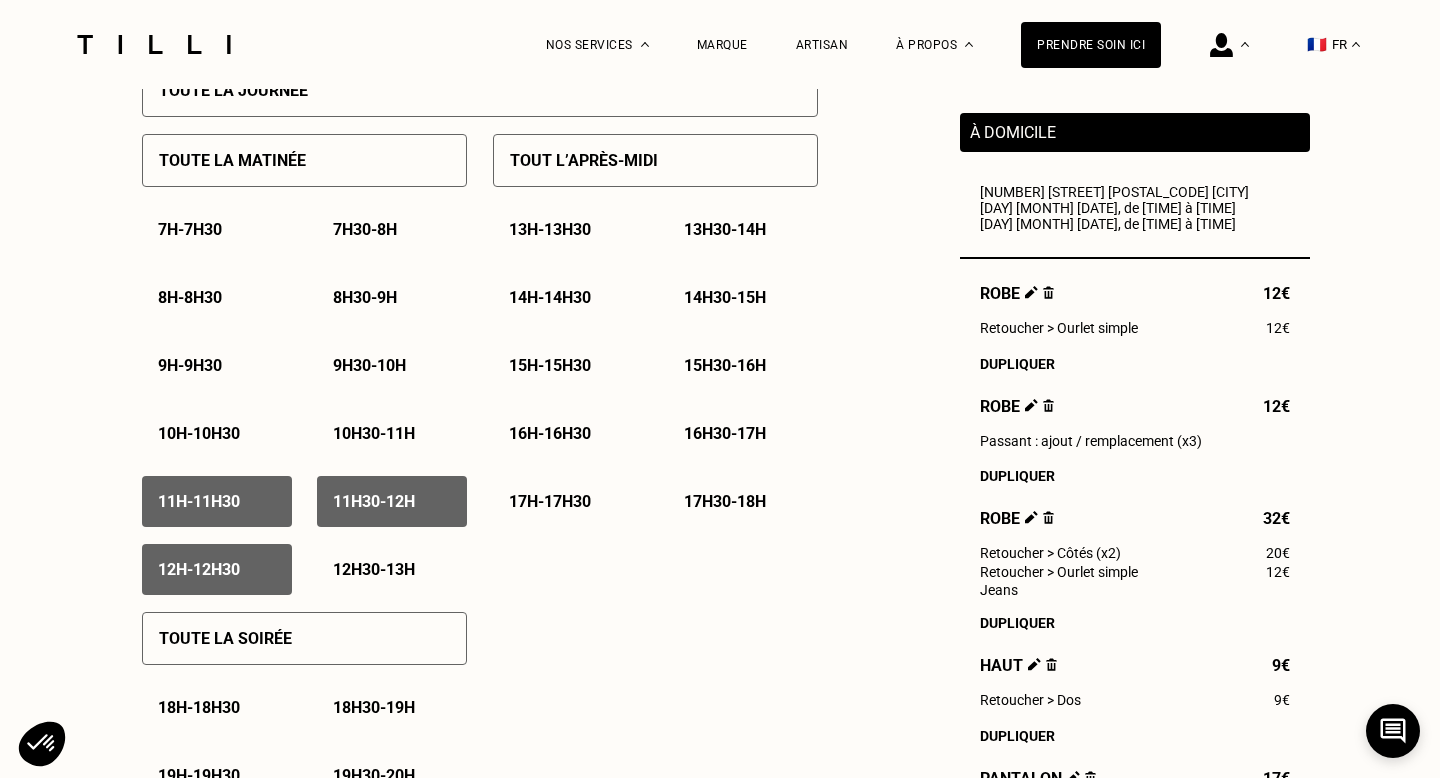 click on "[TIME]  -  [TIME]" at bounding box center (374, 569) 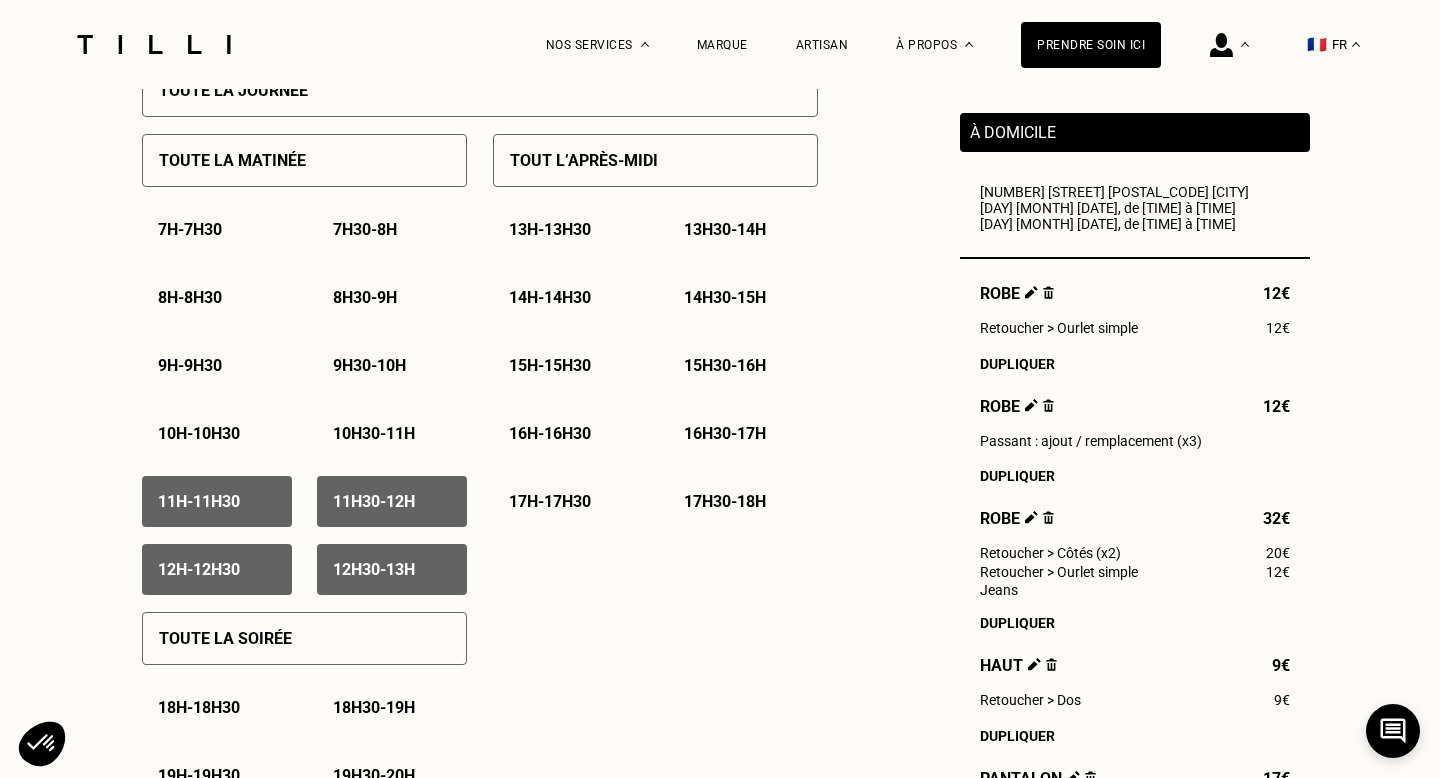 click on "[TIME]  -  [TIME]" at bounding box center (568, 229) 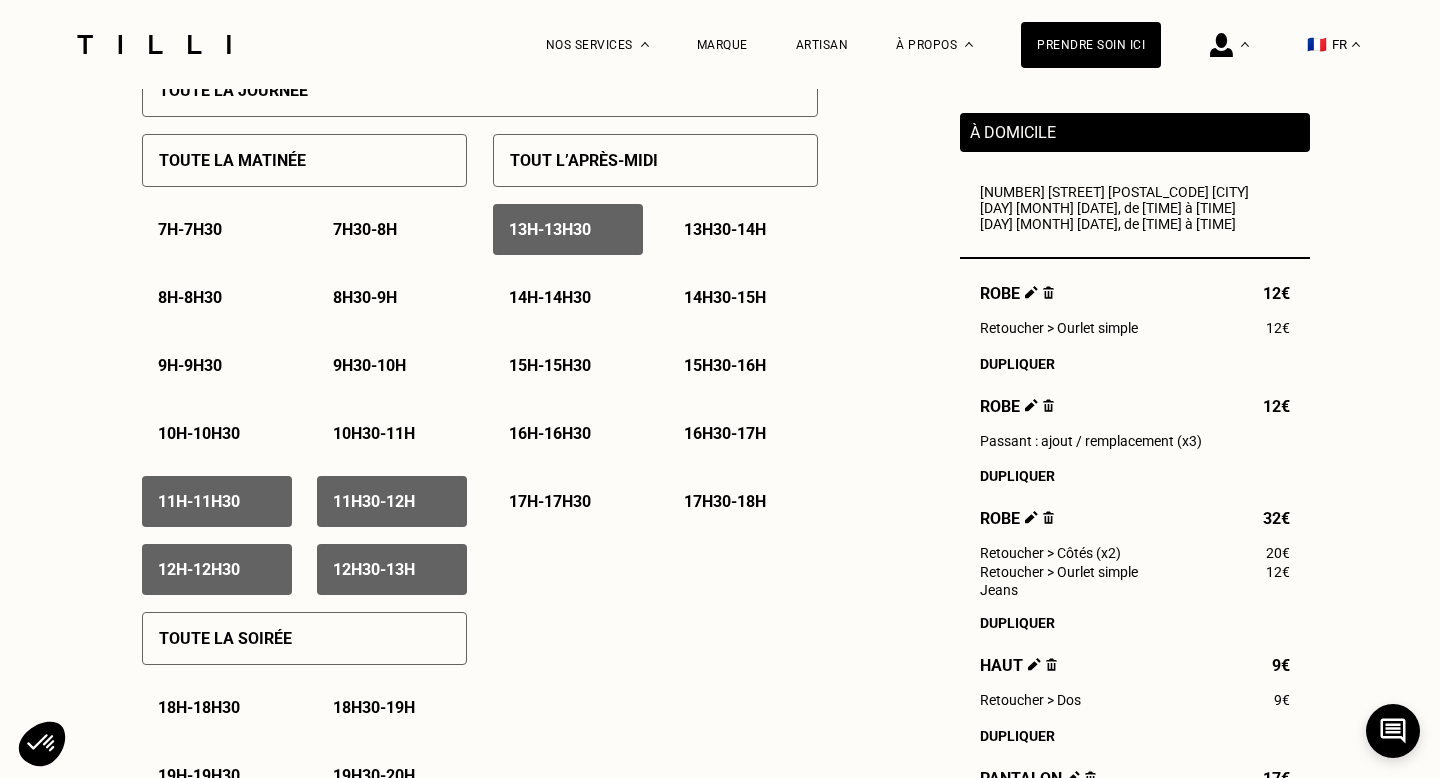 click on "[TIME]  -  [TIME]" at bounding box center (725, 229) 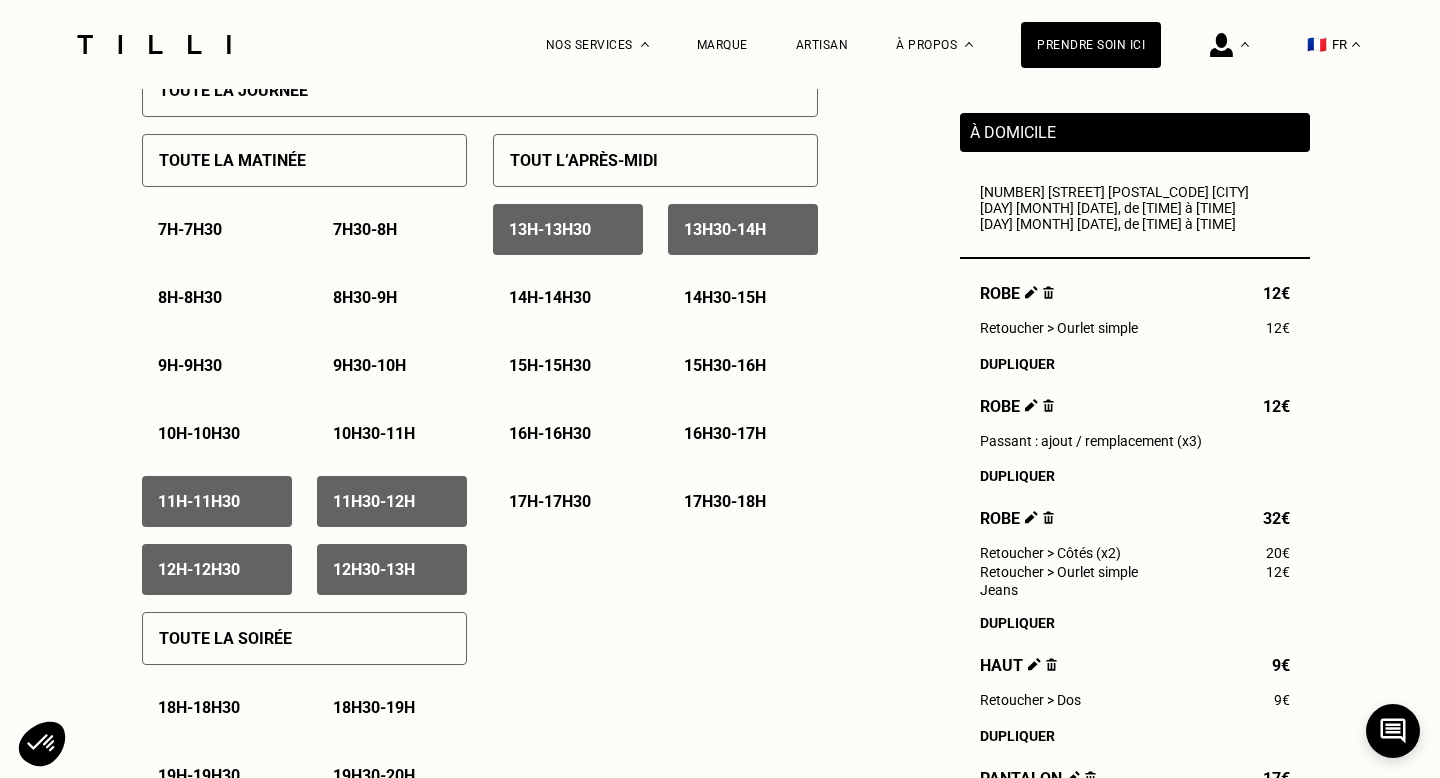 click on "[TIME]  -  [TIME]" at bounding box center (550, 297) 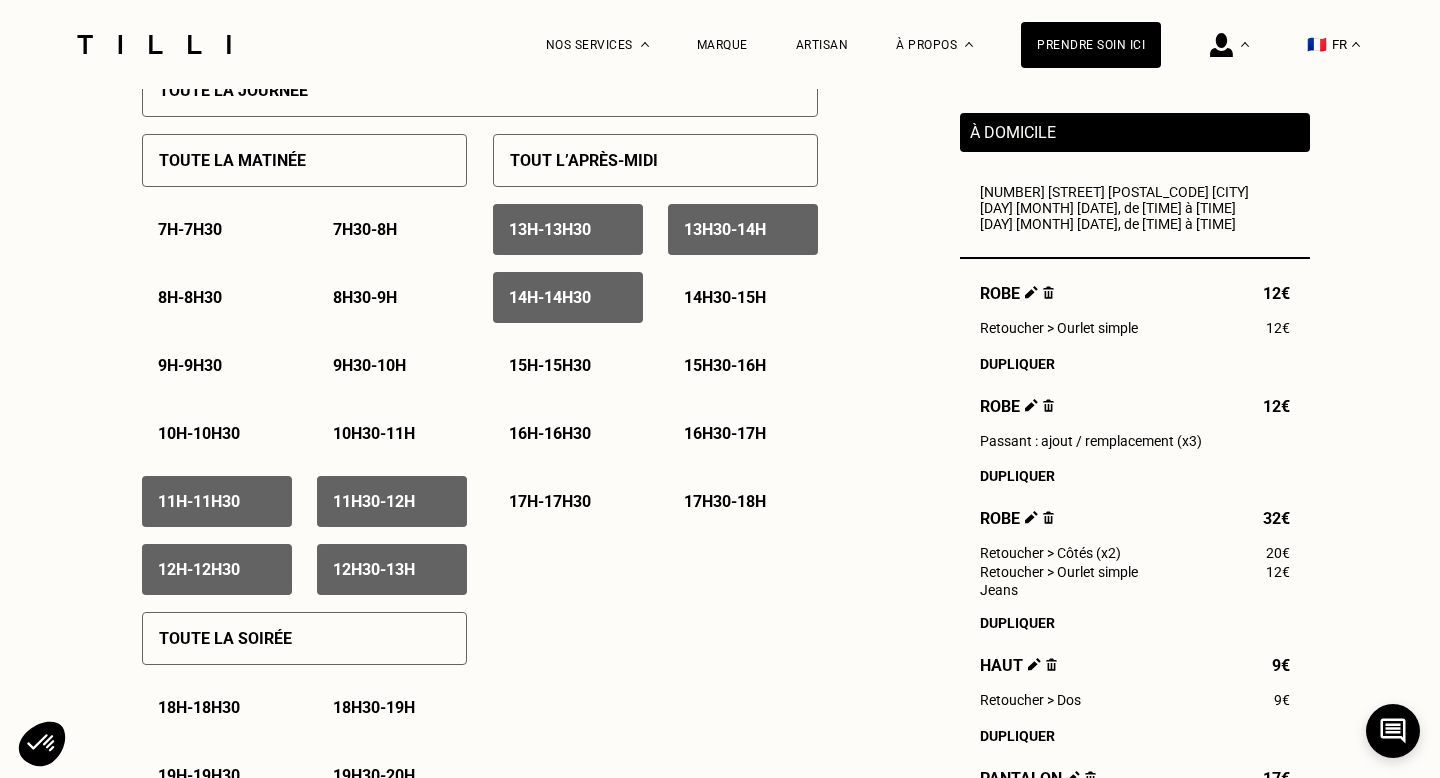 click on "[TIME]  -  [TIME]" at bounding box center [725, 297] 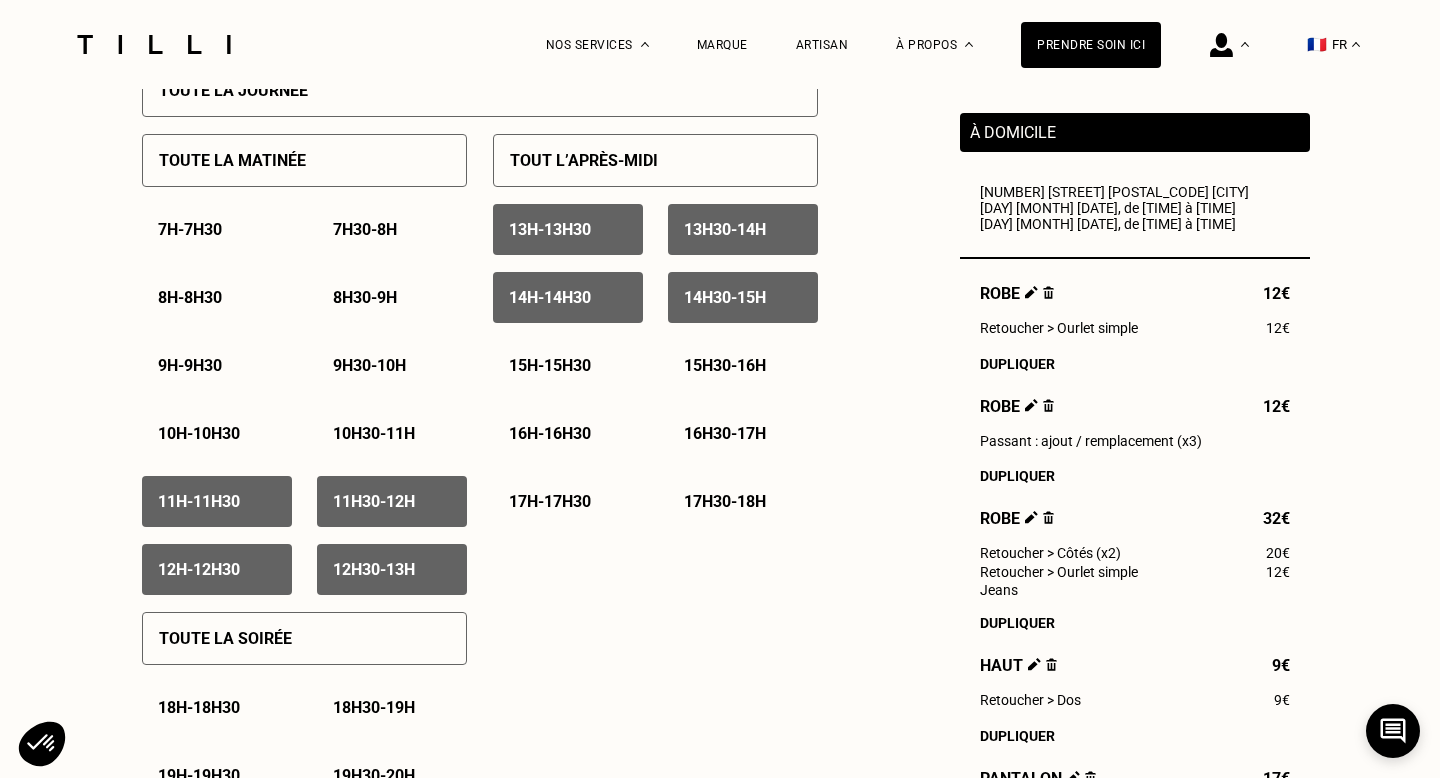 click on "[TIME]  -  [TIME]" at bounding box center [550, 365] 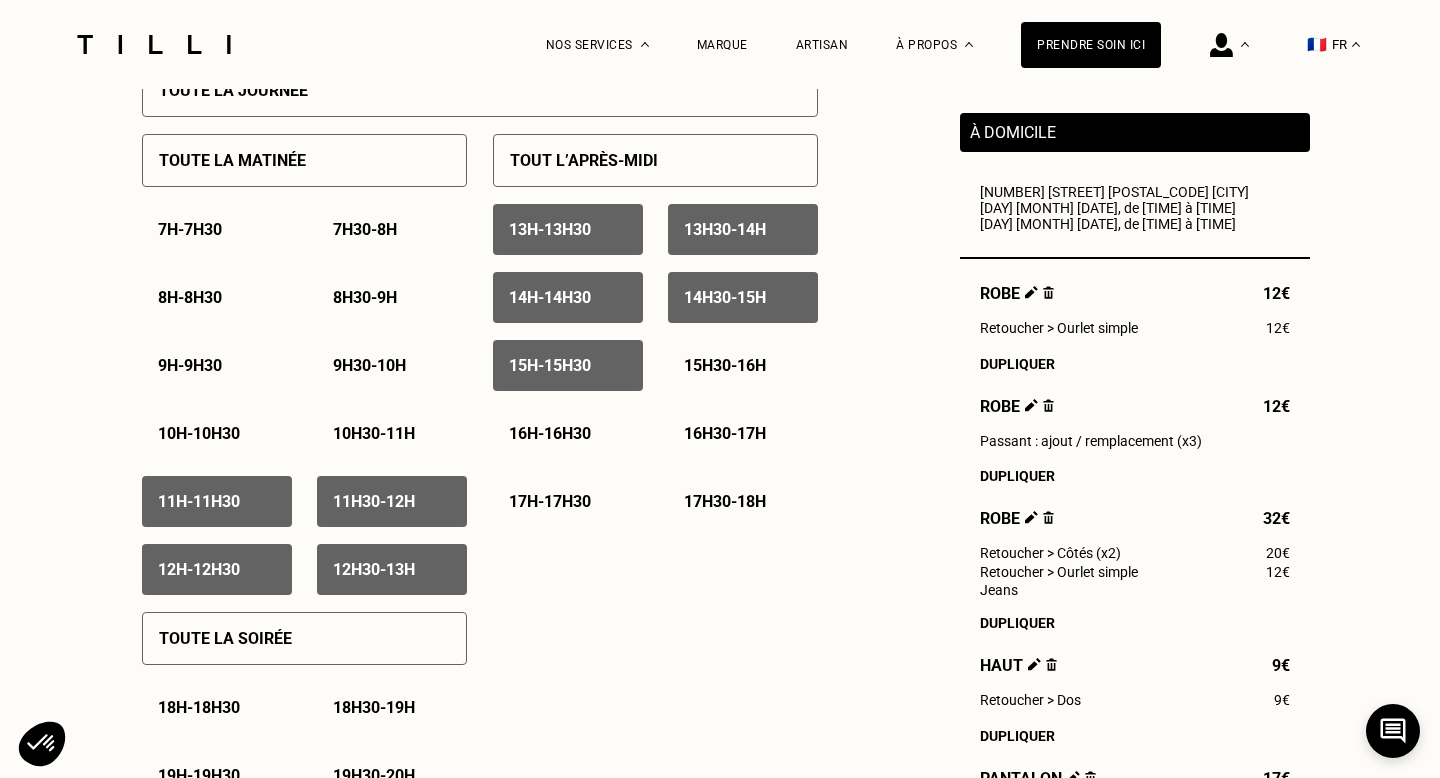 drag, startPoint x: 745, startPoint y: 363, endPoint x: 618, endPoint y: 406, distance: 134.08206 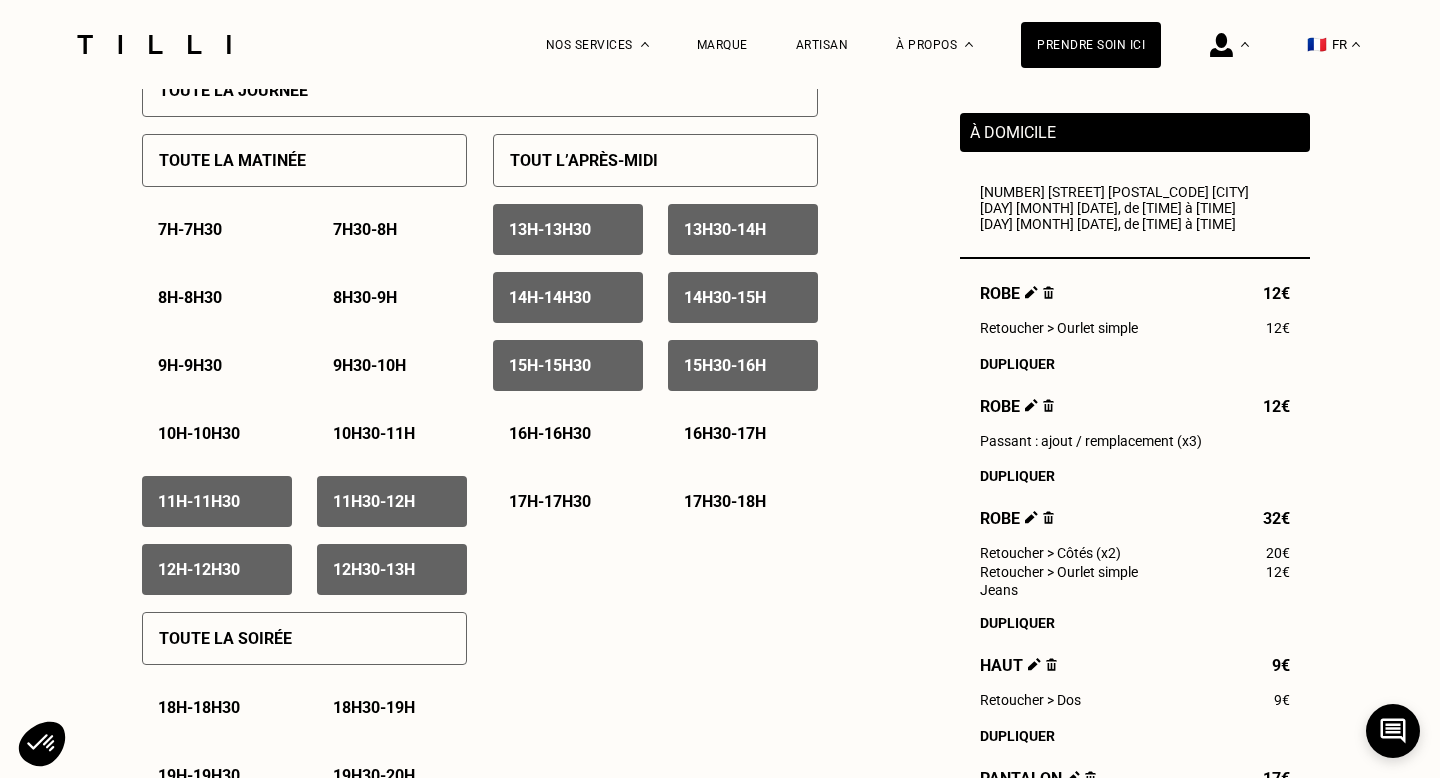 click on "16h  -  16h30" at bounding box center [550, 433] 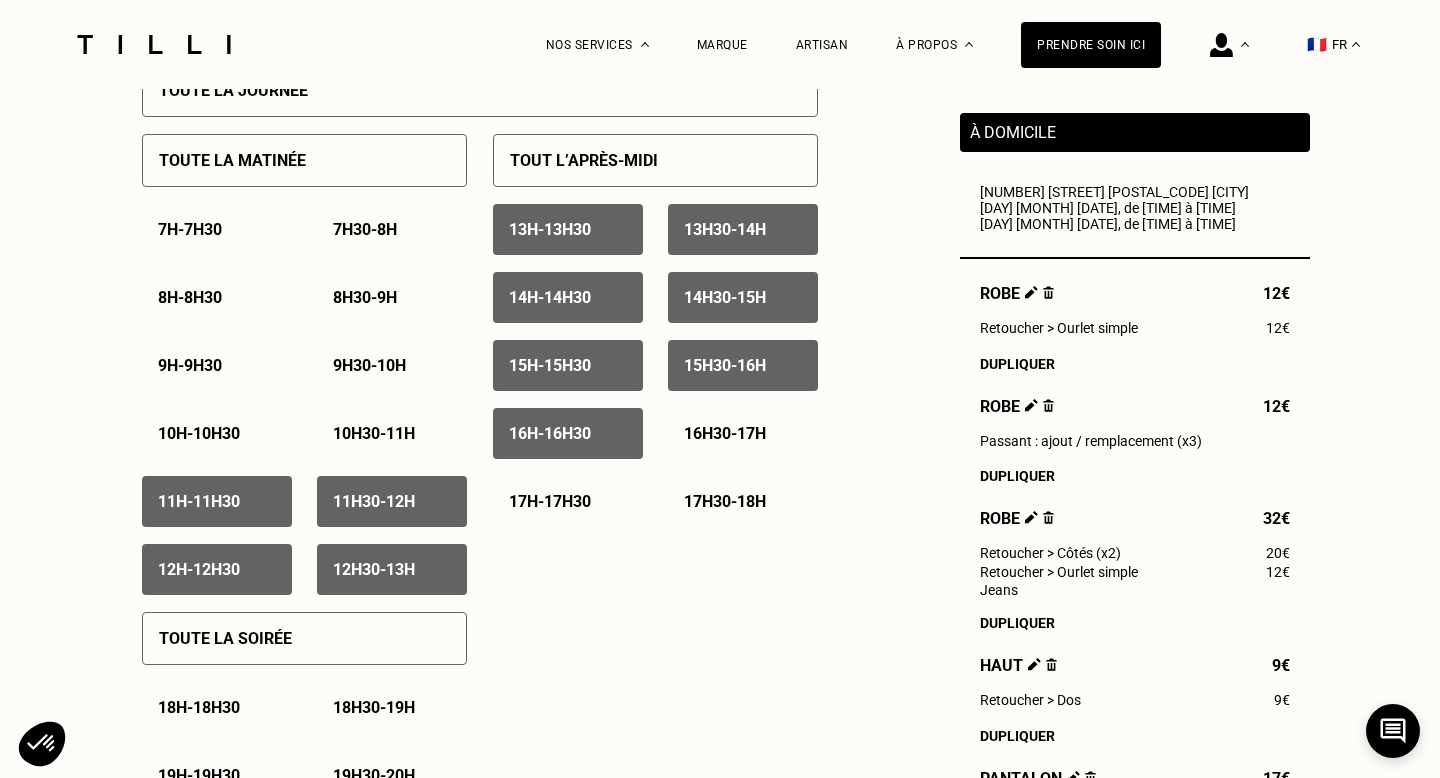 click on "[TIME]  -  [TIME]" at bounding box center (725, 433) 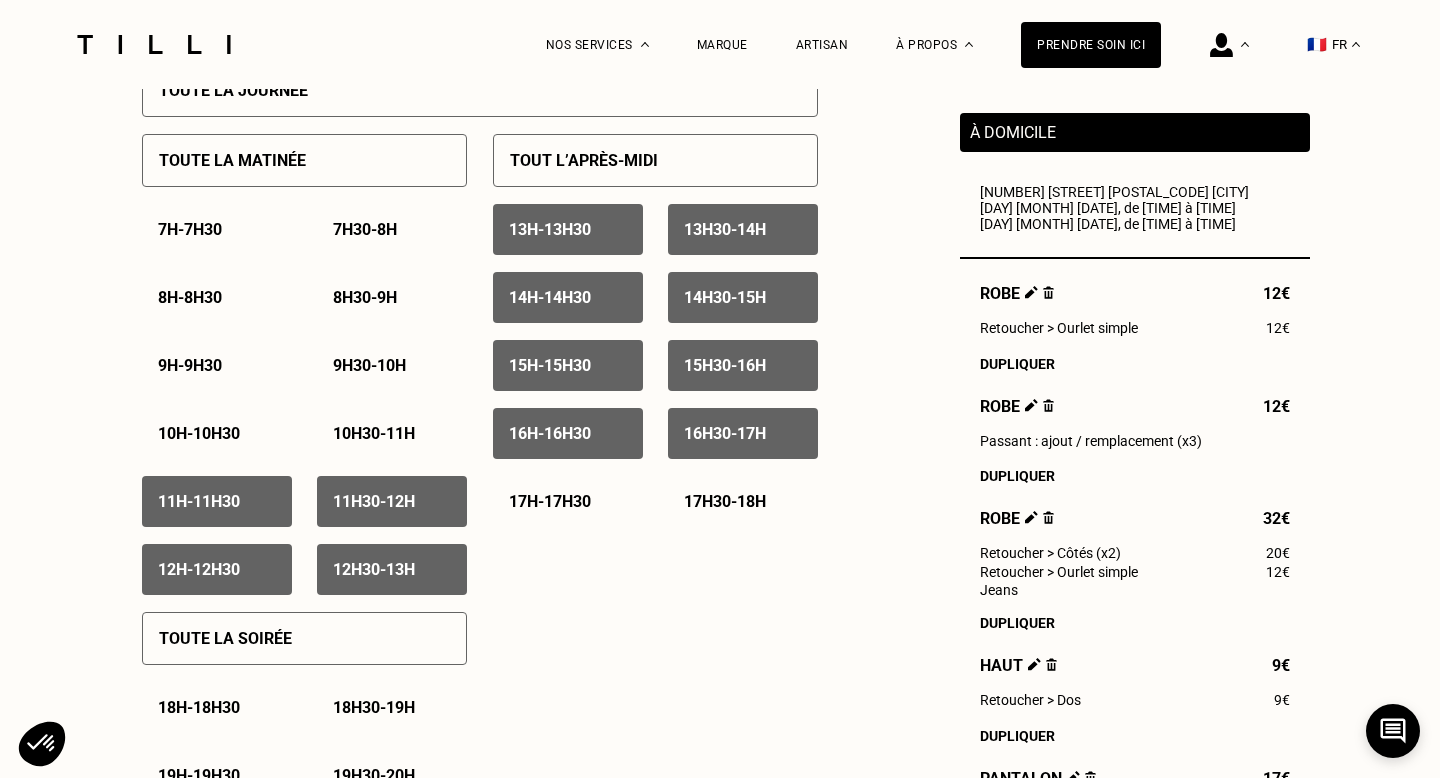 click on "[TIME] - [TIME] [TIME] - [TIME] [TIME] - [TIME] [TIME] - [TIME] [TIME] - [TIME] [TIME] - [TIME] [TIME] - [TIME] [TIME] - [TIME] [TIME] - [TIME] [TIME] - [TIME] [TIME] - [TIME]" at bounding box center (655, 365) 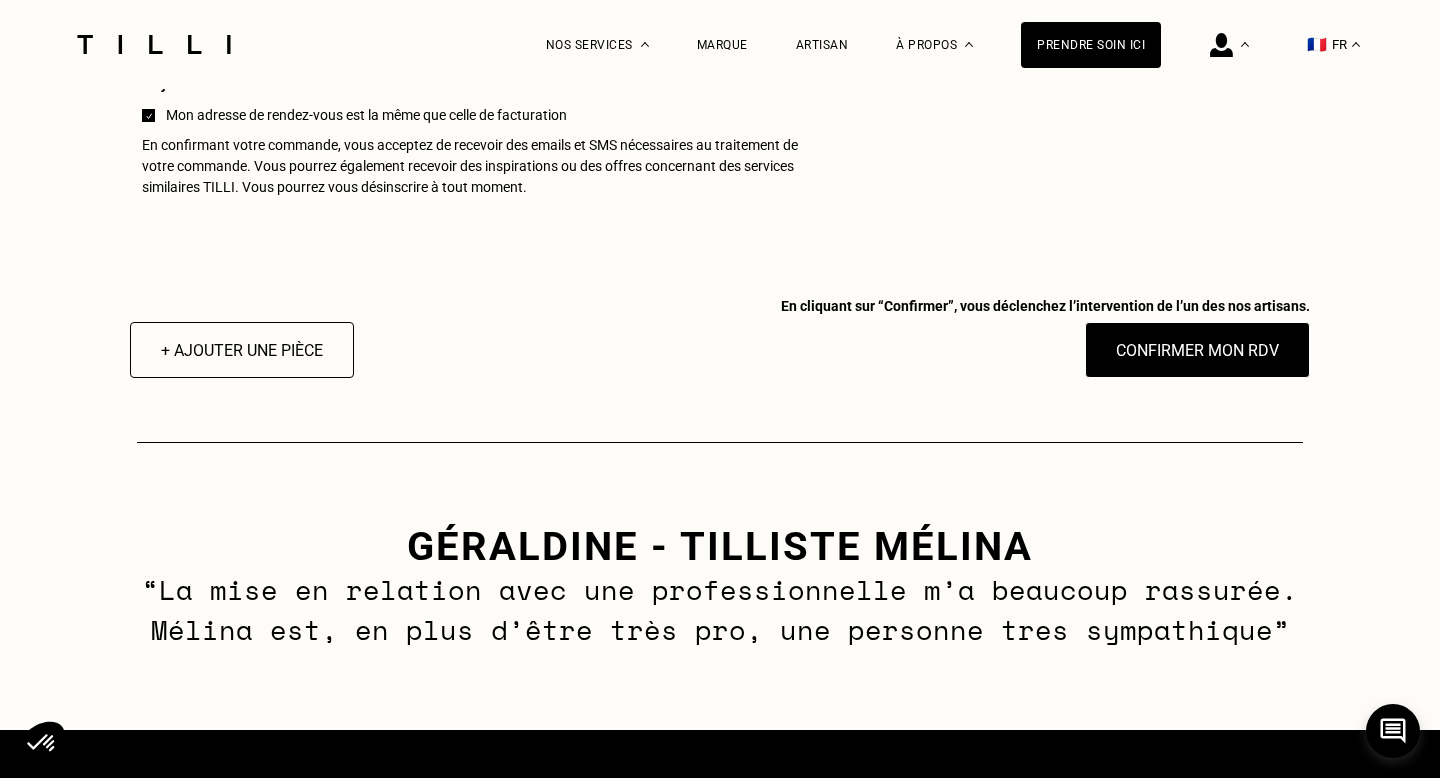 scroll, scrollTop: 2117, scrollLeft: 0, axis: vertical 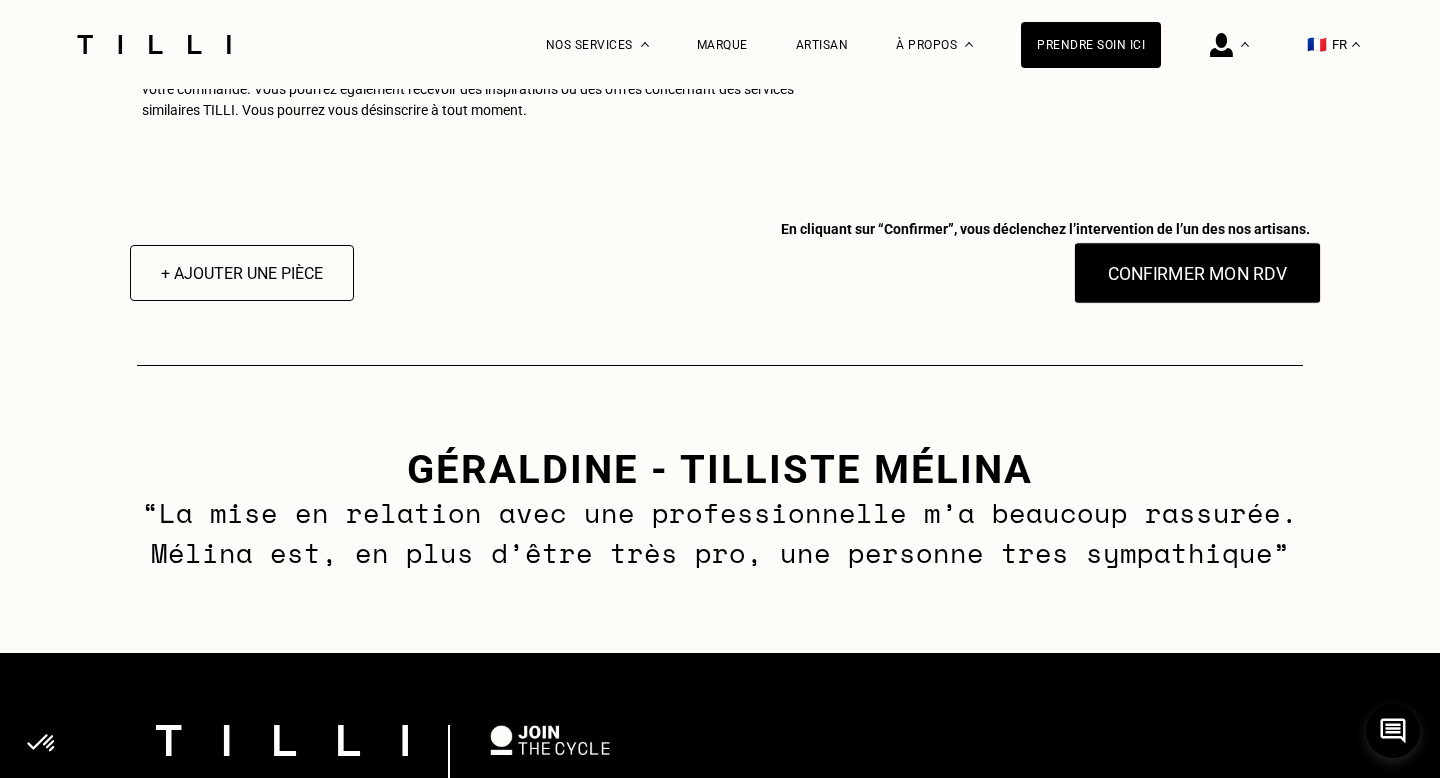 click on "Confirmer mon RDV" at bounding box center (1198, 273) 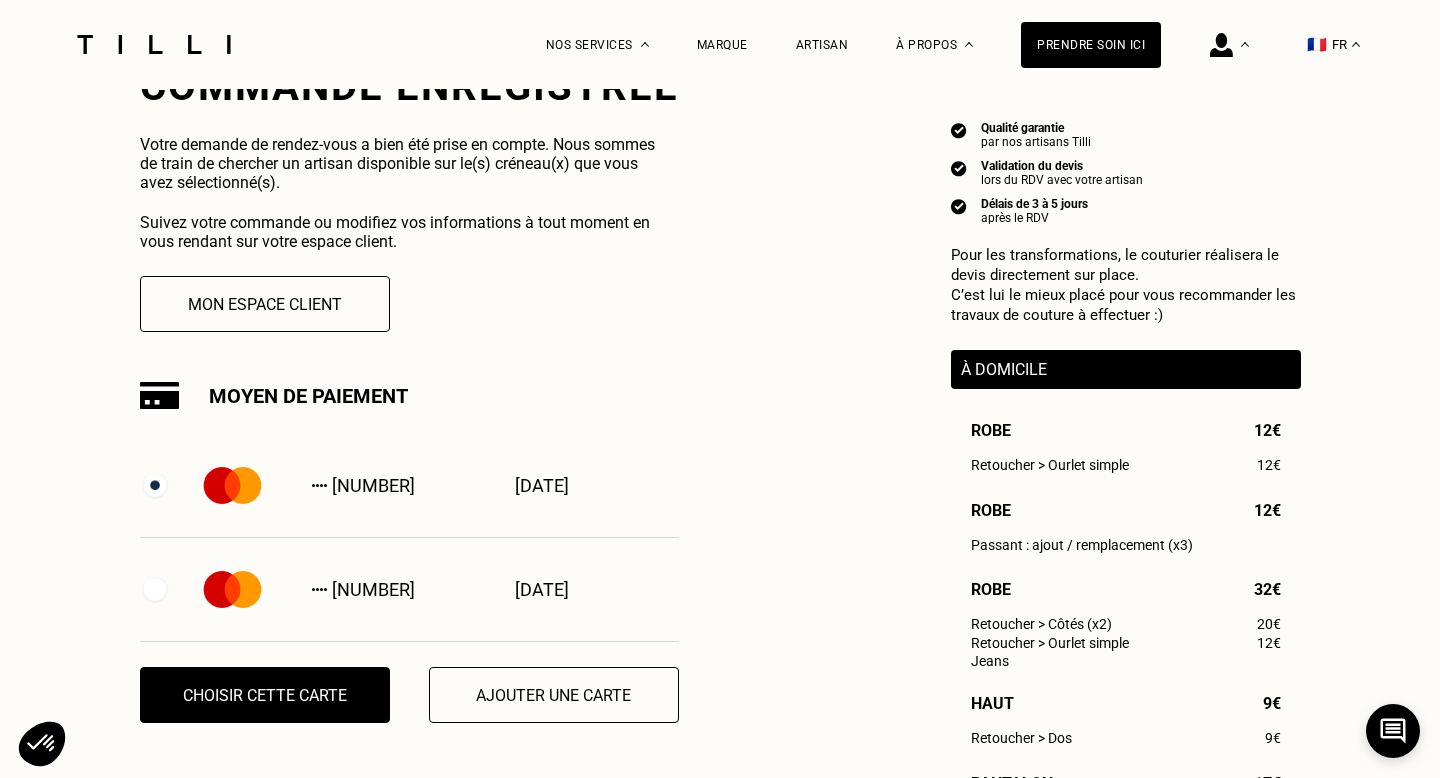 scroll, scrollTop: 306, scrollLeft: 0, axis: vertical 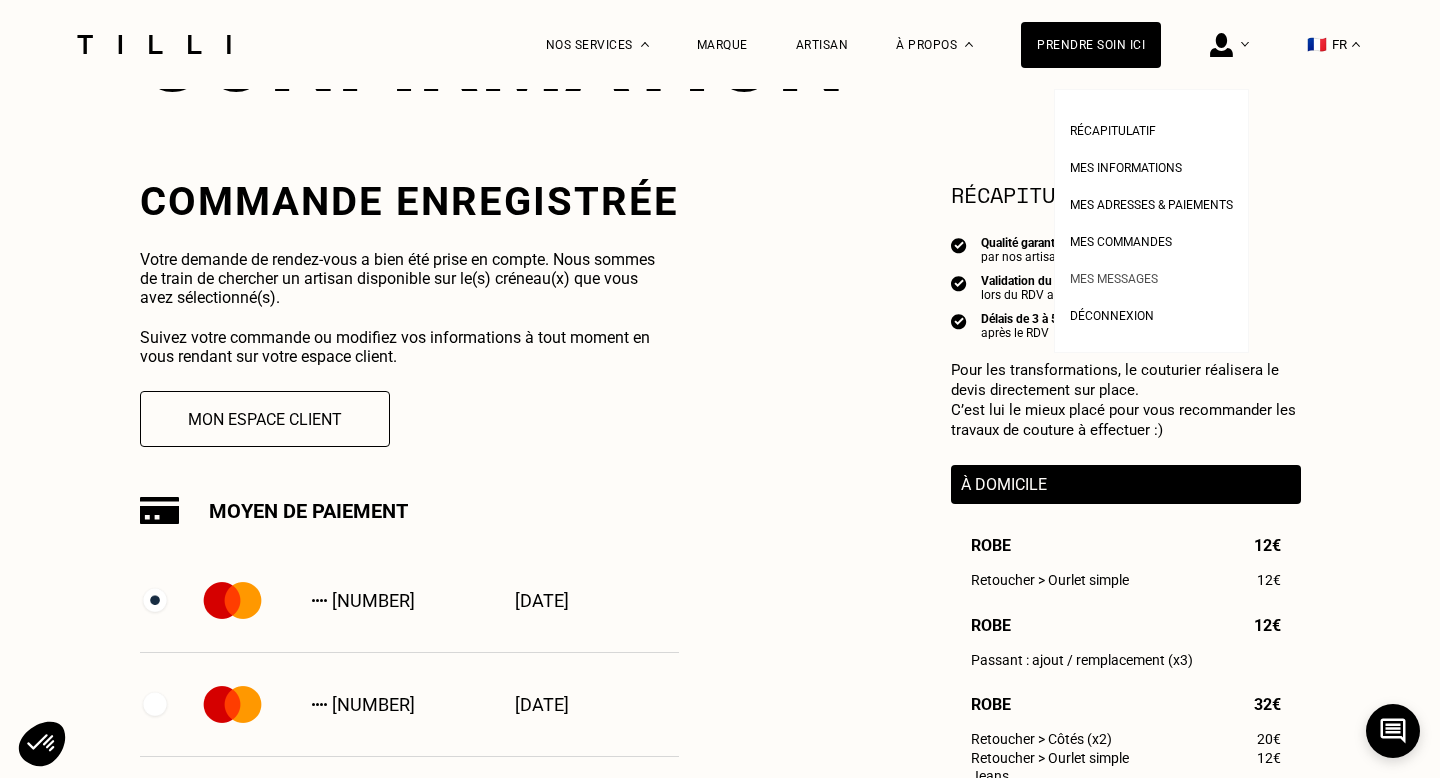 click on "Mes messages" at bounding box center [1114, 279] 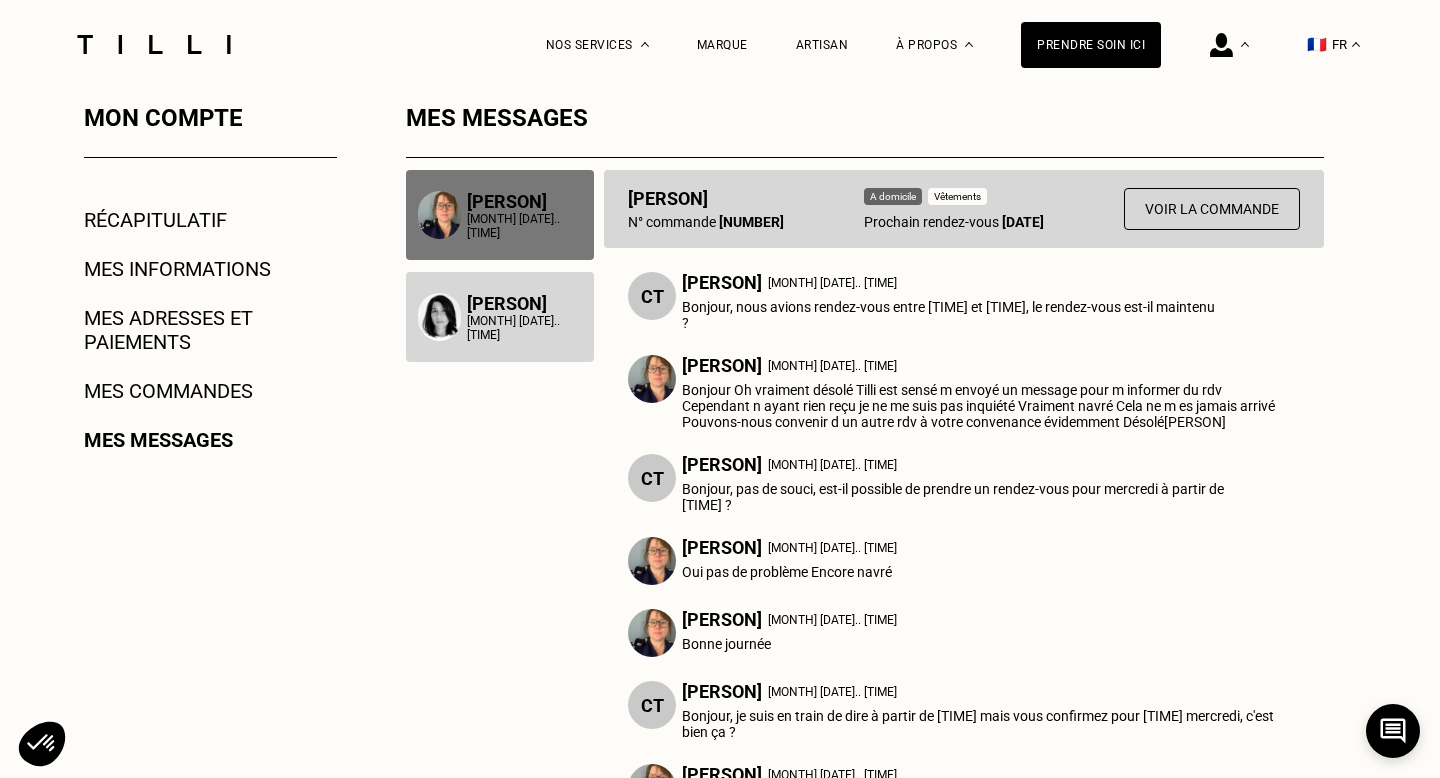 scroll, scrollTop: 314, scrollLeft: 0, axis: vertical 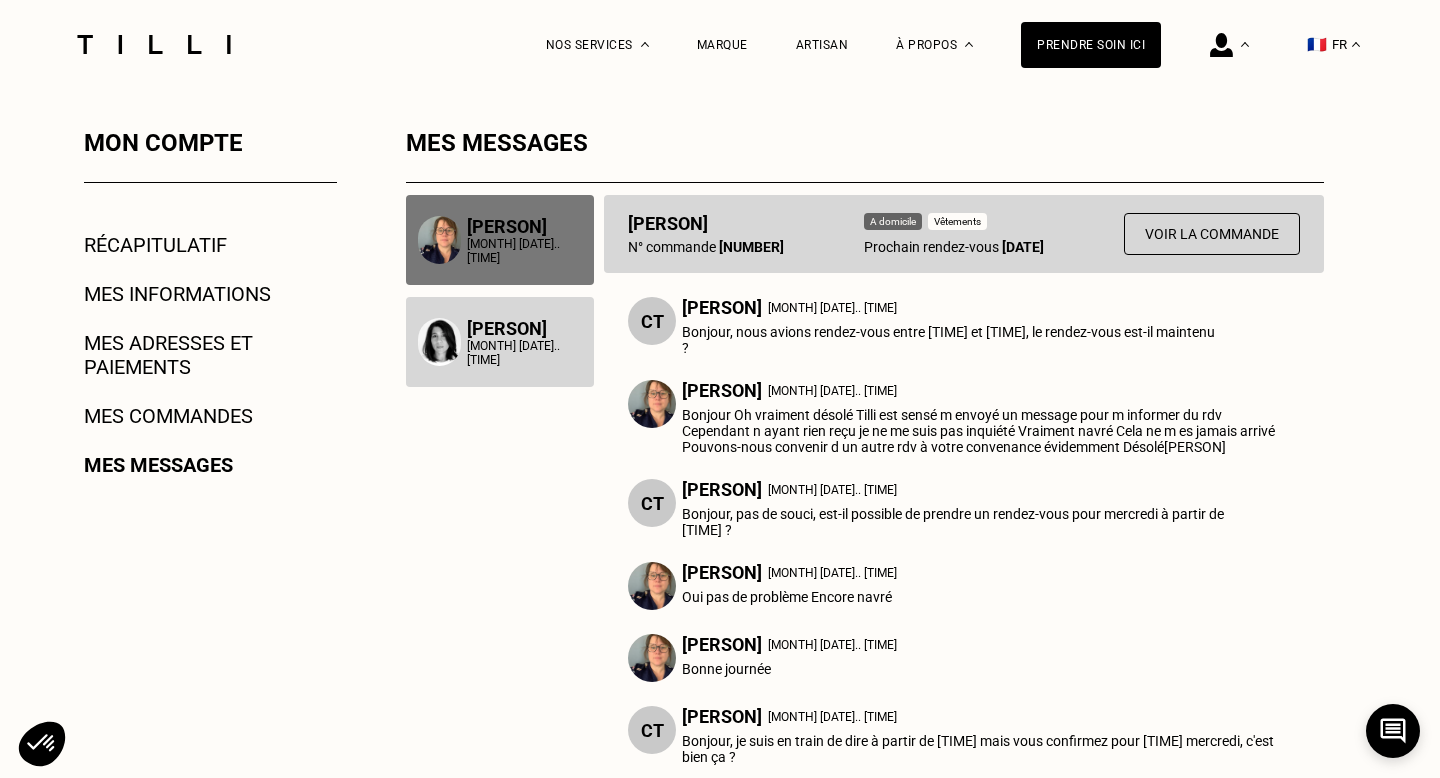 click on "[PERSON]" at bounding box center (524, 328) 